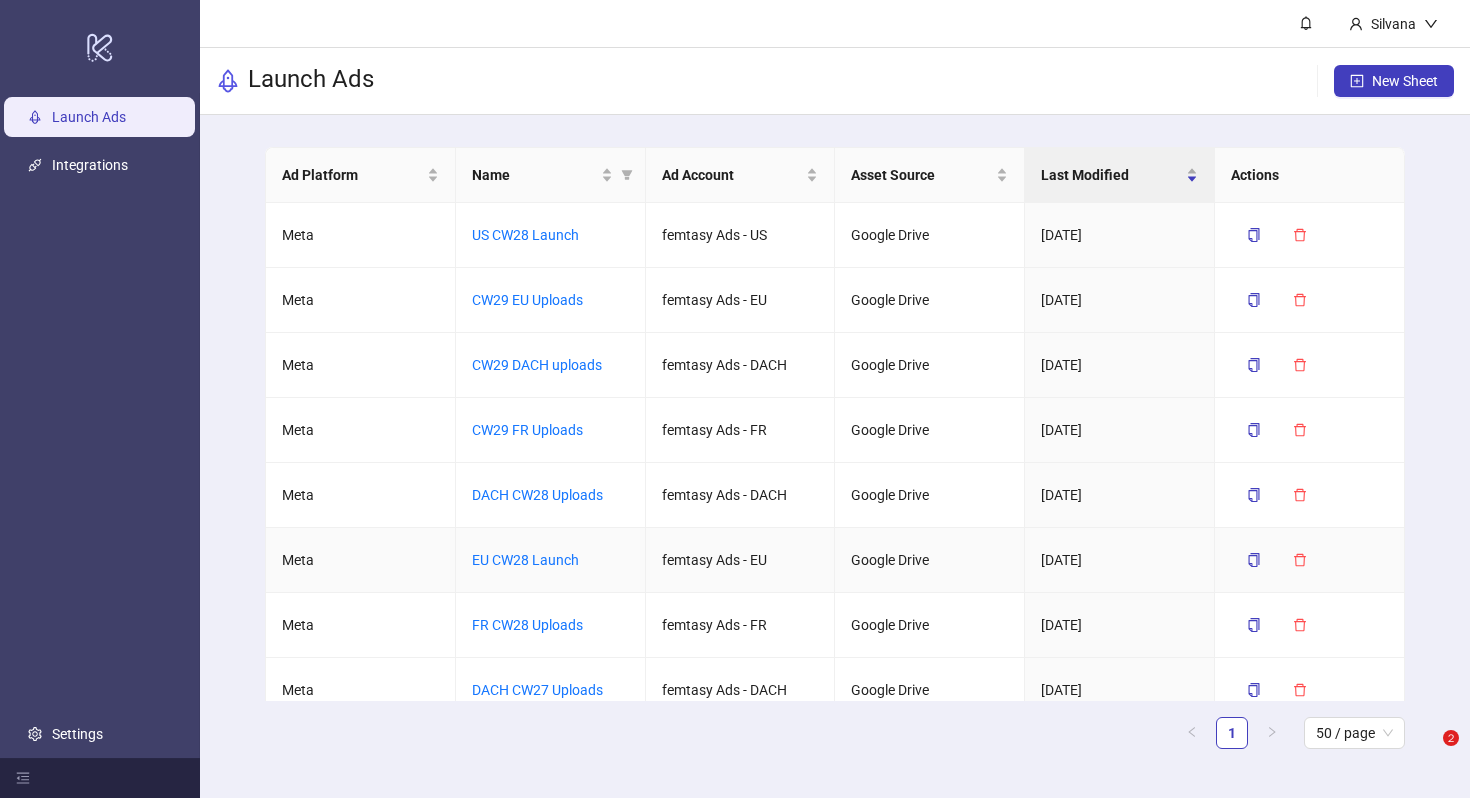 scroll, scrollTop: 0, scrollLeft: 0, axis: both 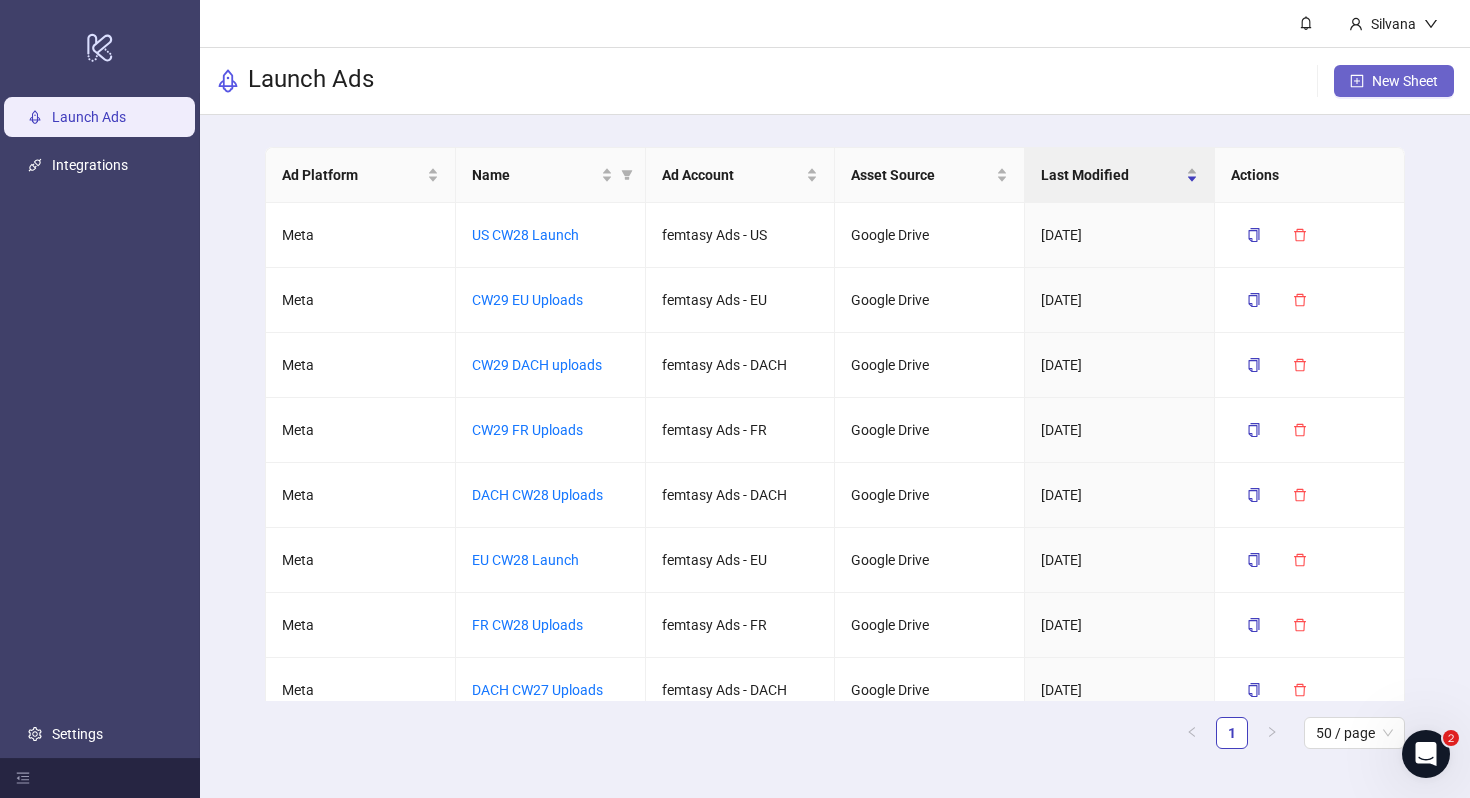 click on "New Sheet" at bounding box center [1405, 81] 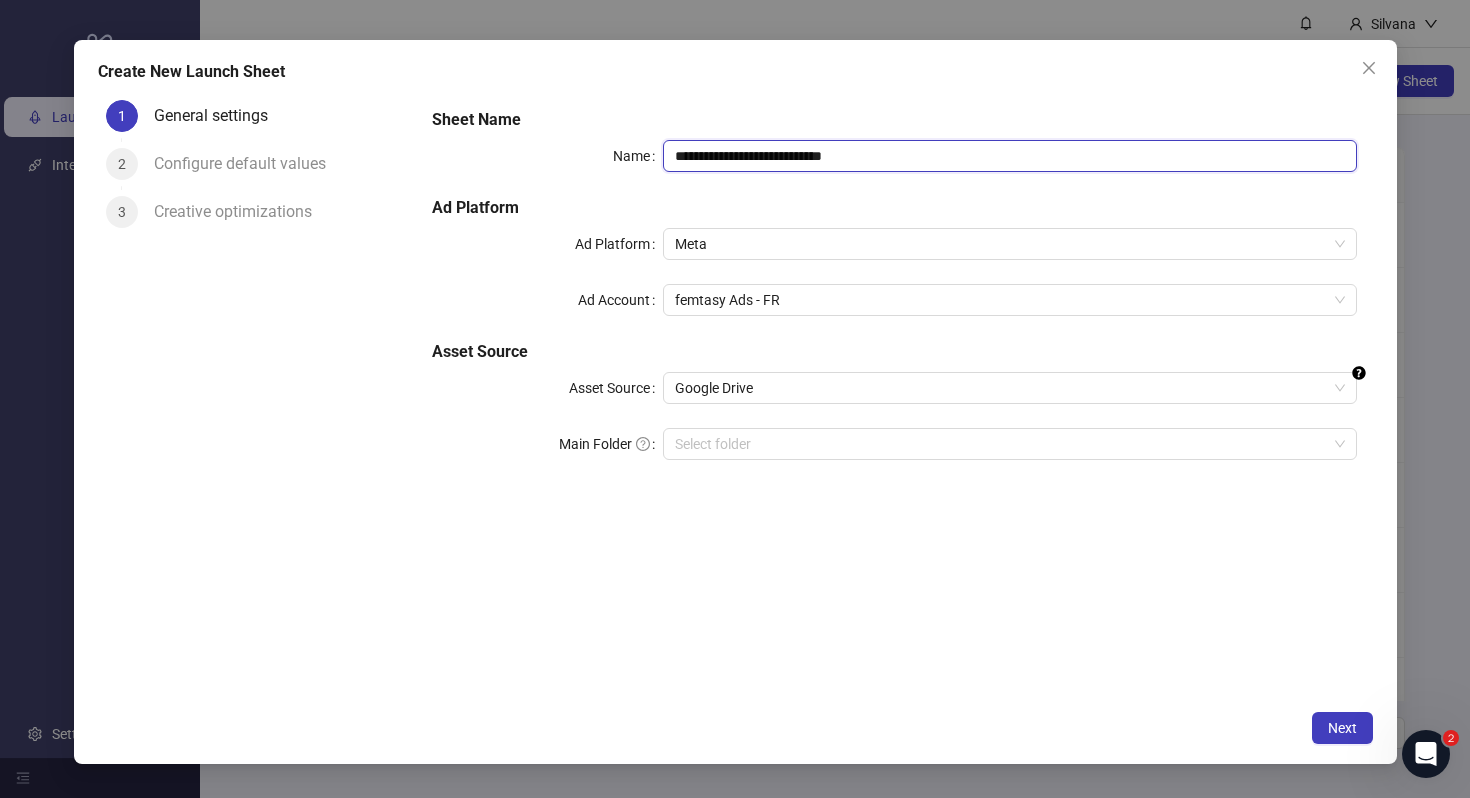 click on "**********" at bounding box center [1009, 156] 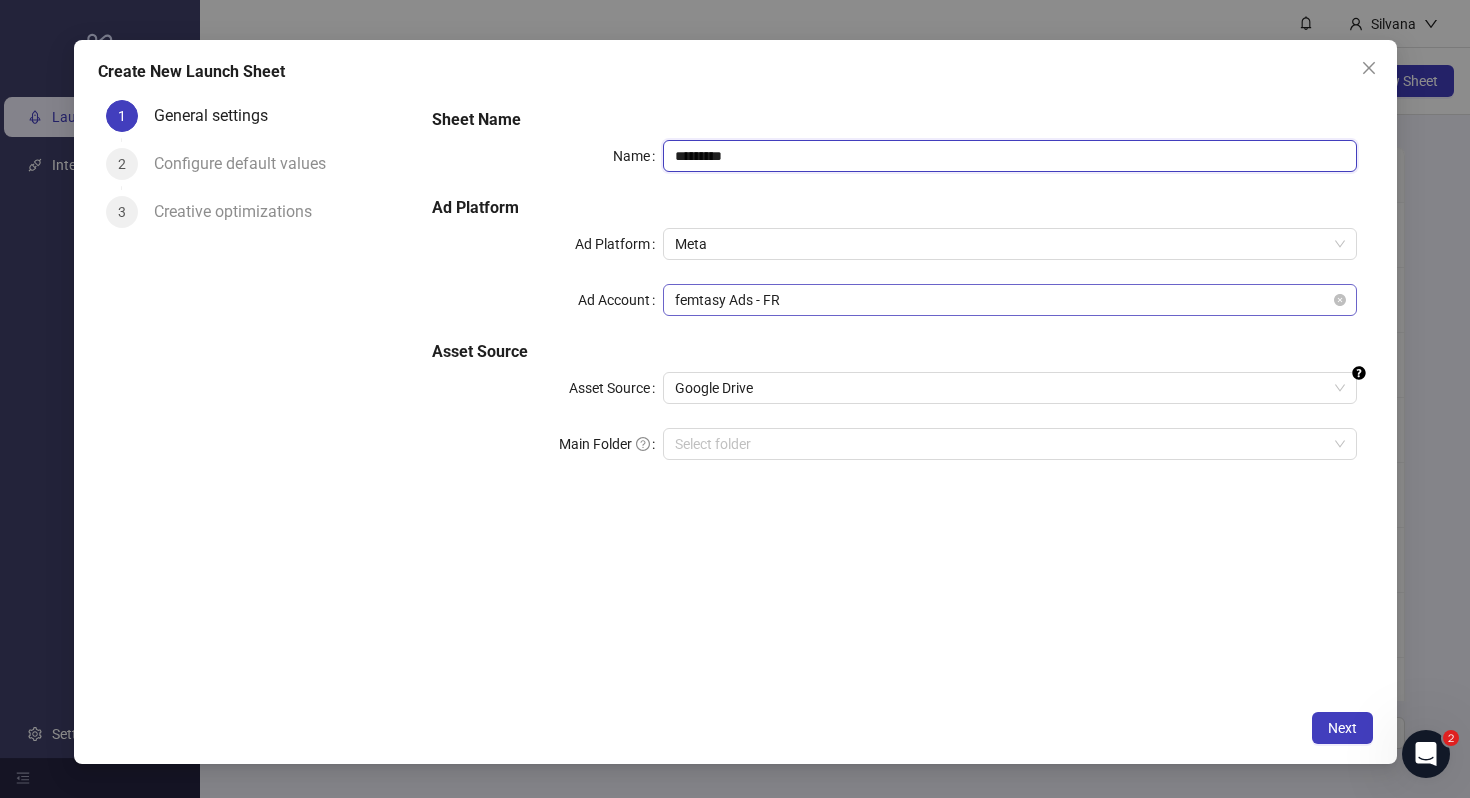 click on "femtasy Ads - FR" at bounding box center (1009, 300) 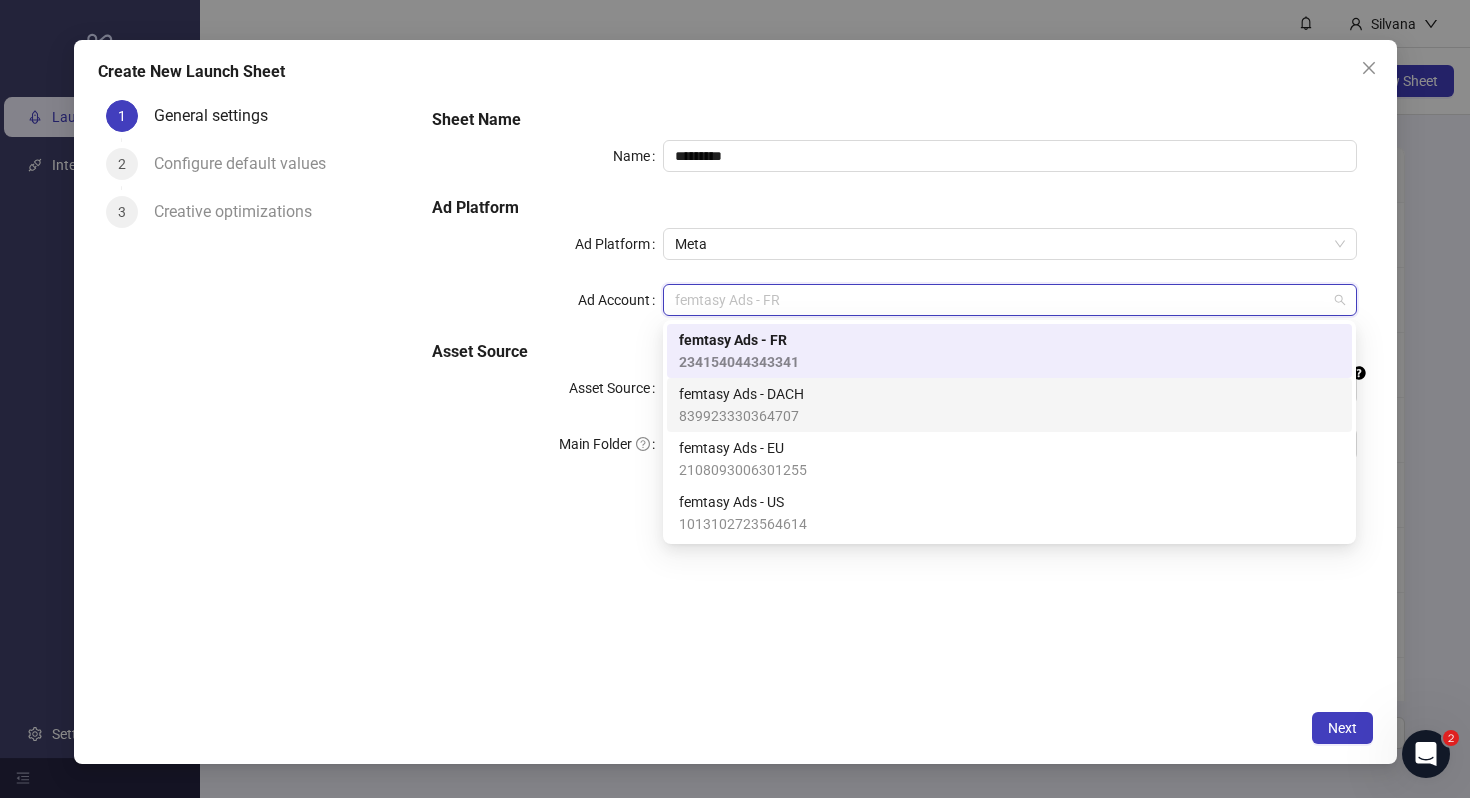 click on "femtasy Ads - DACH 839923330364707" at bounding box center (1009, 405) 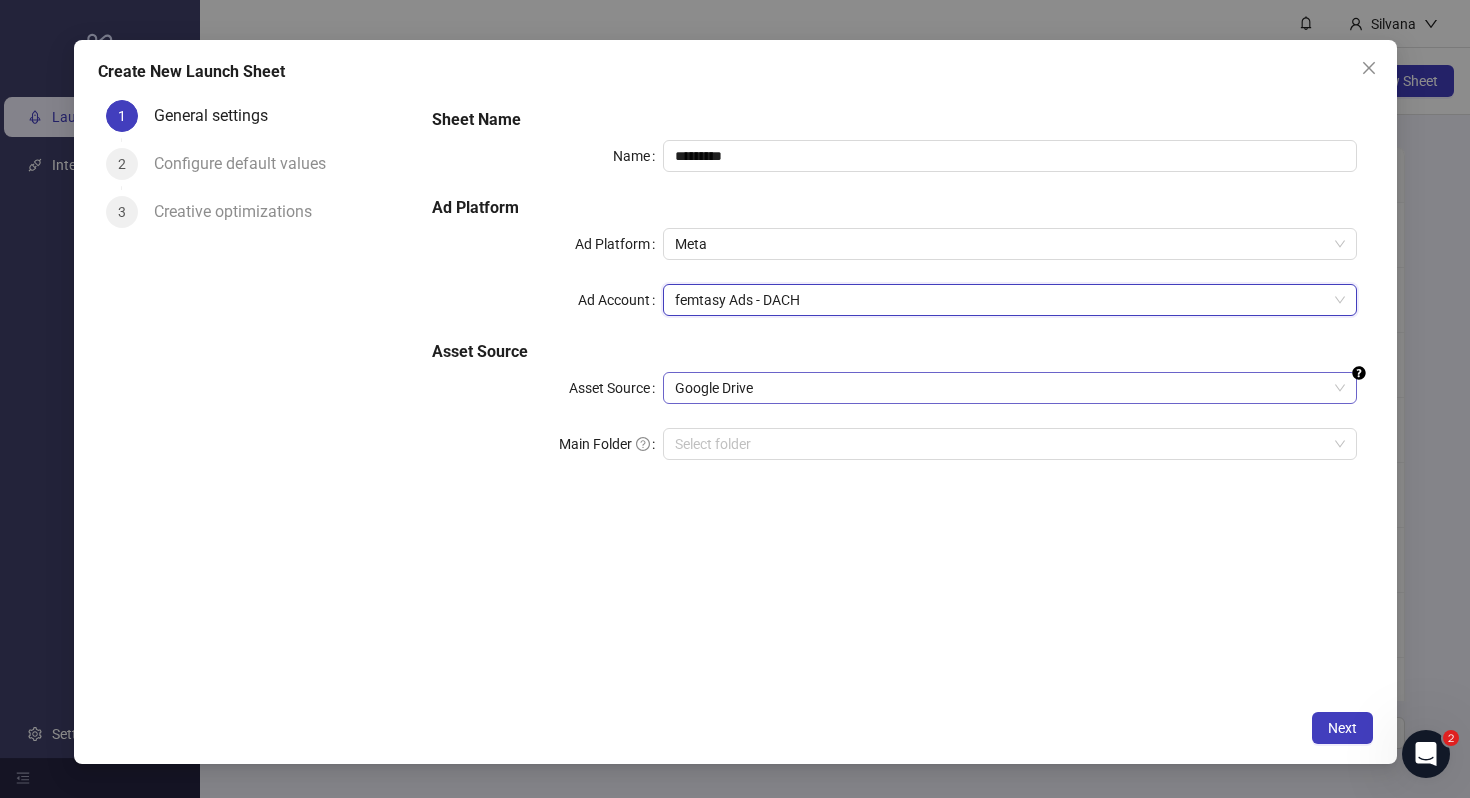click on "Google Drive" at bounding box center (1009, 388) 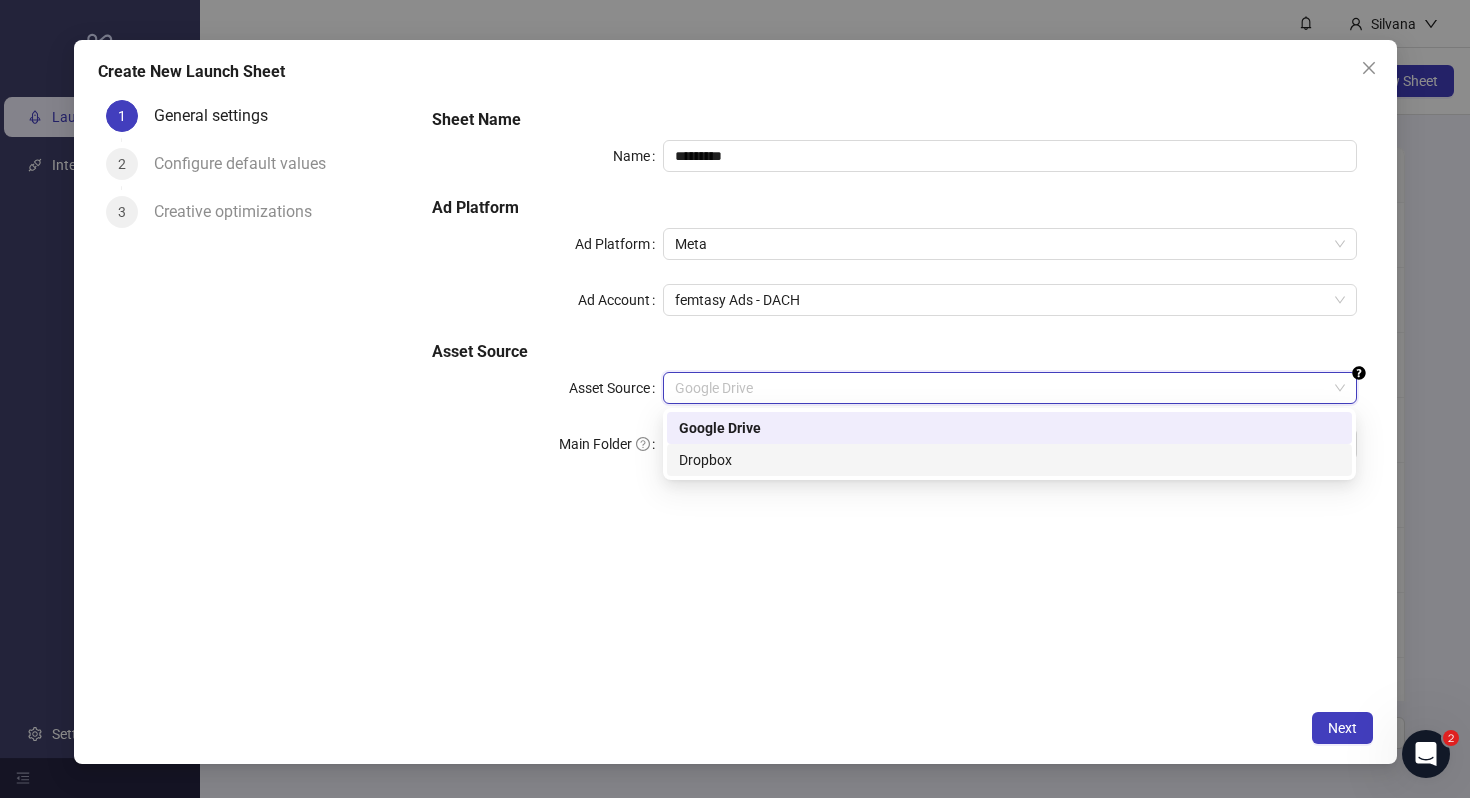 click on "Sheet Name Name ********* Ad Platform Ad Platform Meta Ad Account femtasy Ads - DACH Asset Source Asset Source Google Drive Main Folder Select folder" at bounding box center (894, 396) 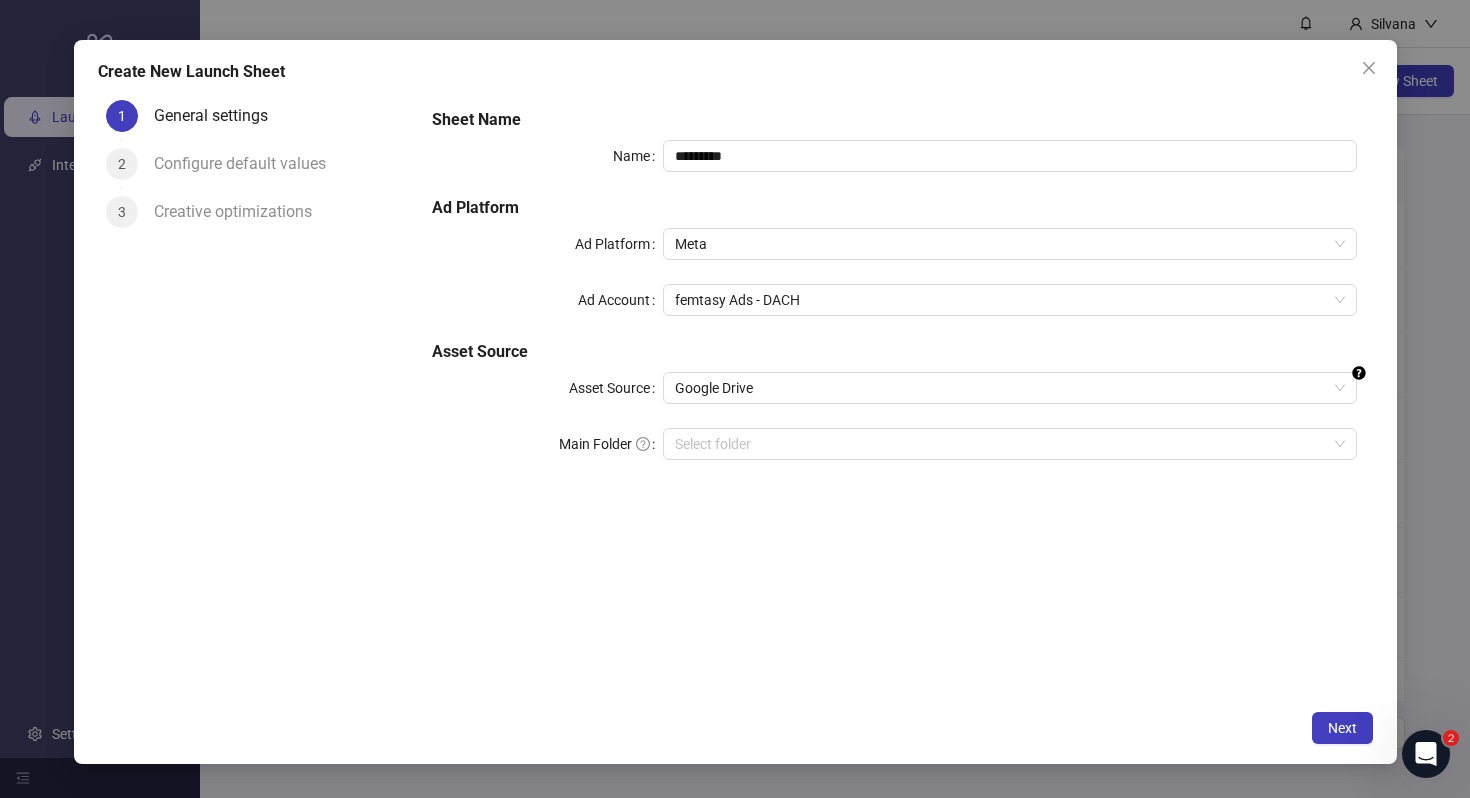 click on "Sheet Name Name ********* Ad Platform Ad Platform Meta Ad Account femtasy Ads - DACH Asset Source Asset Source Google Drive Main Folder Select folder" at bounding box center [894, 296] 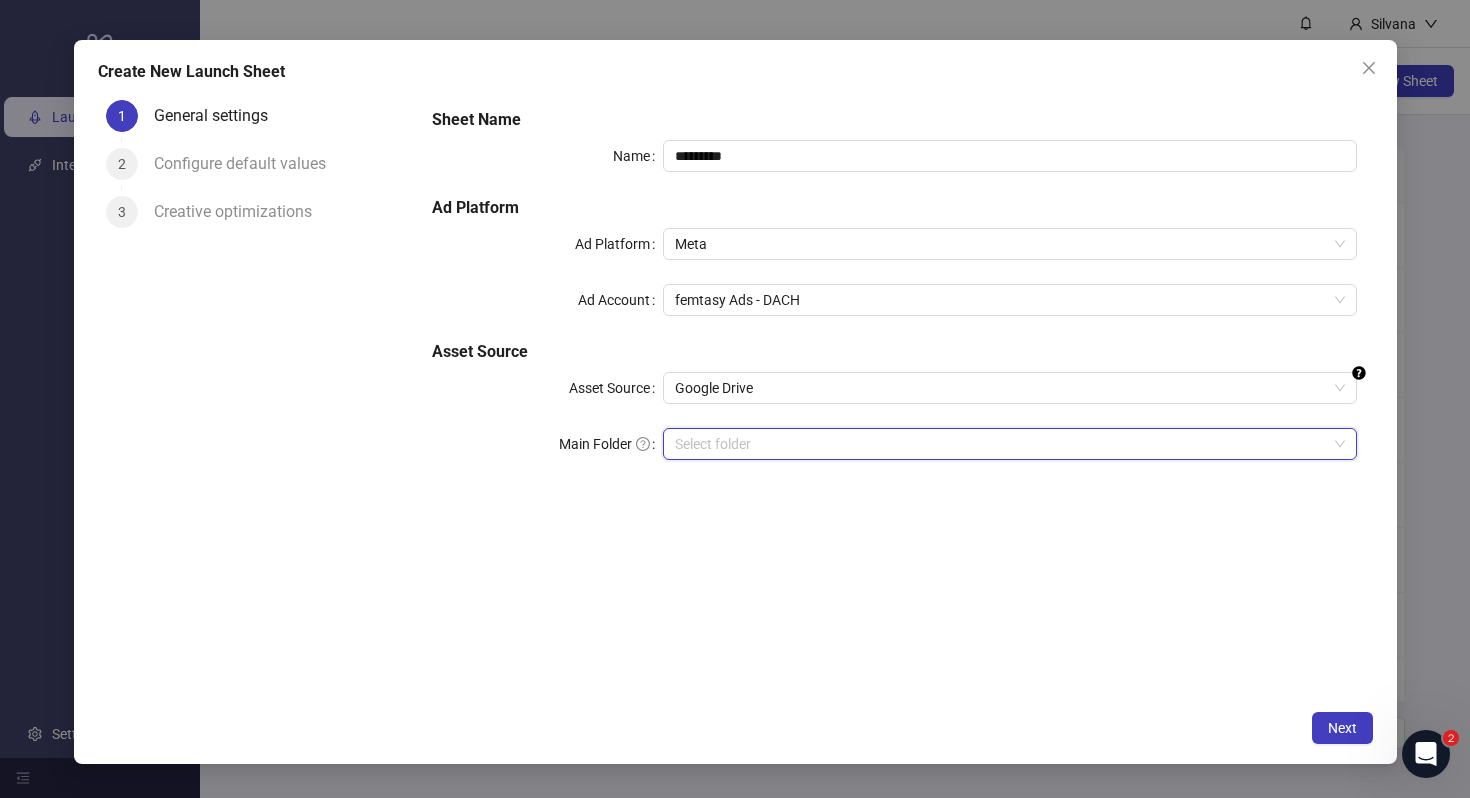 click on "Main Folder" at bounding box center [1000, 444] 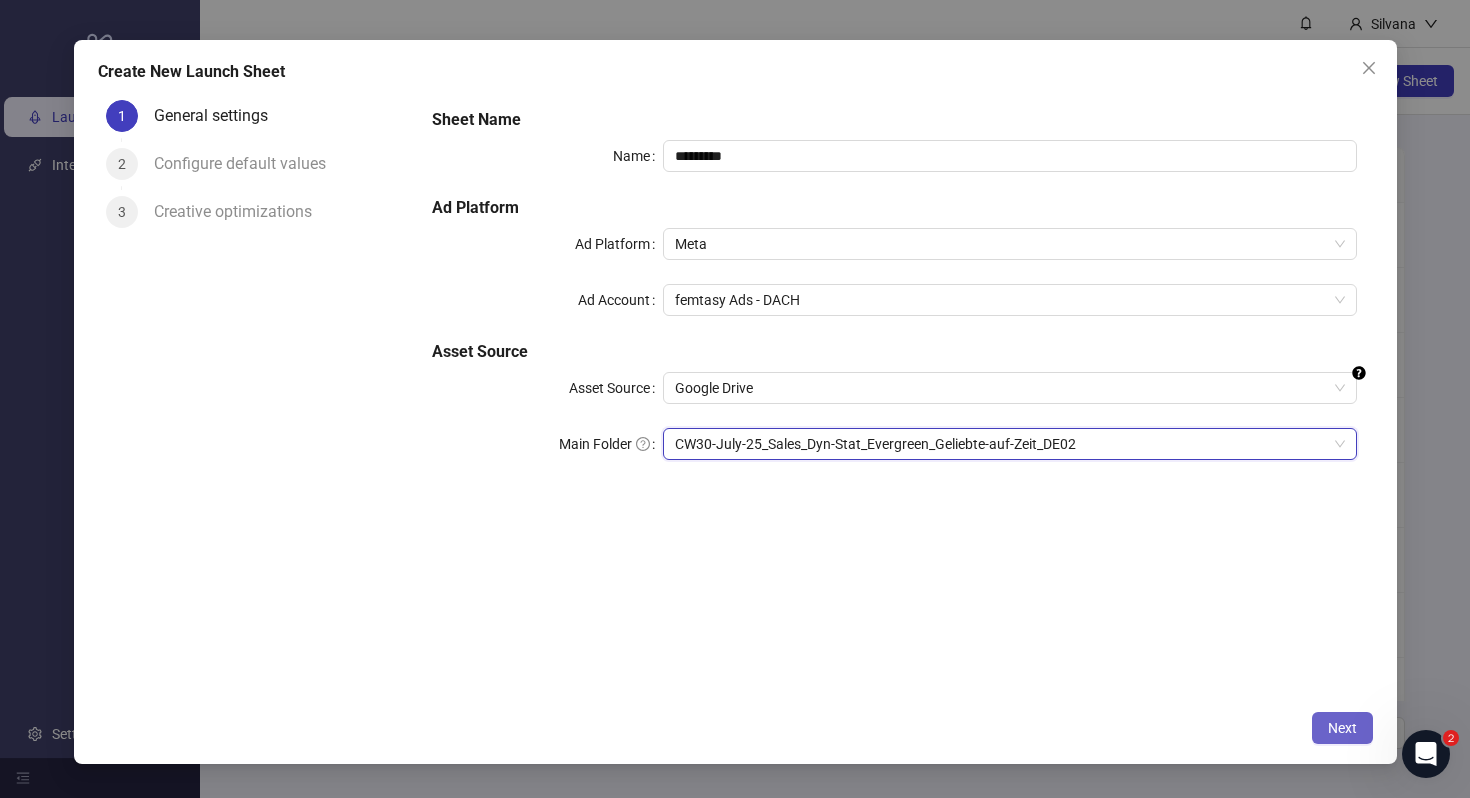 click on "Next" at bounding box center [1342, 728] 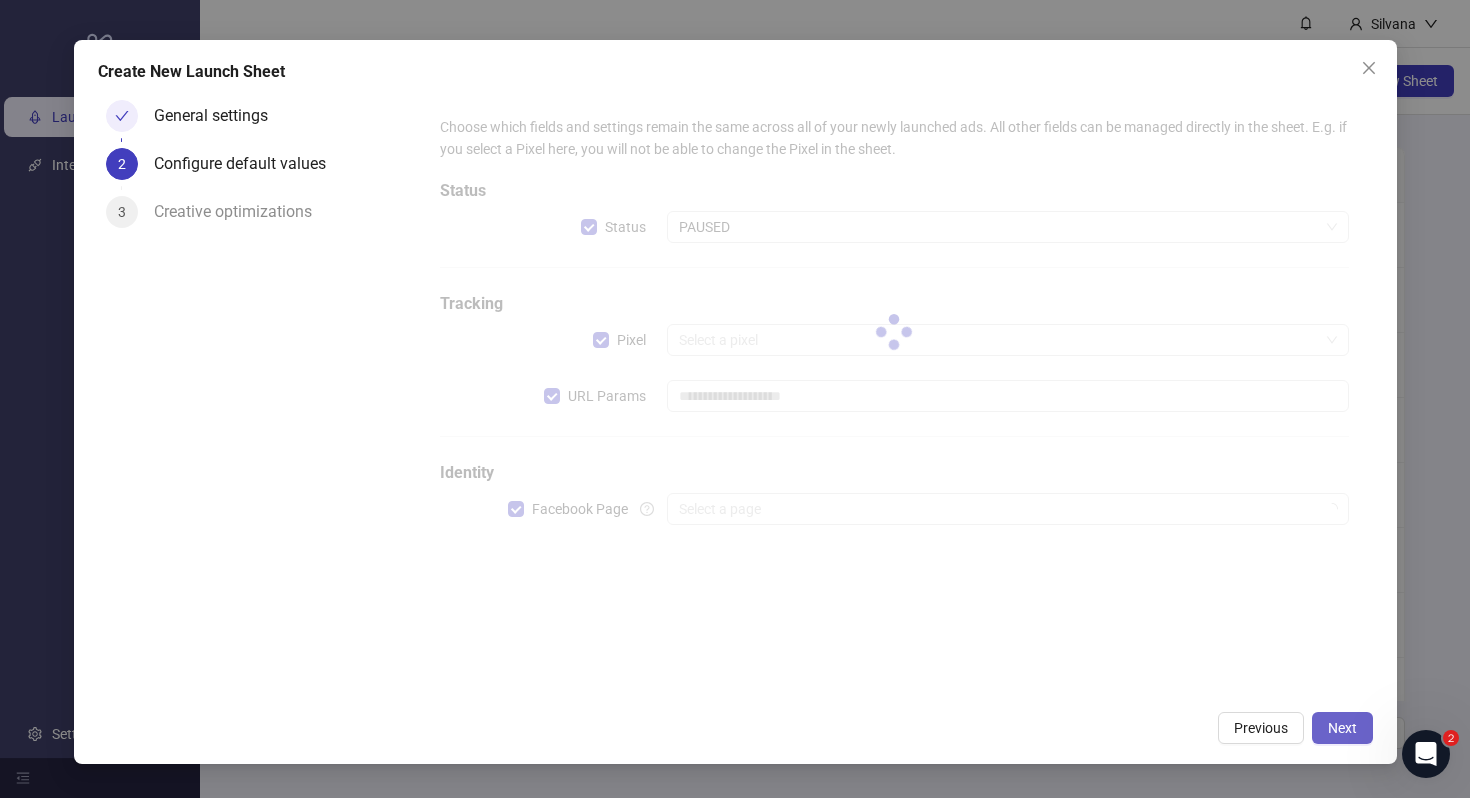 type on "**********" 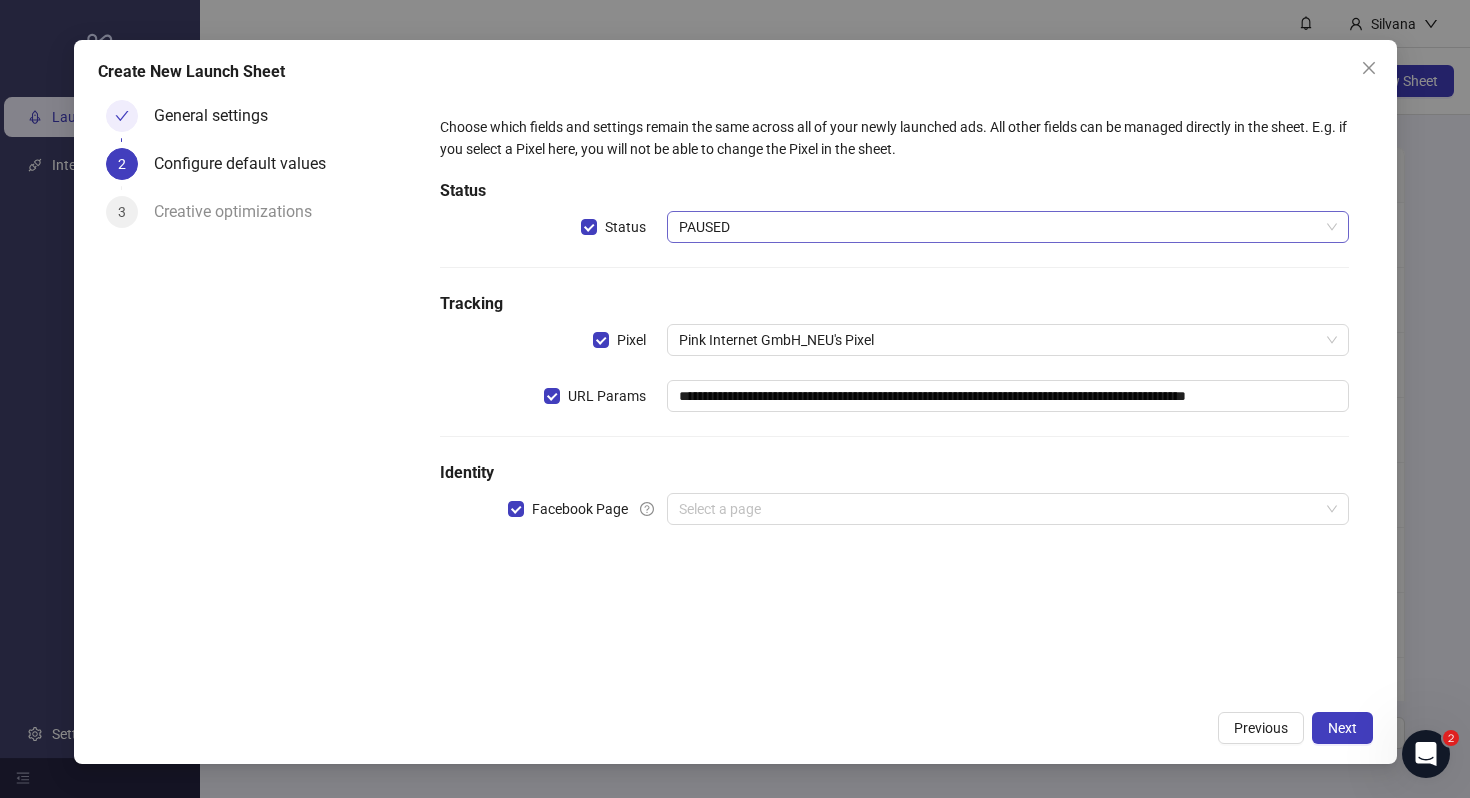 click on "PAUSED" at bounding box center (1007, 227) 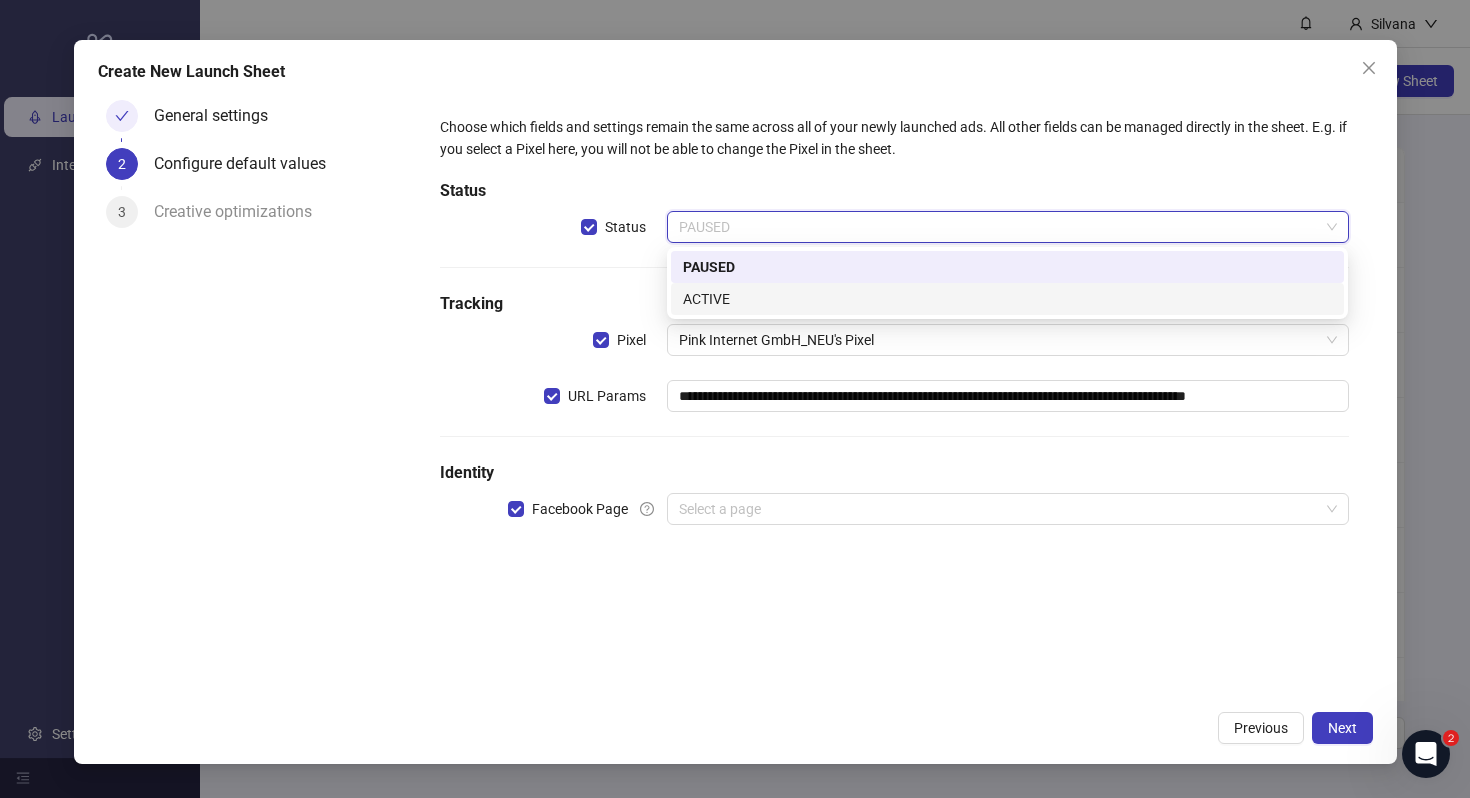 click on "ACTIVE" at bounding box center [1007, 299] 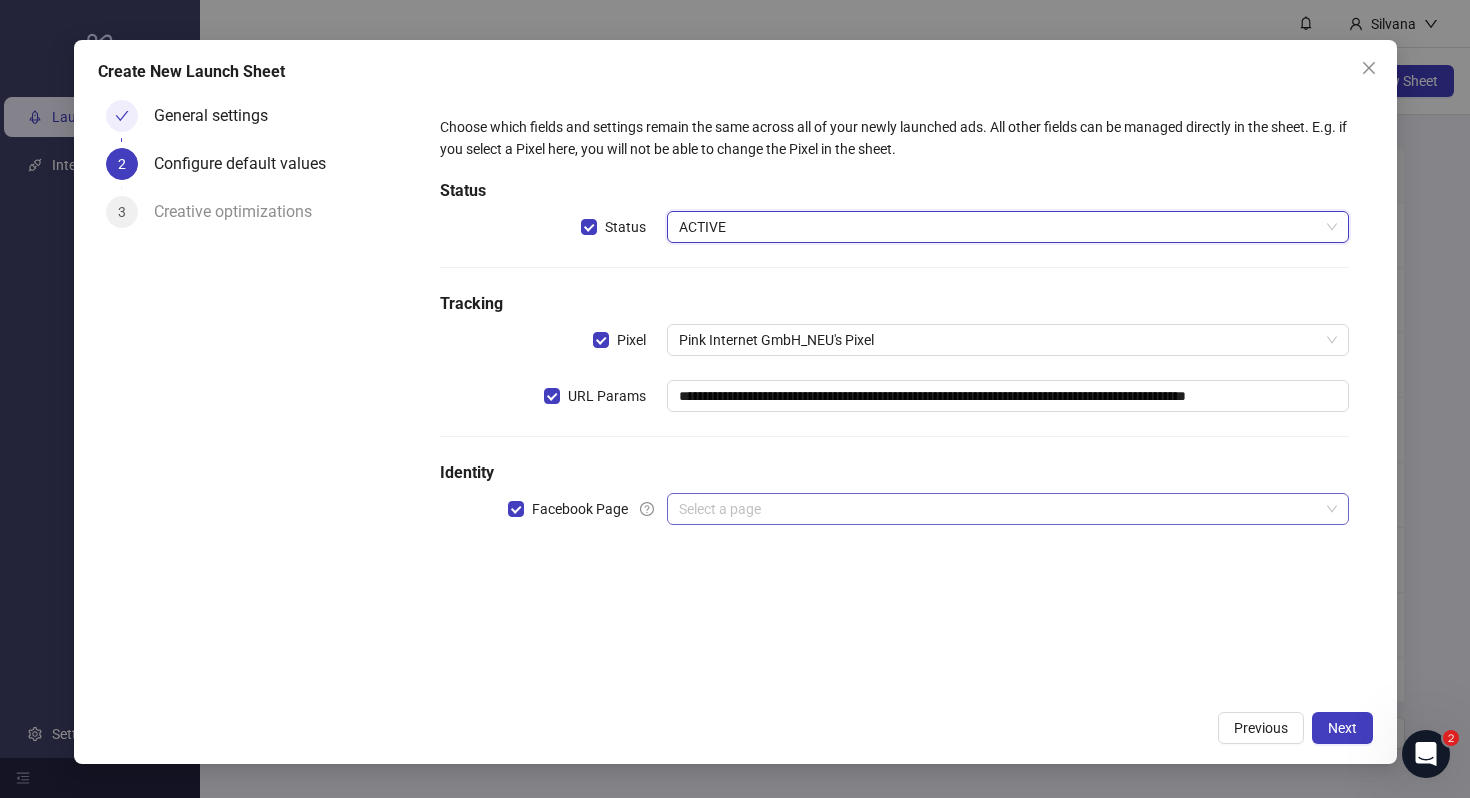 click at bounding box center (998, 509) 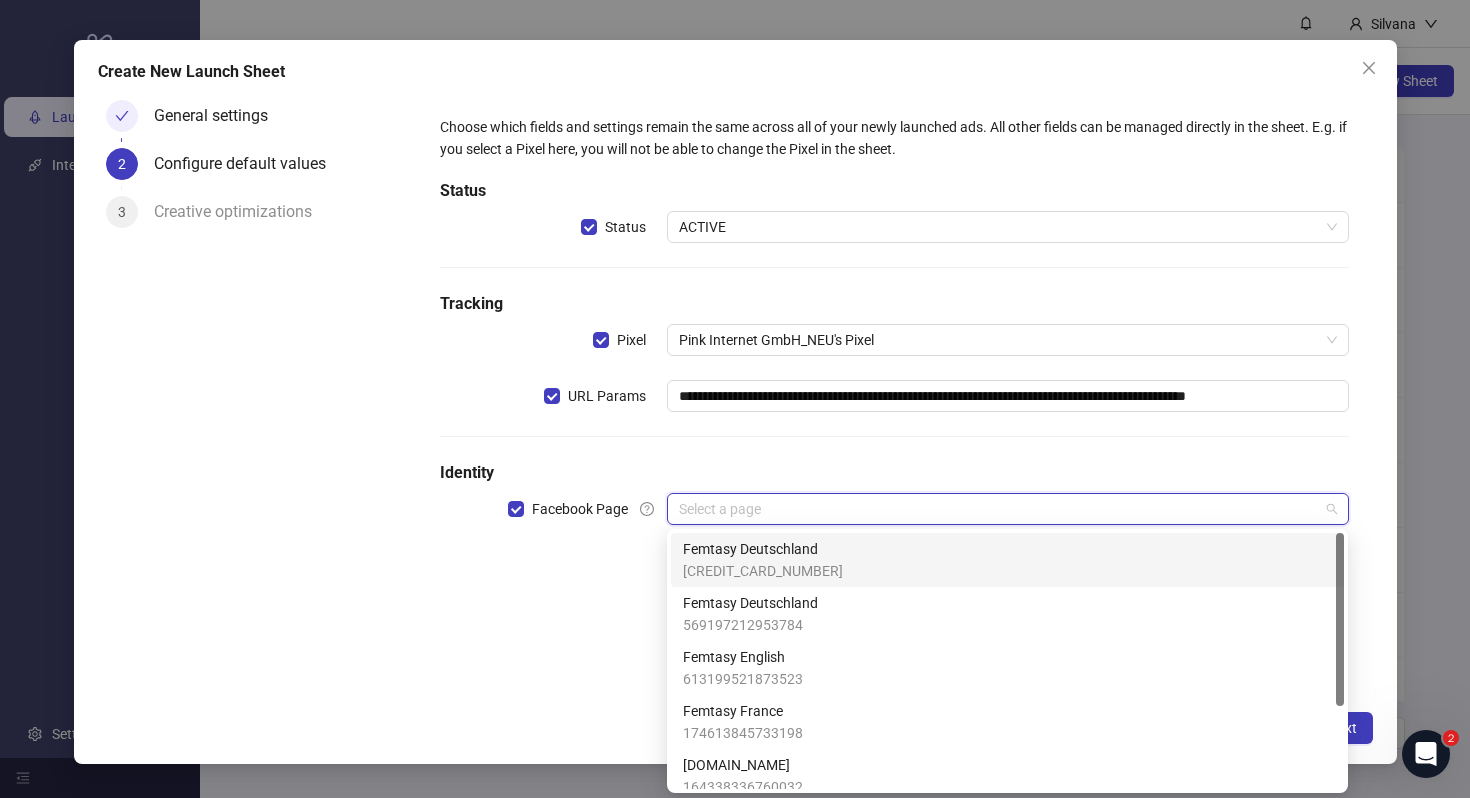 click on "Femtasy Deutschland [CREDIT_CARD_NUMBER]" at bounding box center [1007, 560] 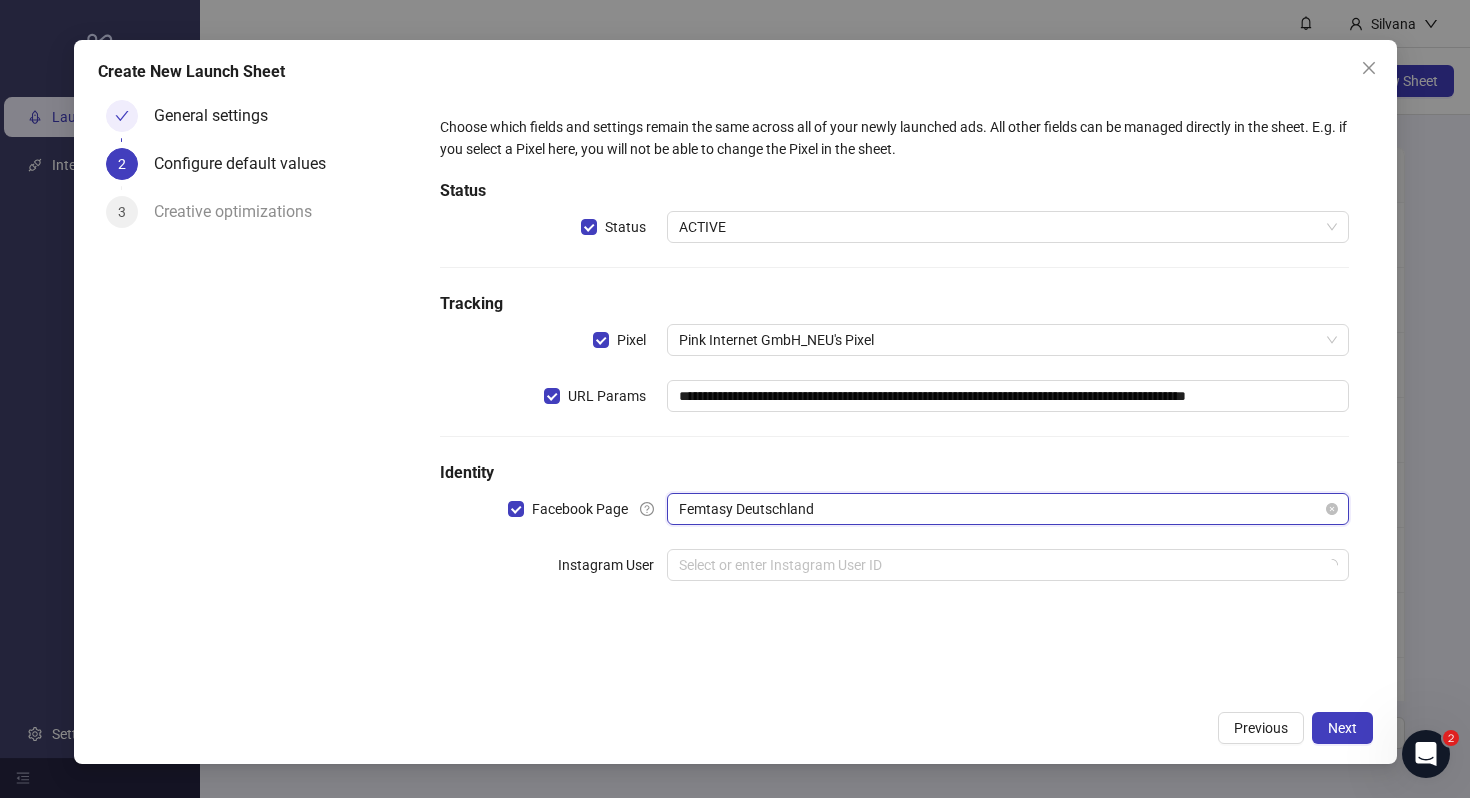 click on "Femtasy Deutschland" at bounding box center (1007, 509) 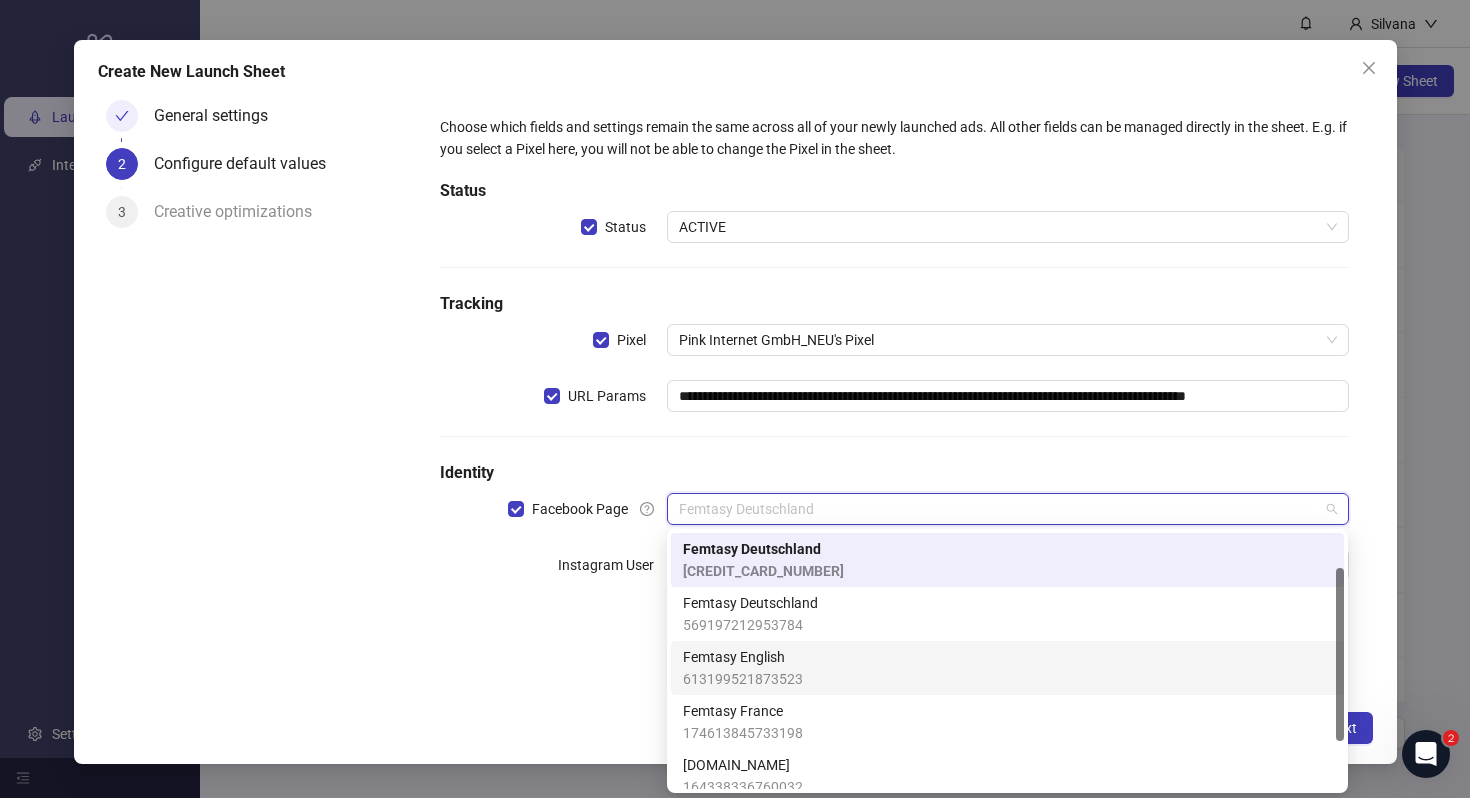 scroll, scrollTop: 122, scrollLeft: 0, axis: vertical 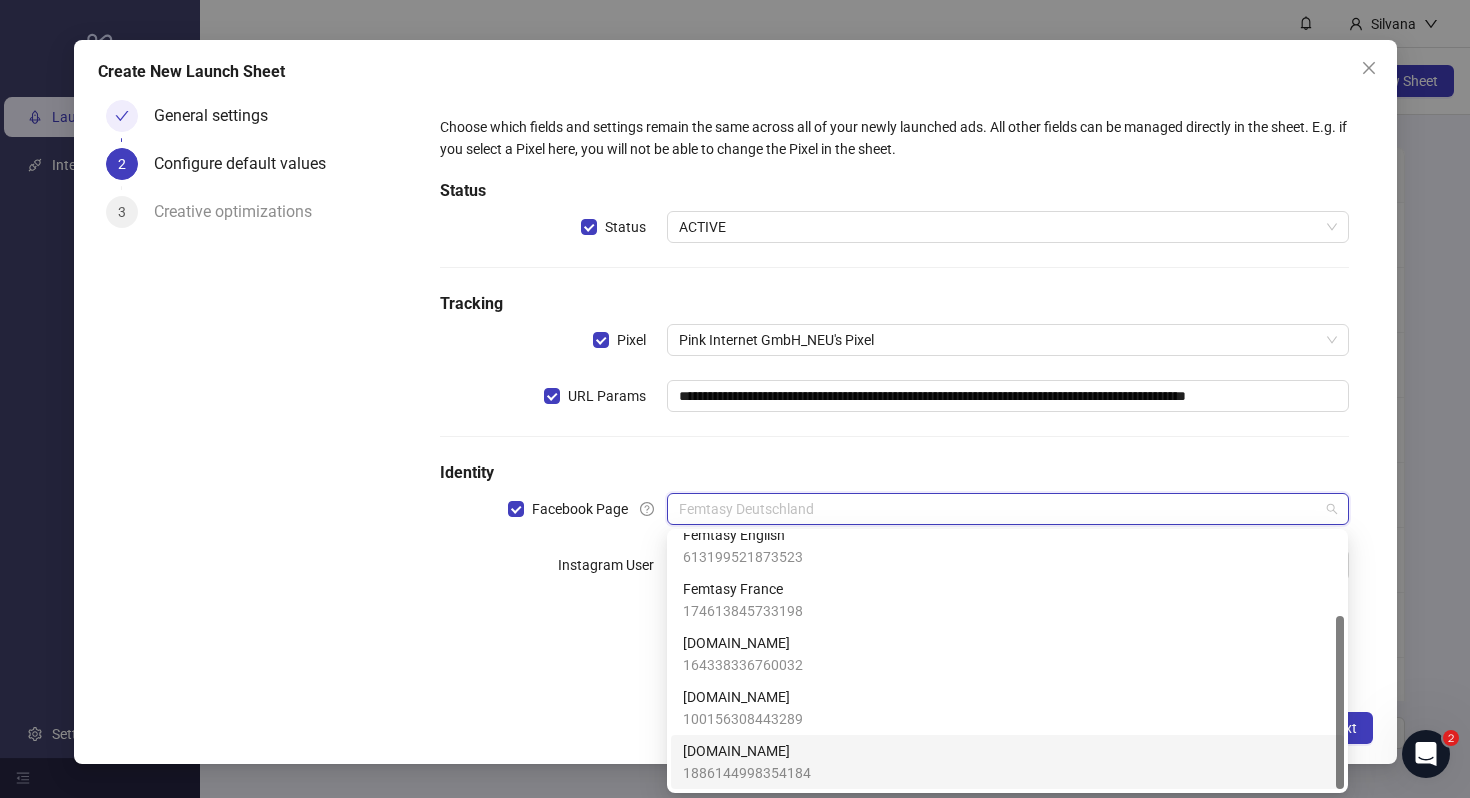 click on "[DOMAIN_NAME] 1886144998354184" at bounding box center [1007, 762] 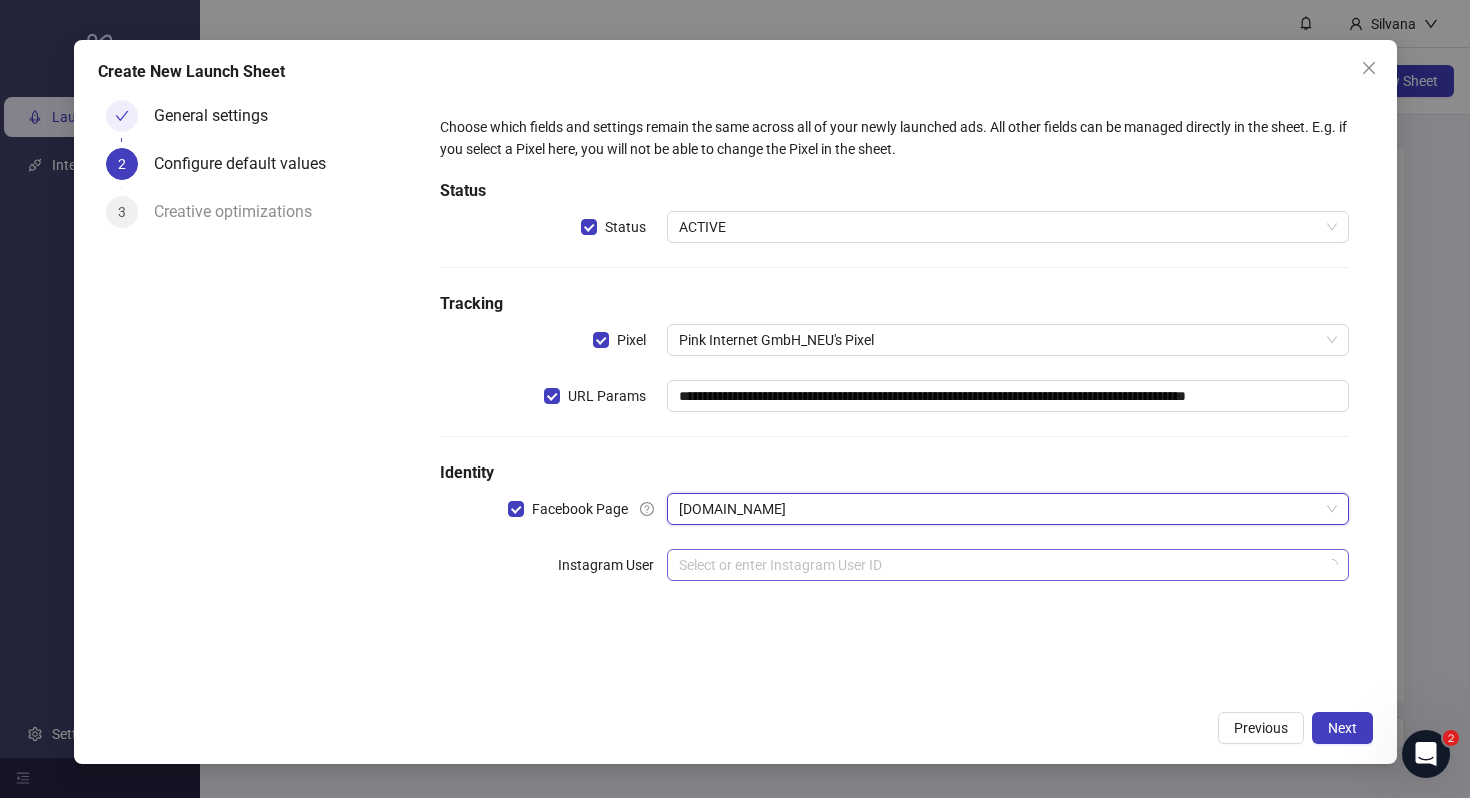 click at bounding box center (998, 565) 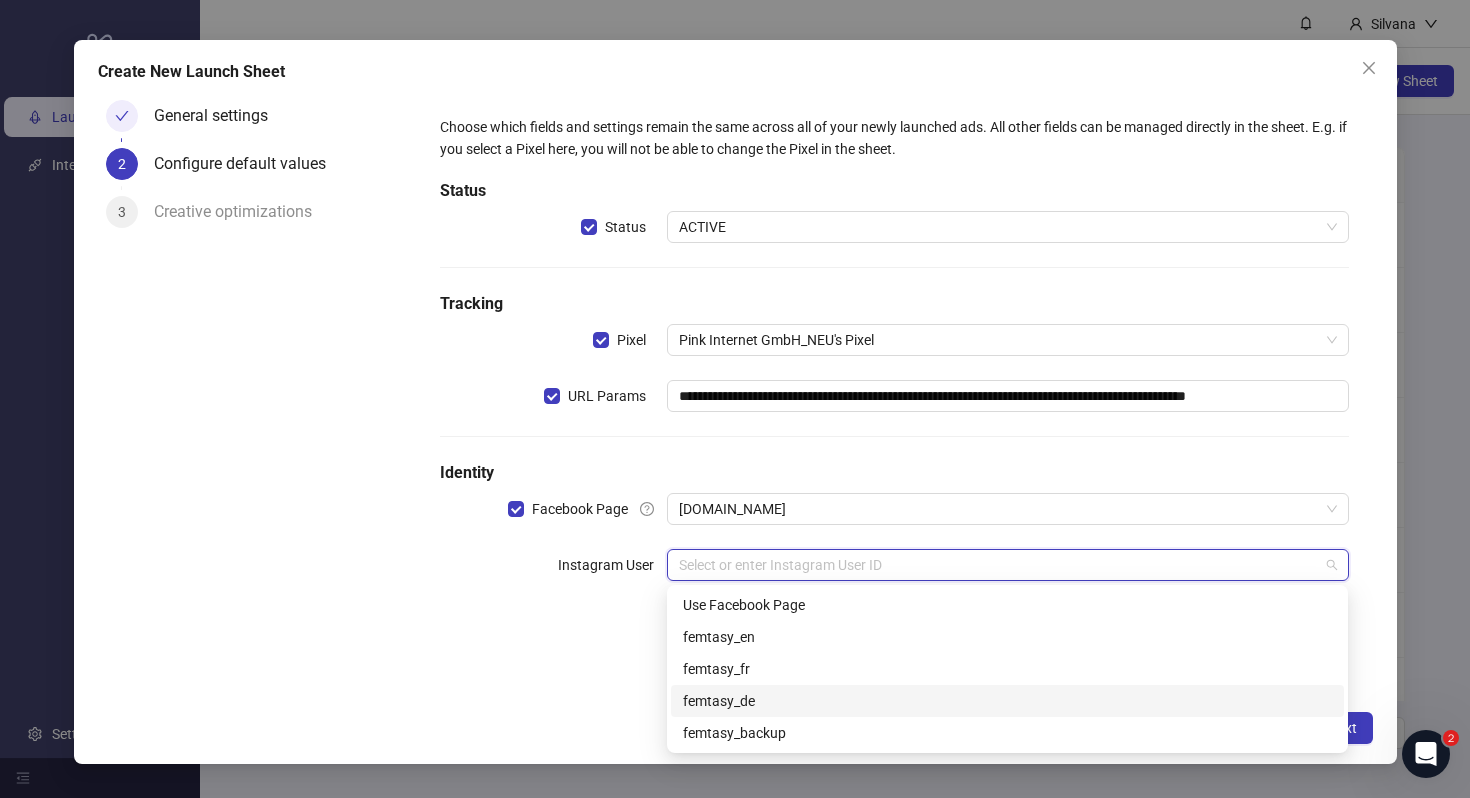 click on "femtasy_de" at bounding box center (1007, 701) 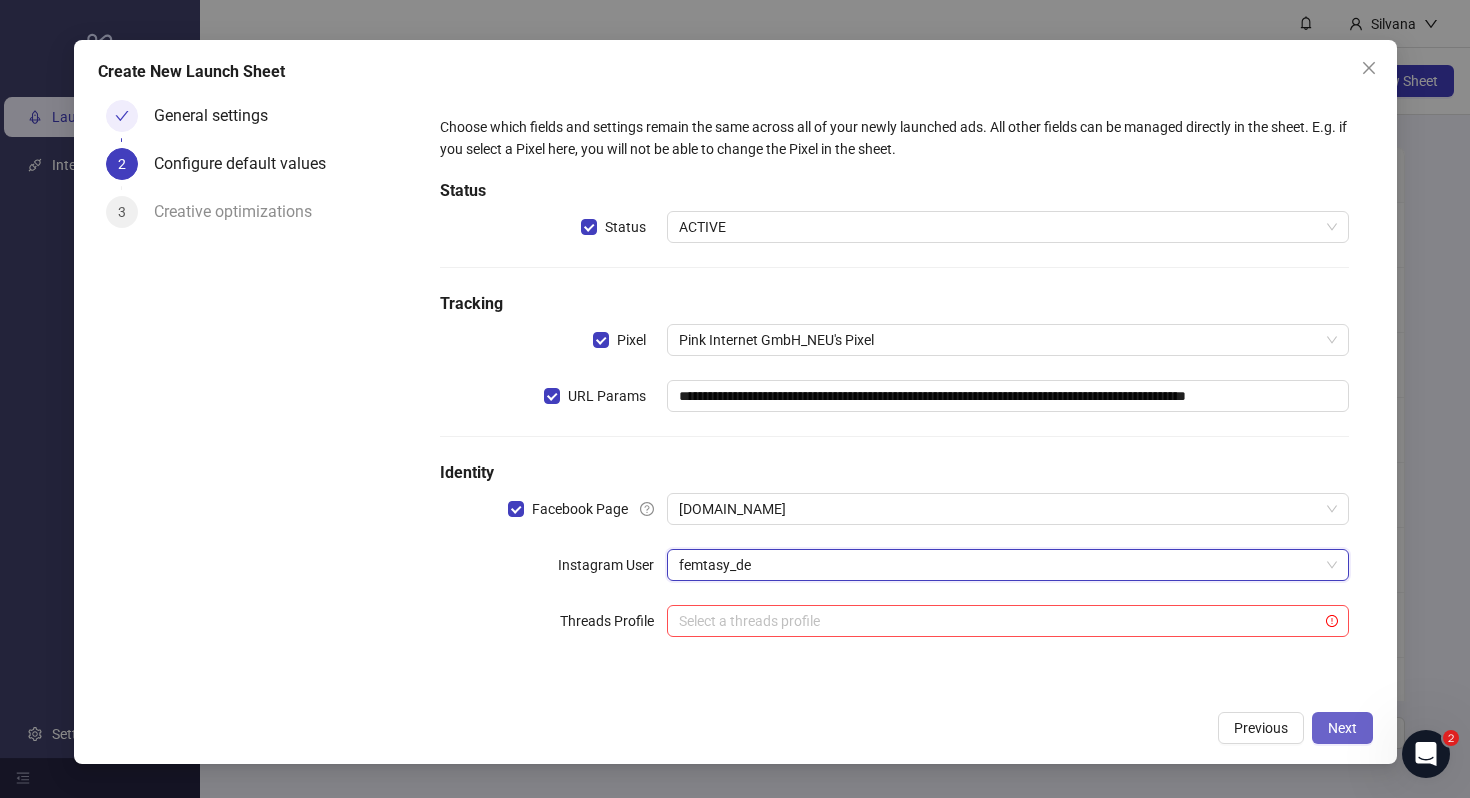click on "Next" at bounding box center (1342, 728) 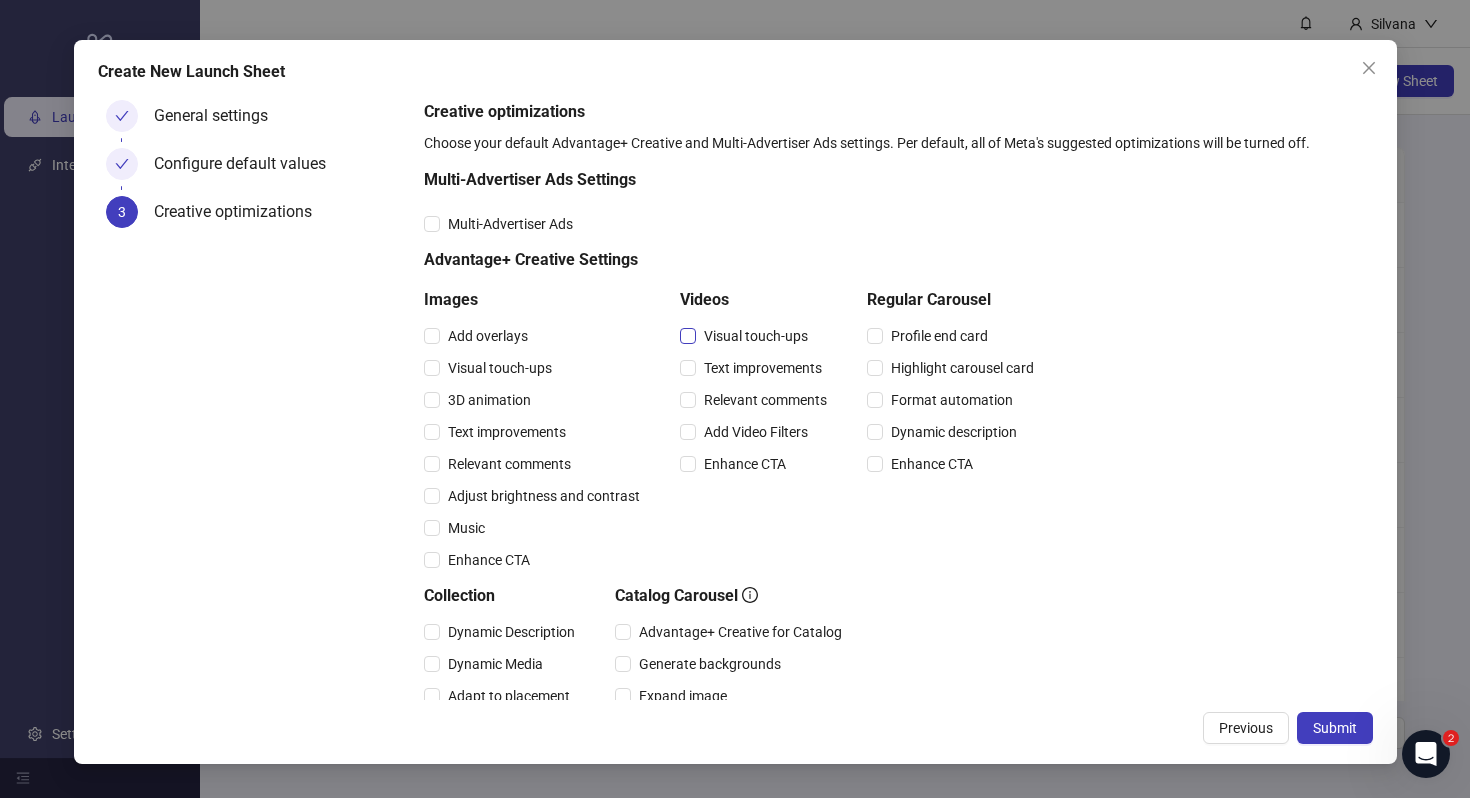 click on "Visual touch-ups" at bounding box center (756, 336) 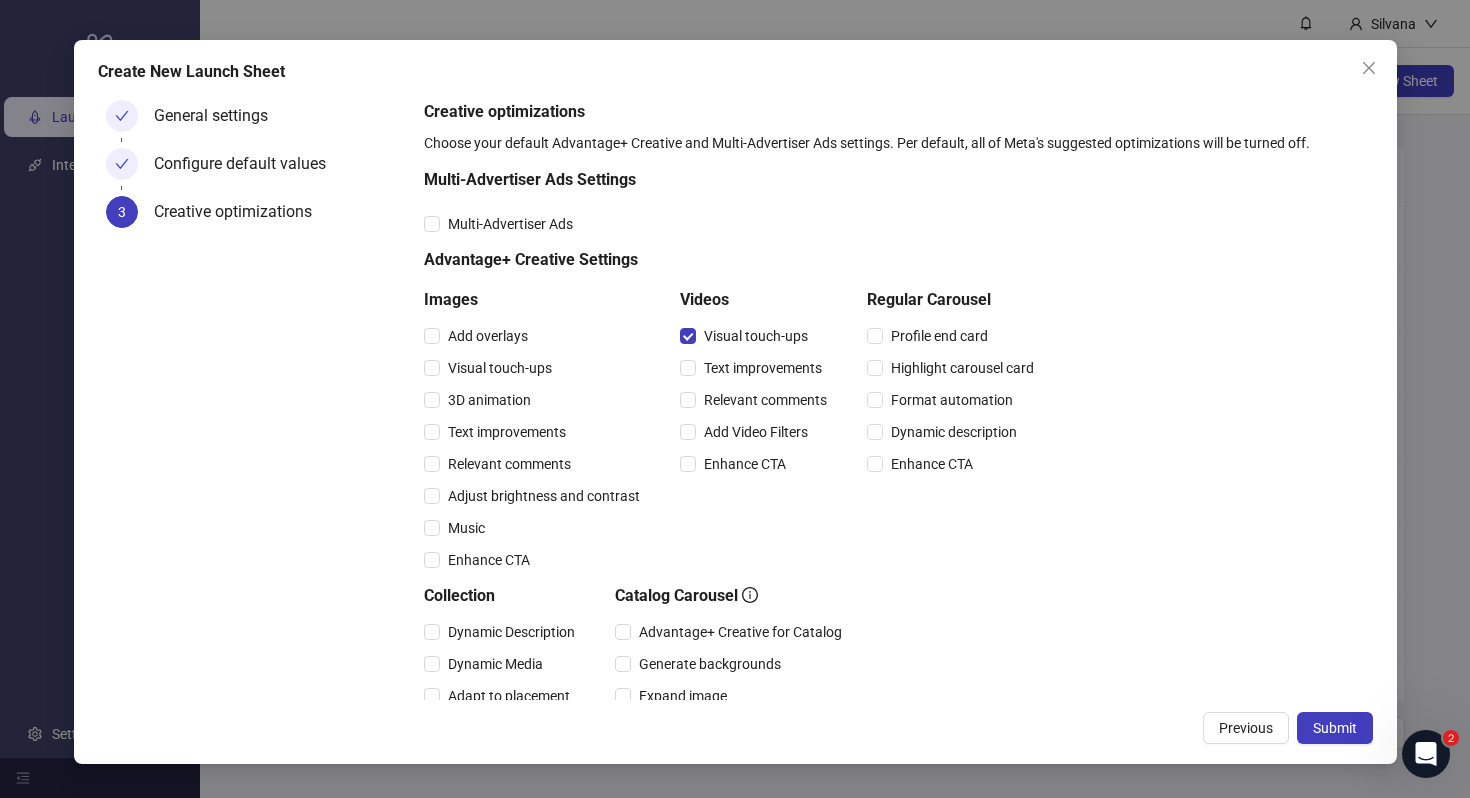 click on "Text improvements" at bounding box center [757, 368] 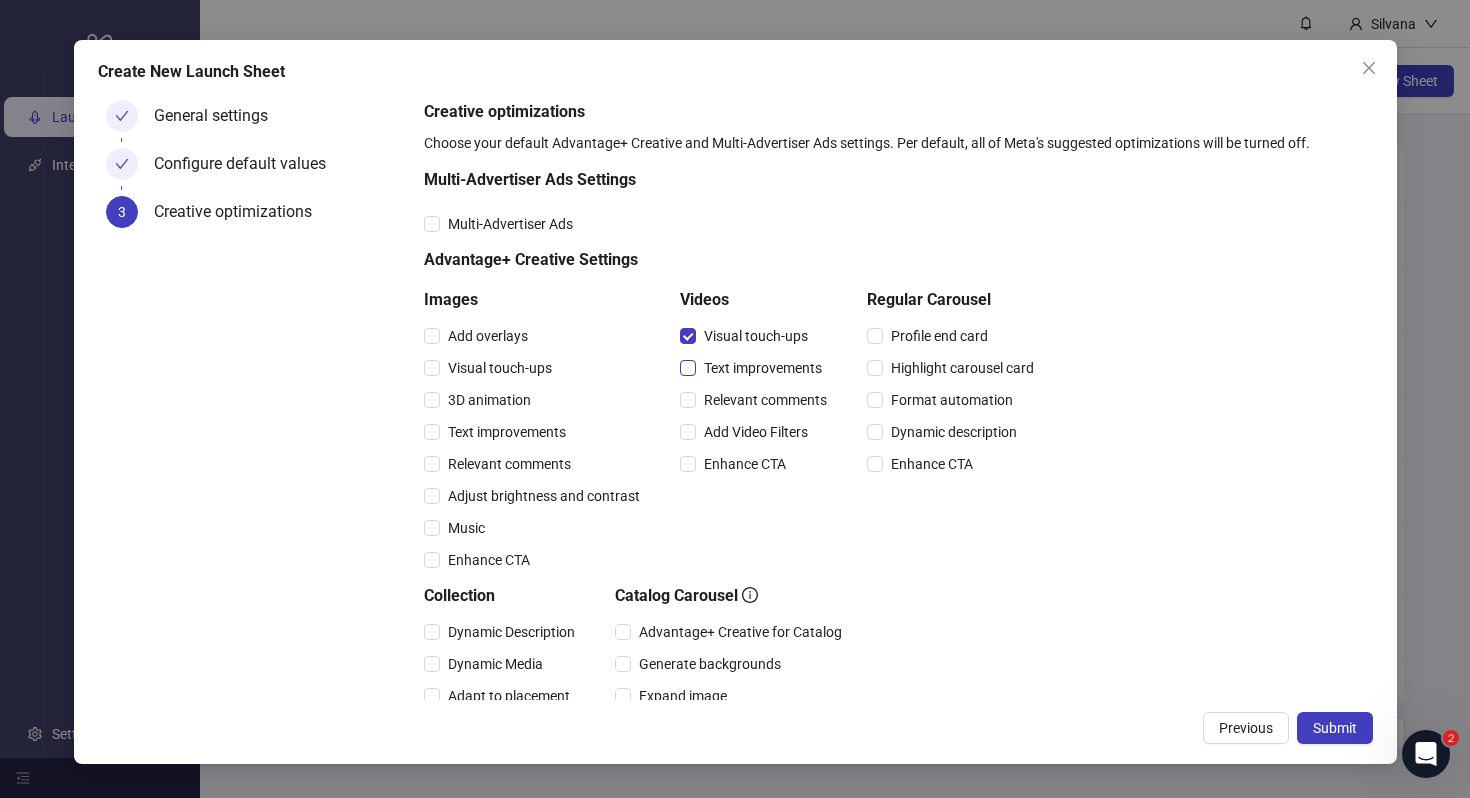 click on "Text improvements" at bounding box center [763, 368] 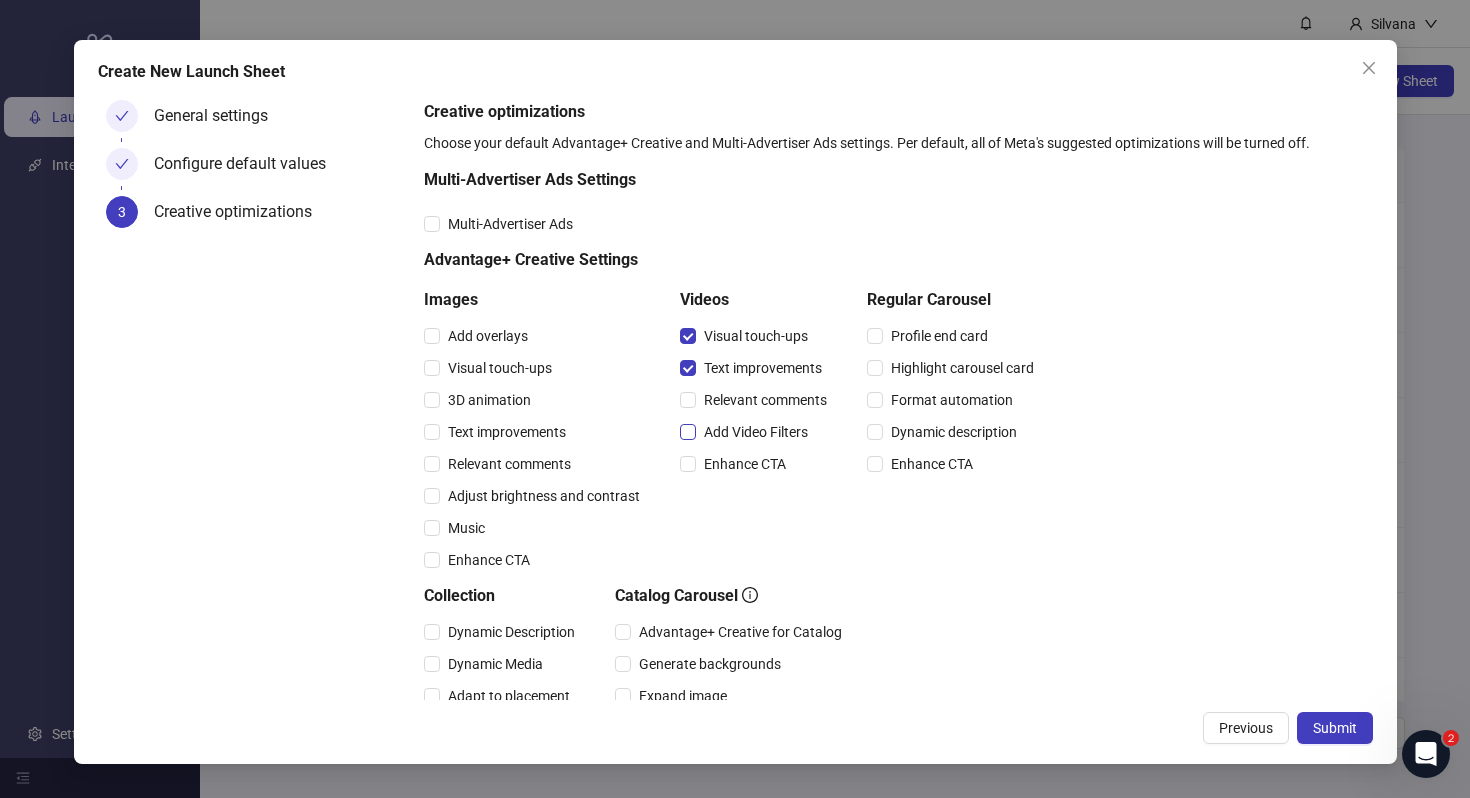 click on "Add Video Filters" at bounding box center (756, 432) 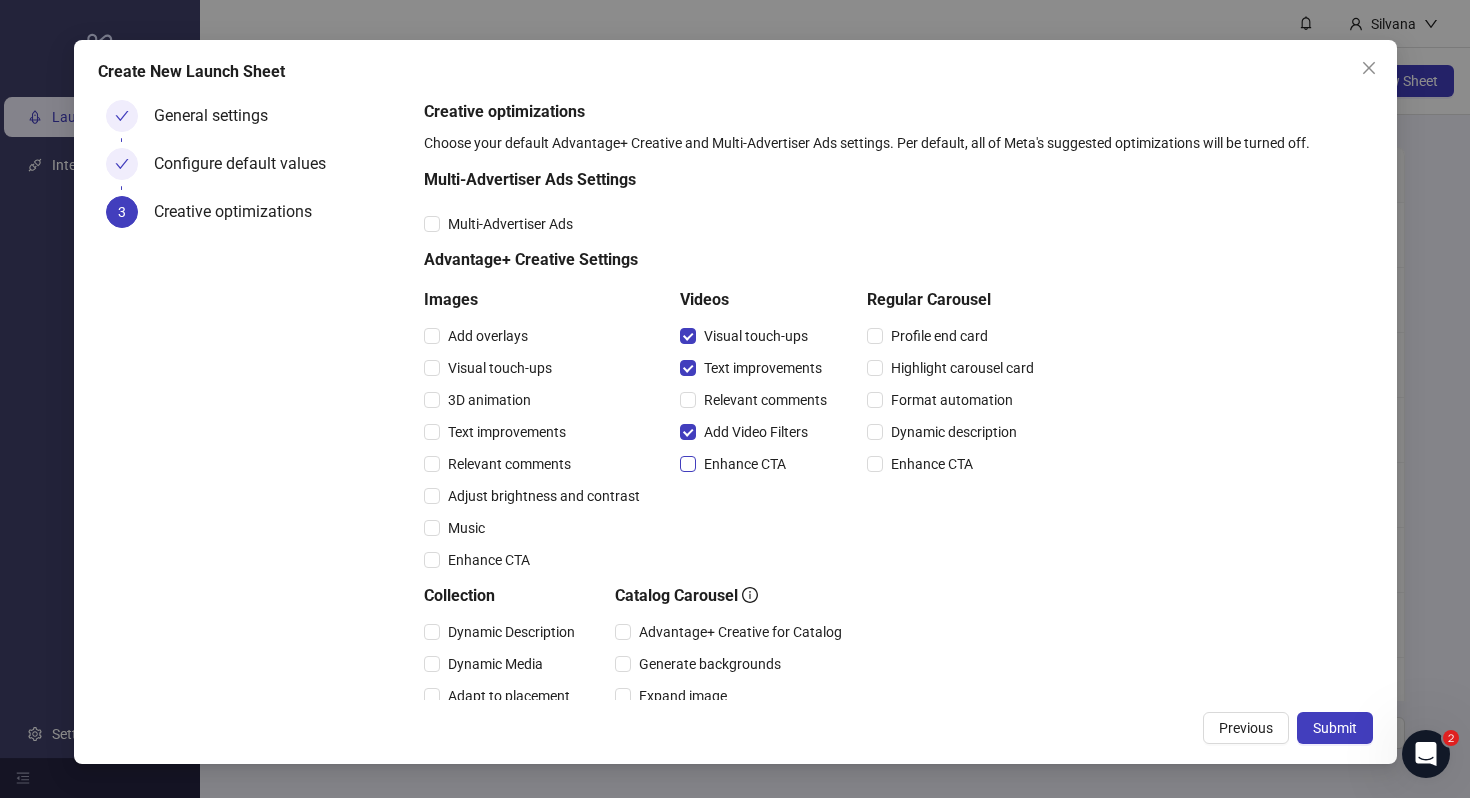 click on "Enhance CTA" at bounding box center (745, 464) 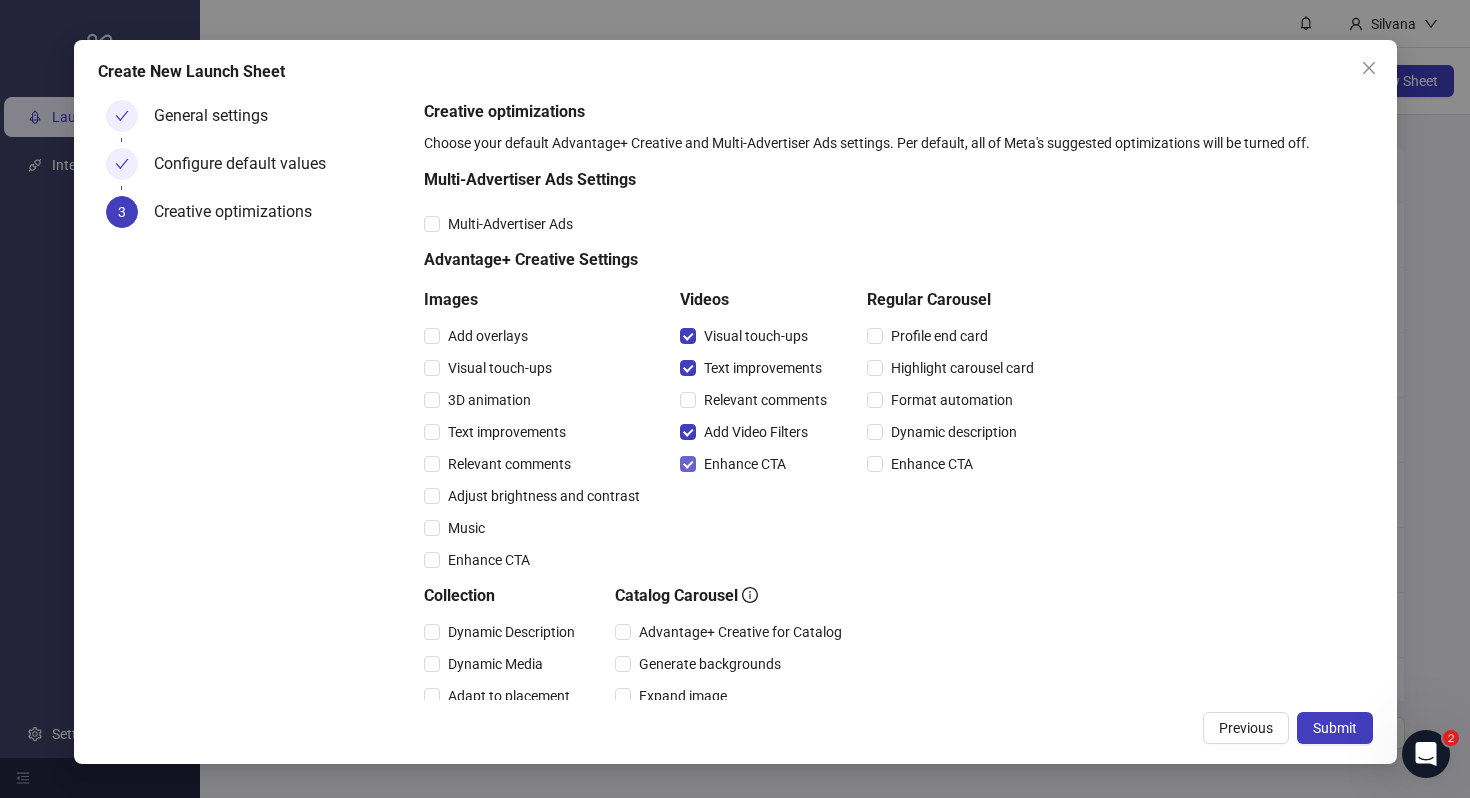 click on "Enhance CTA" at bounding box center (745, 464) 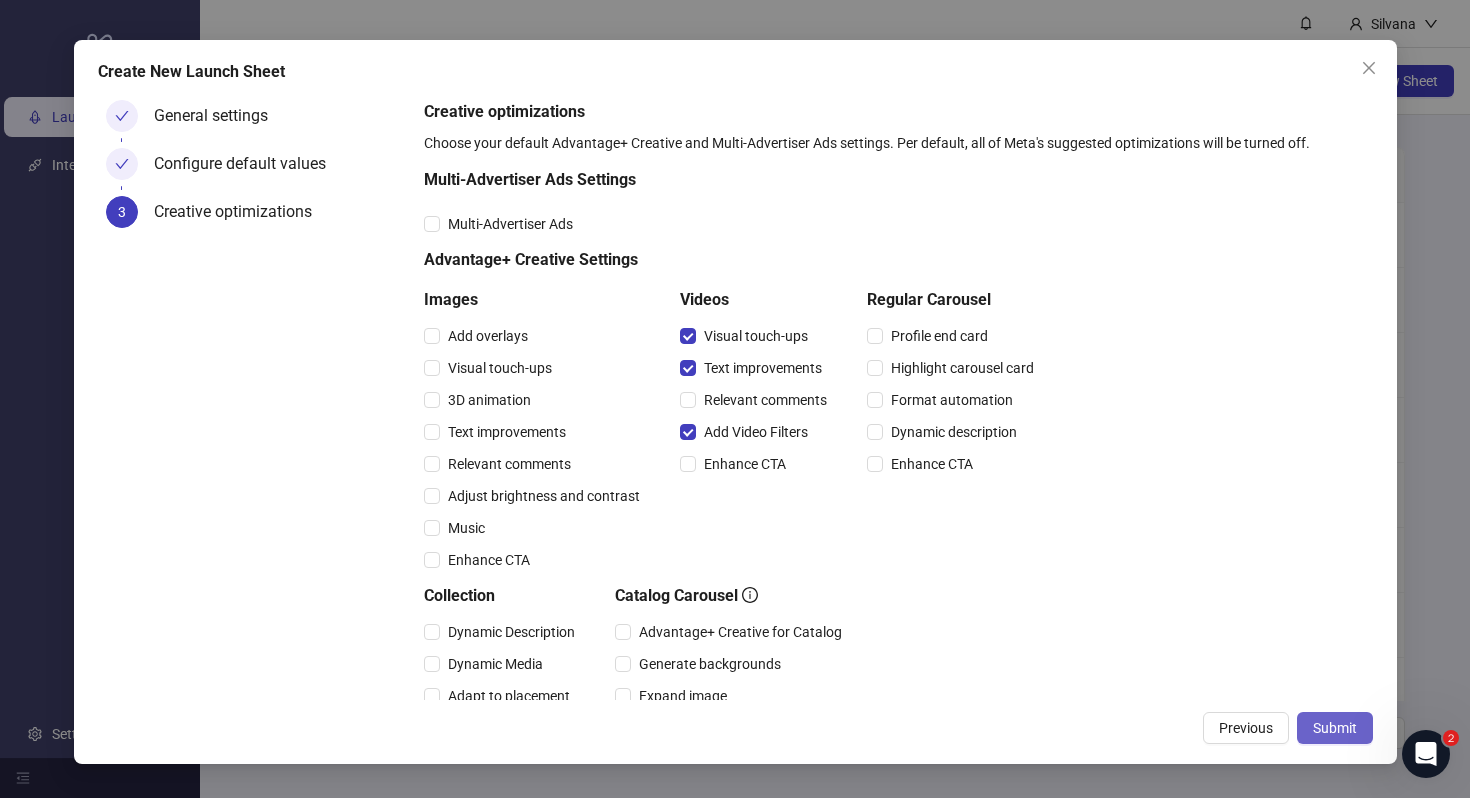 click on "Submit" at bounding box center [1335, 728] 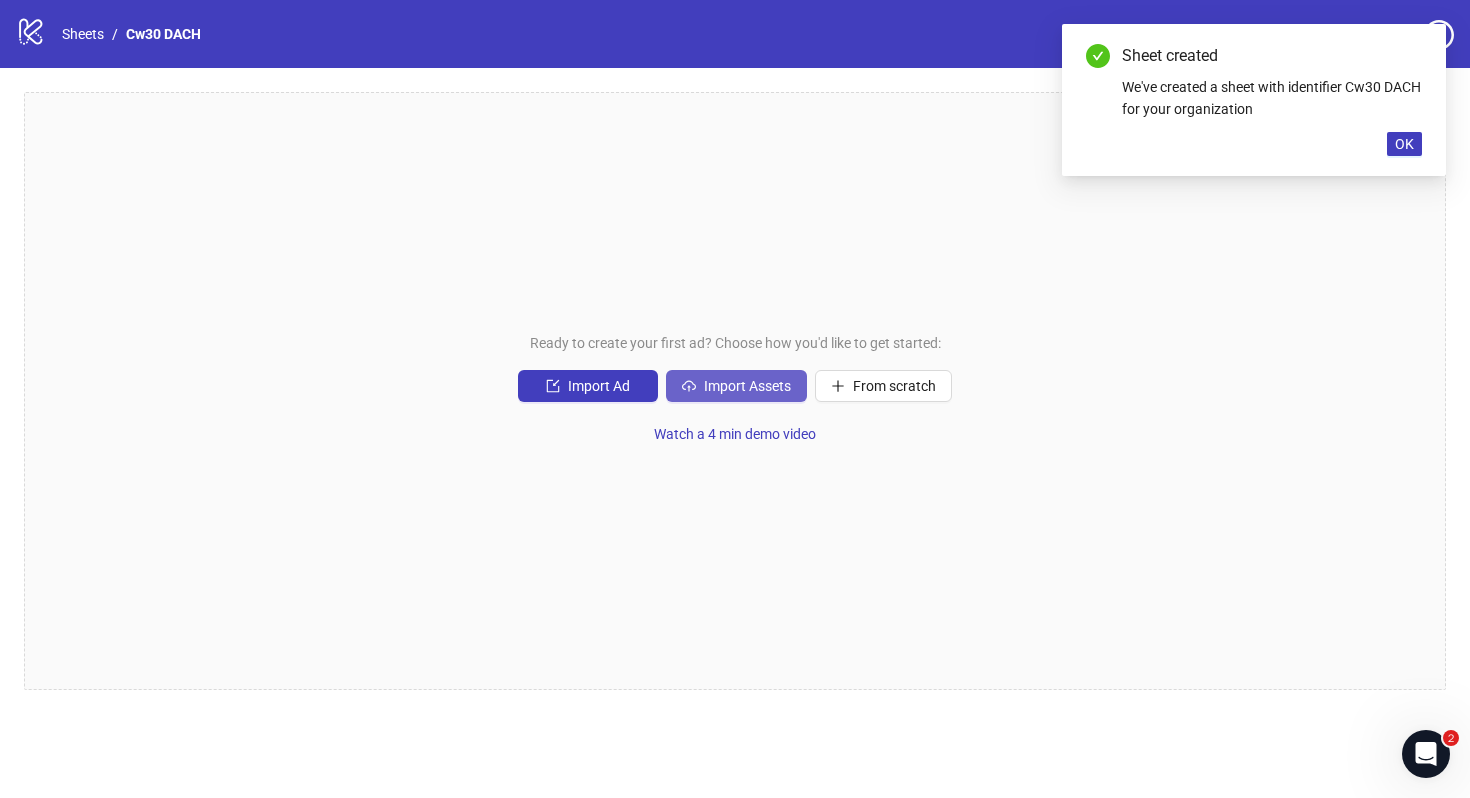 click on "Import Assets" at bounding box center (747, 386) 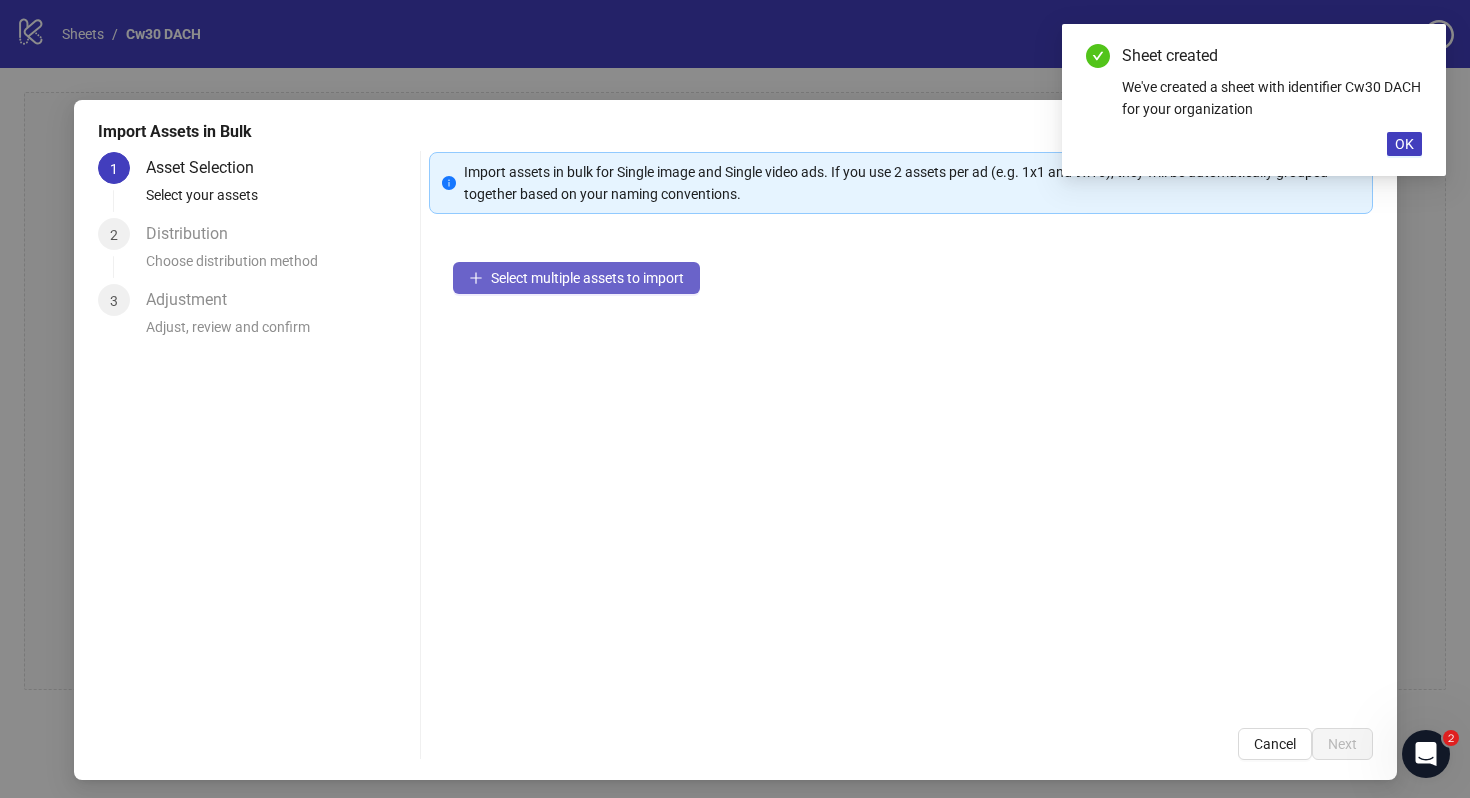 click on "Select multiple assets to import" at bounding box center [587, 278] 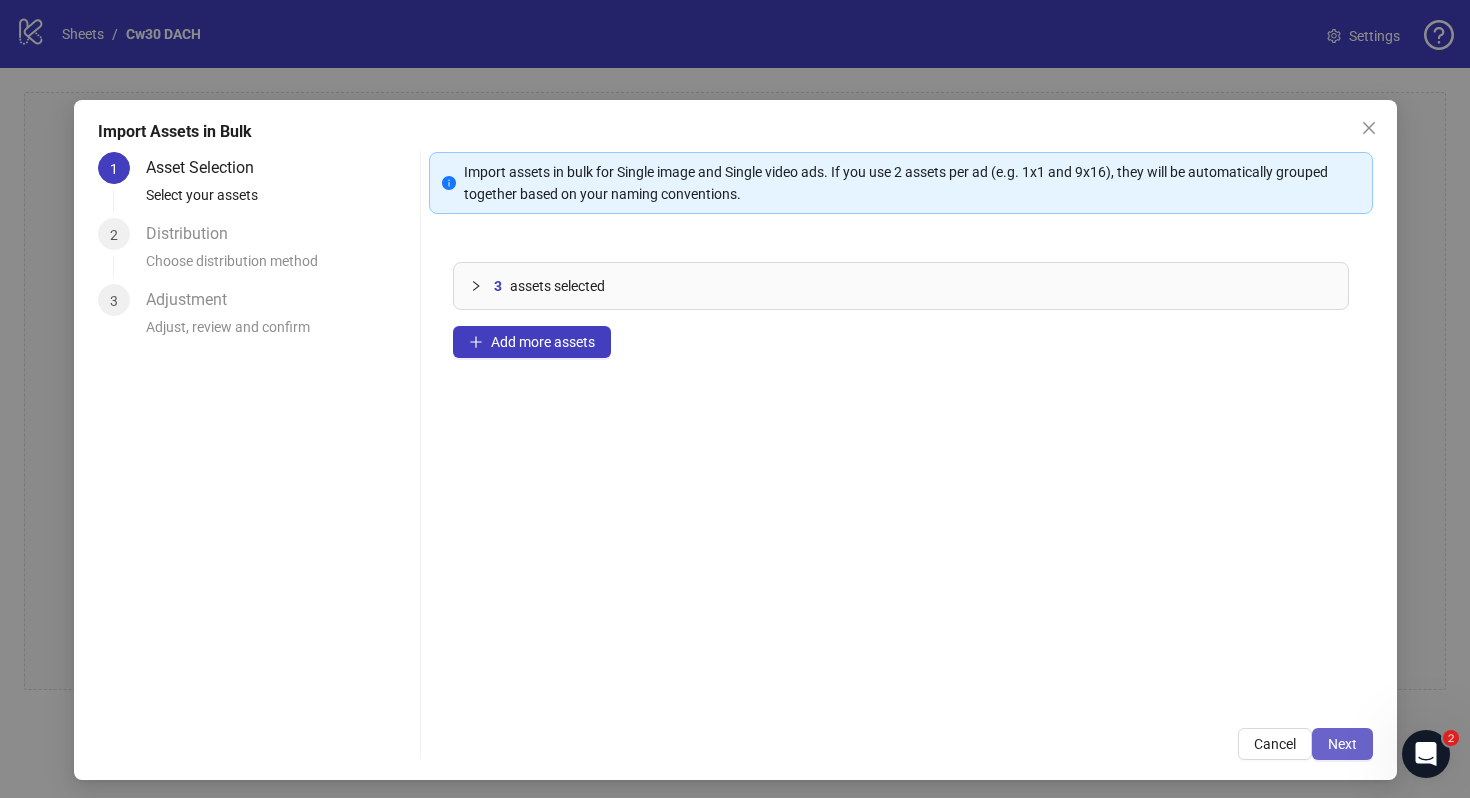 click on "Next" at bounding box center (1342, 744) 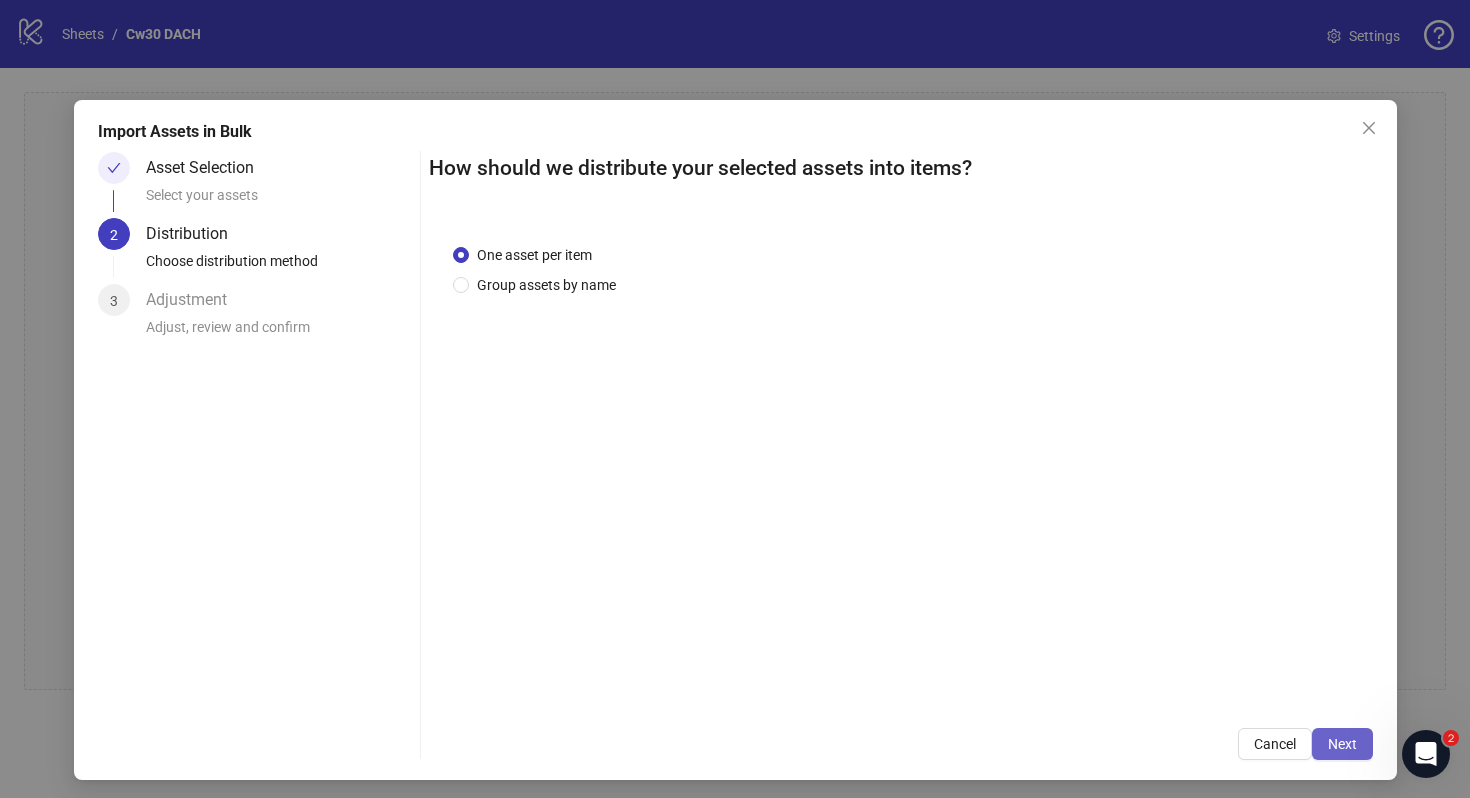 click on "Next" at bounding box center [1342, 744] 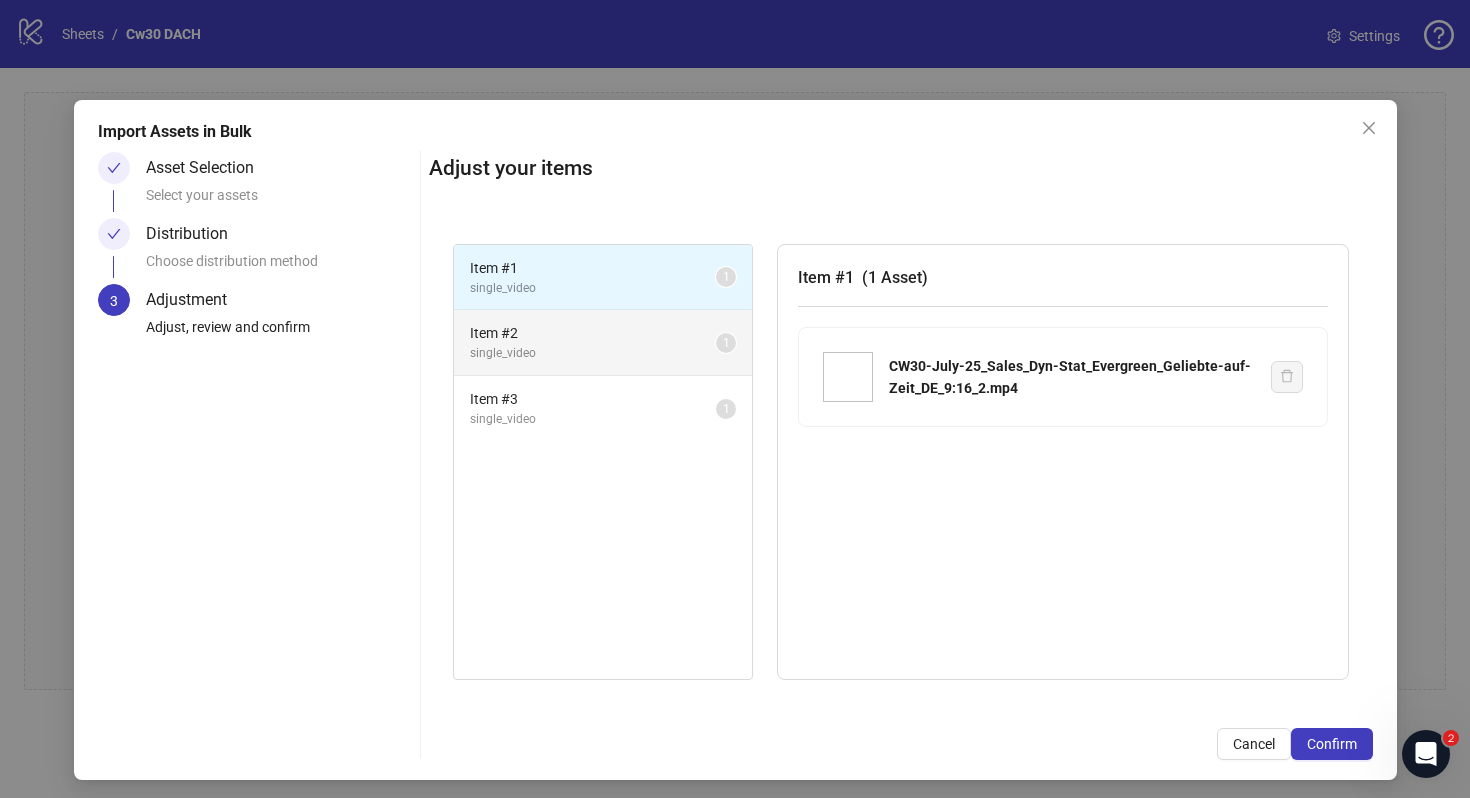 click on "Item # 2" at bounding box center (593, 333) 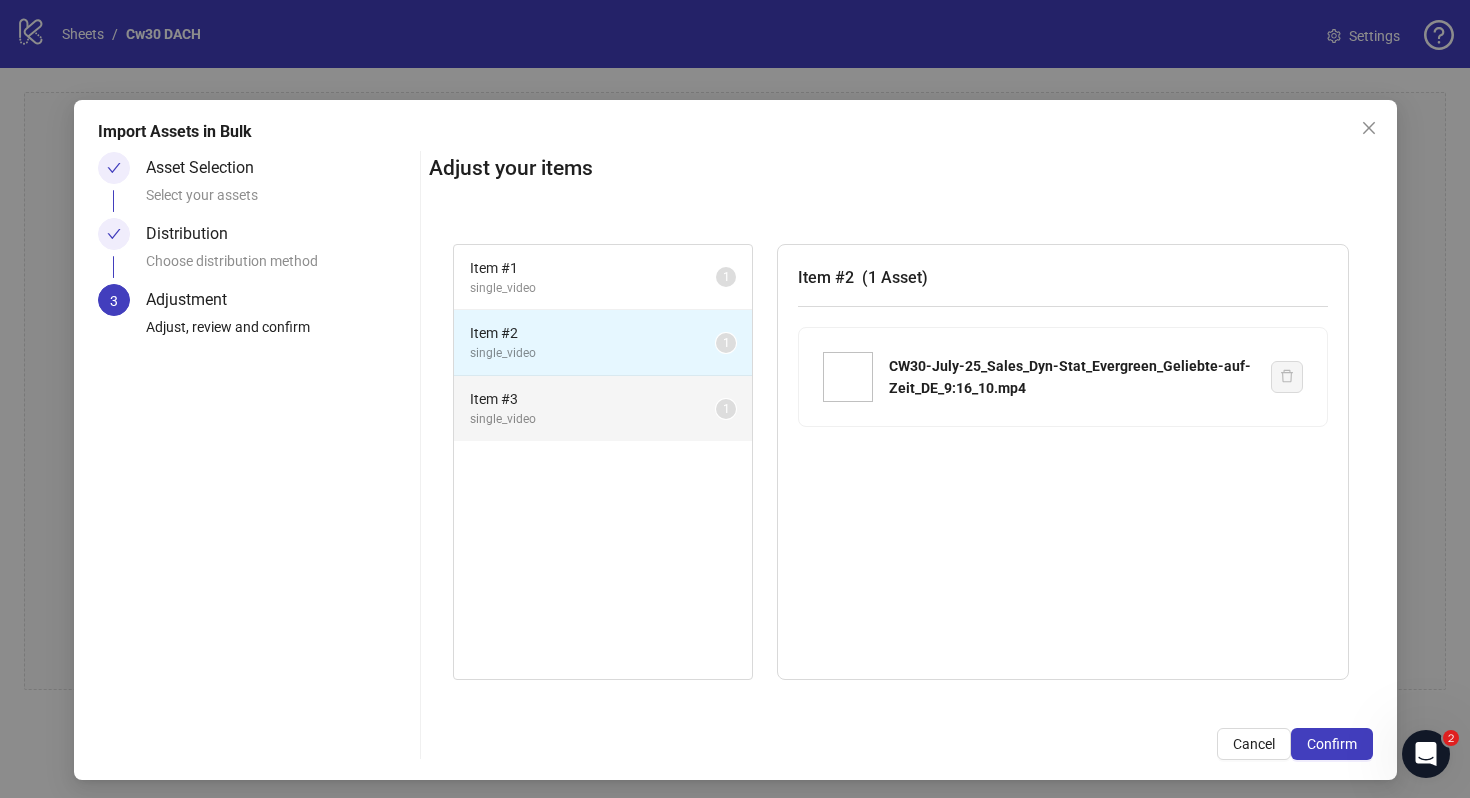 click on "Item # 3" at bounding box center (593, 399) 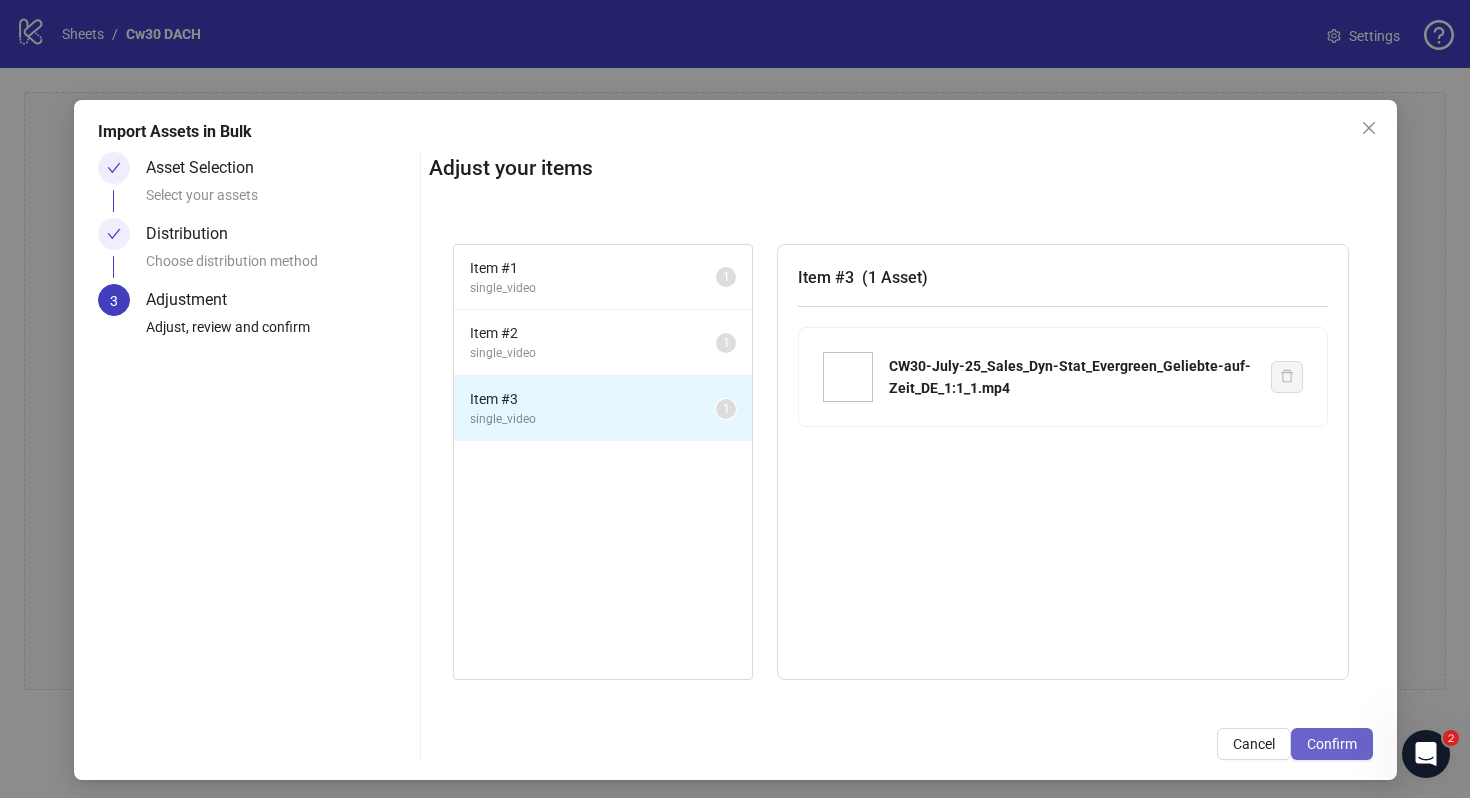 click on "Confirm" at bounding box center [1332, 744] 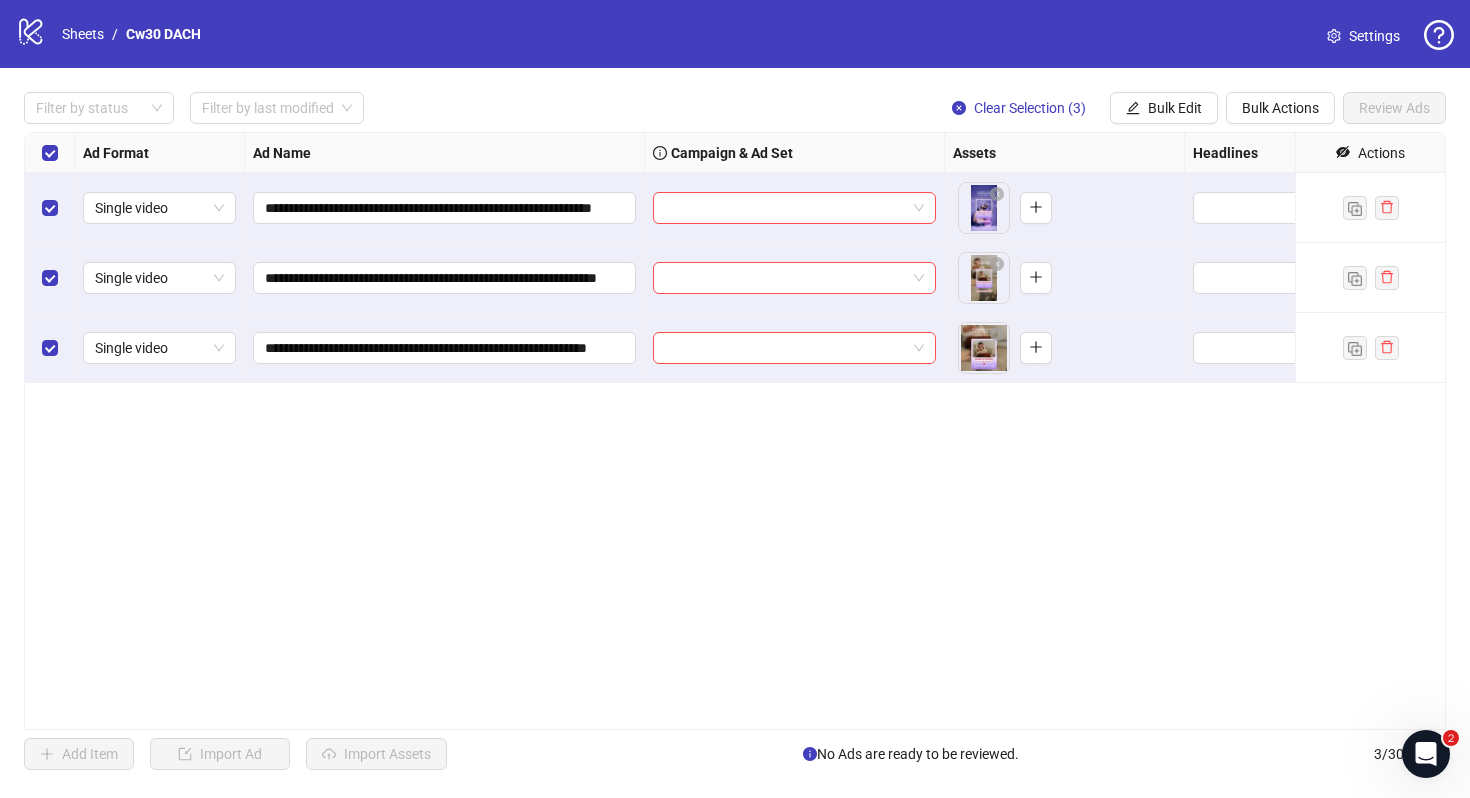 click at bounding box center [1334, 36] 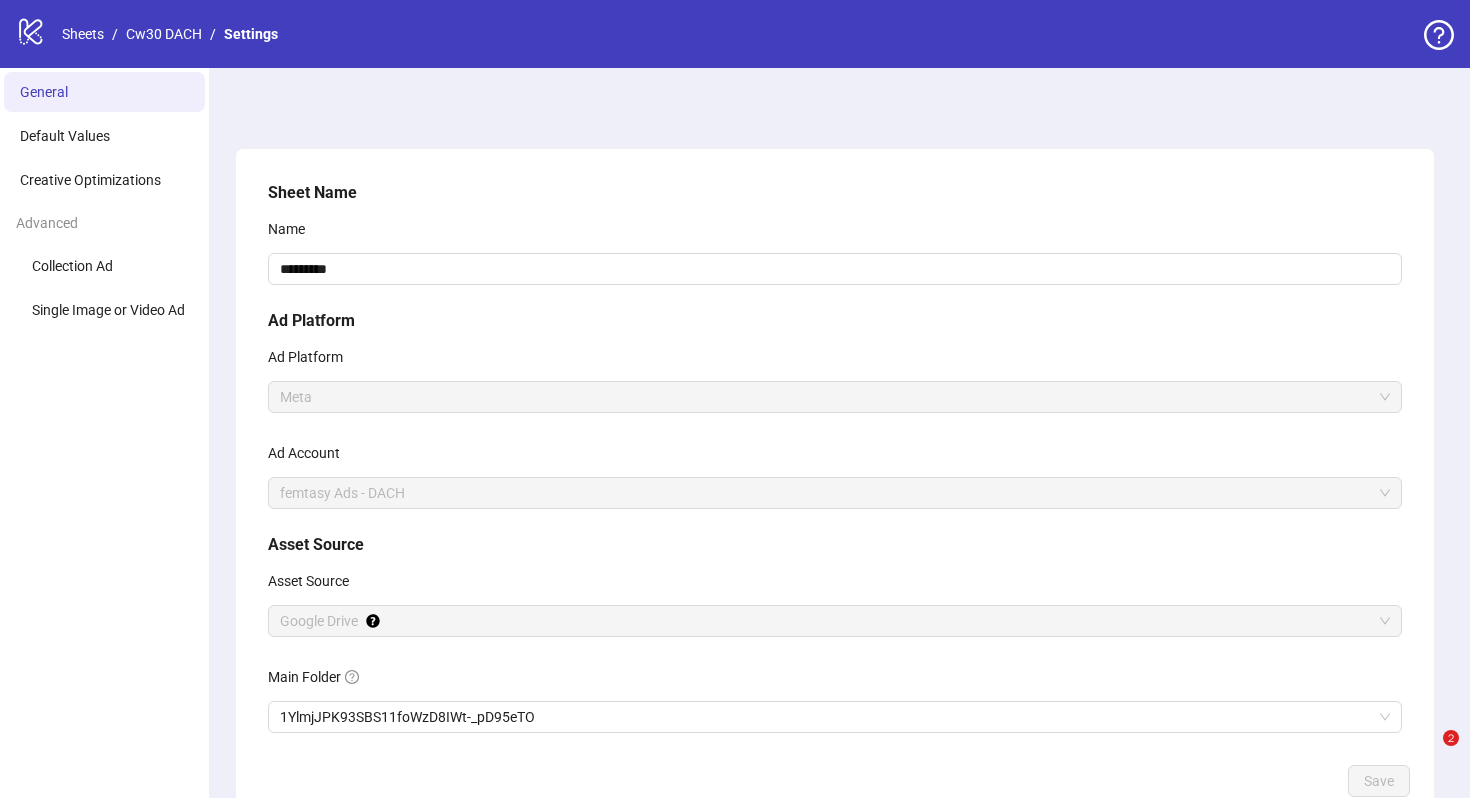 scroll, scrollTop: 128, scrollLeft: 0, axis: vertical 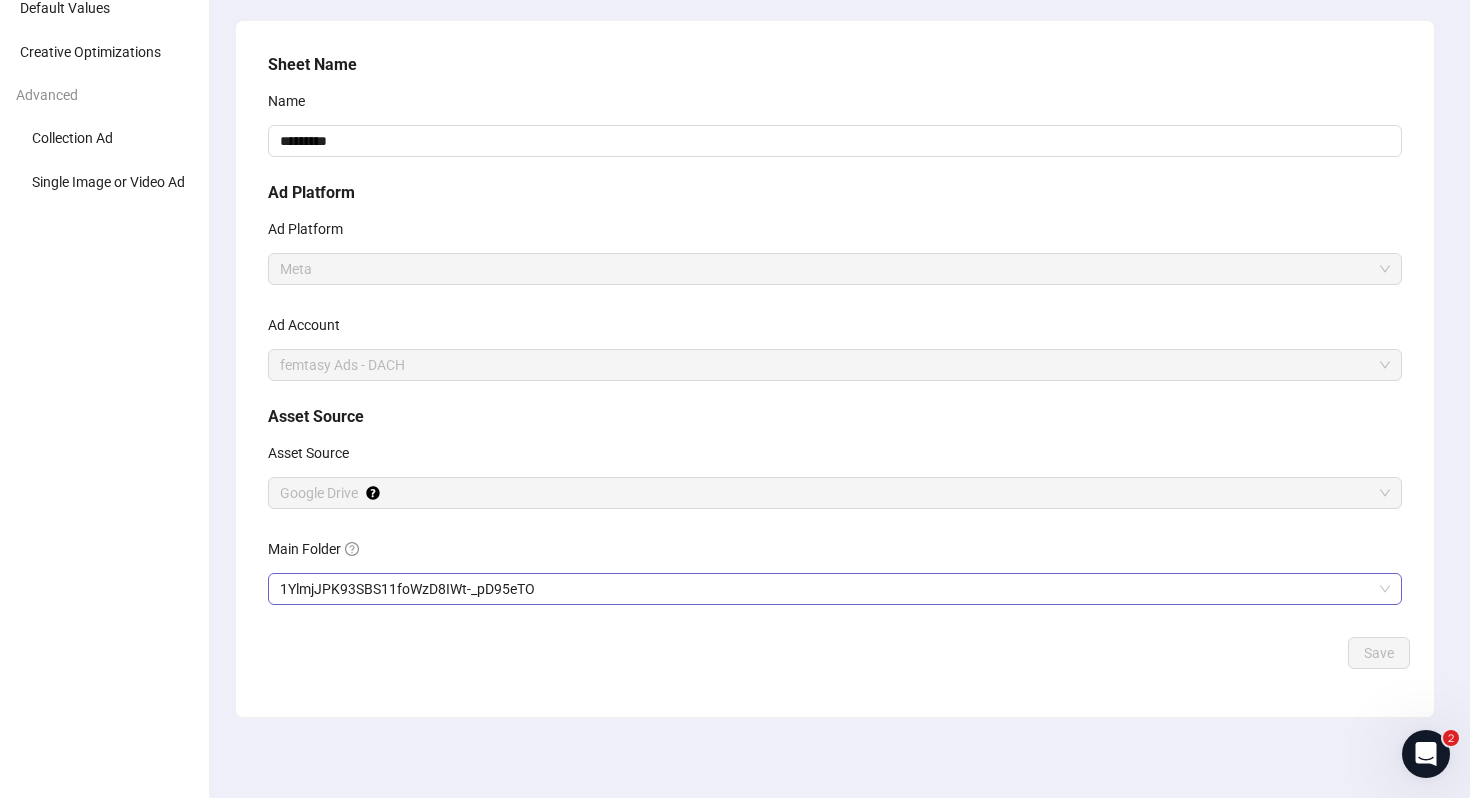 click on "1YlmjJPK93SBS11foWzD8IWt-_pD95eTO" at bounding box center (835, 589) 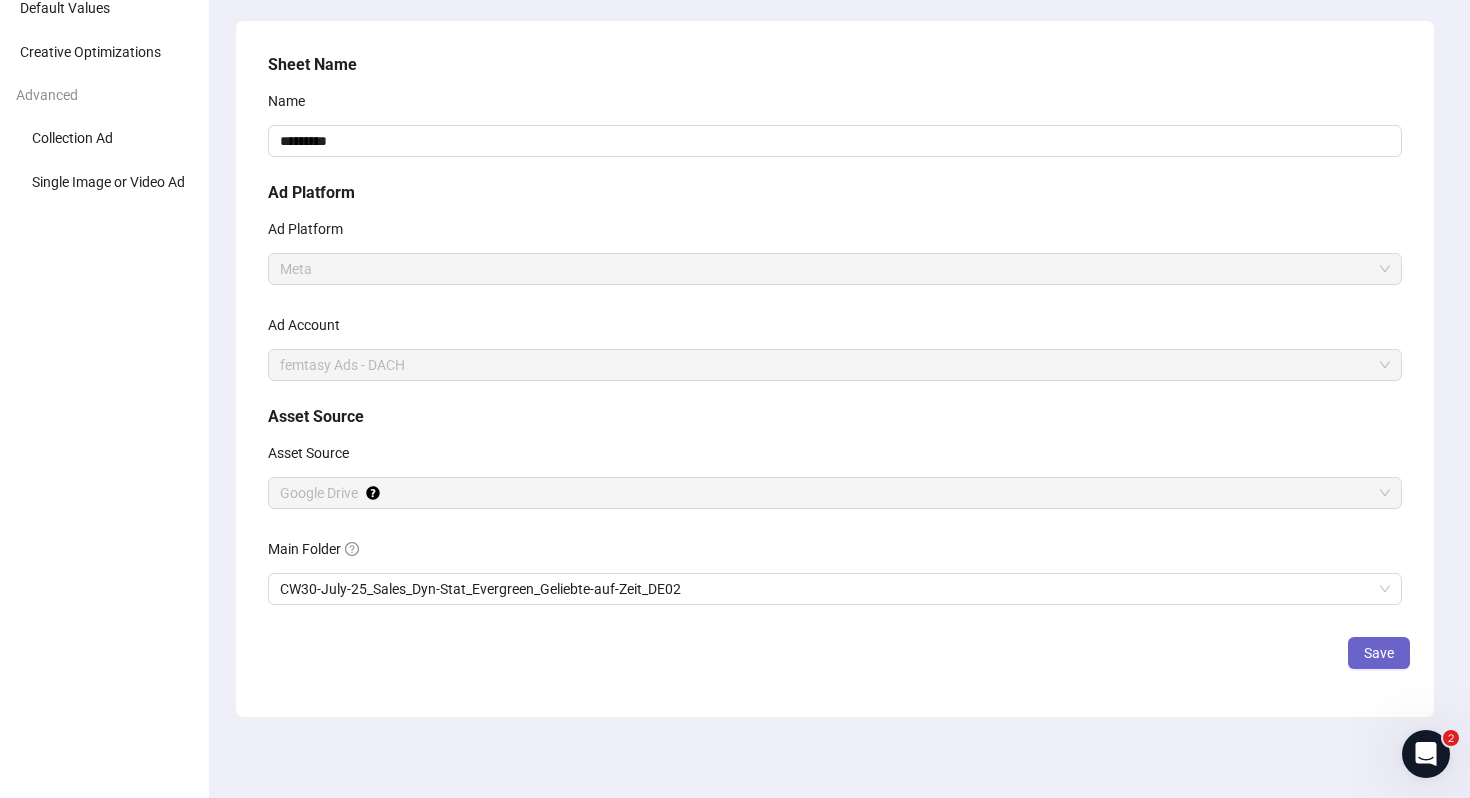 click on "Save" at bounding box center (1379, 653) 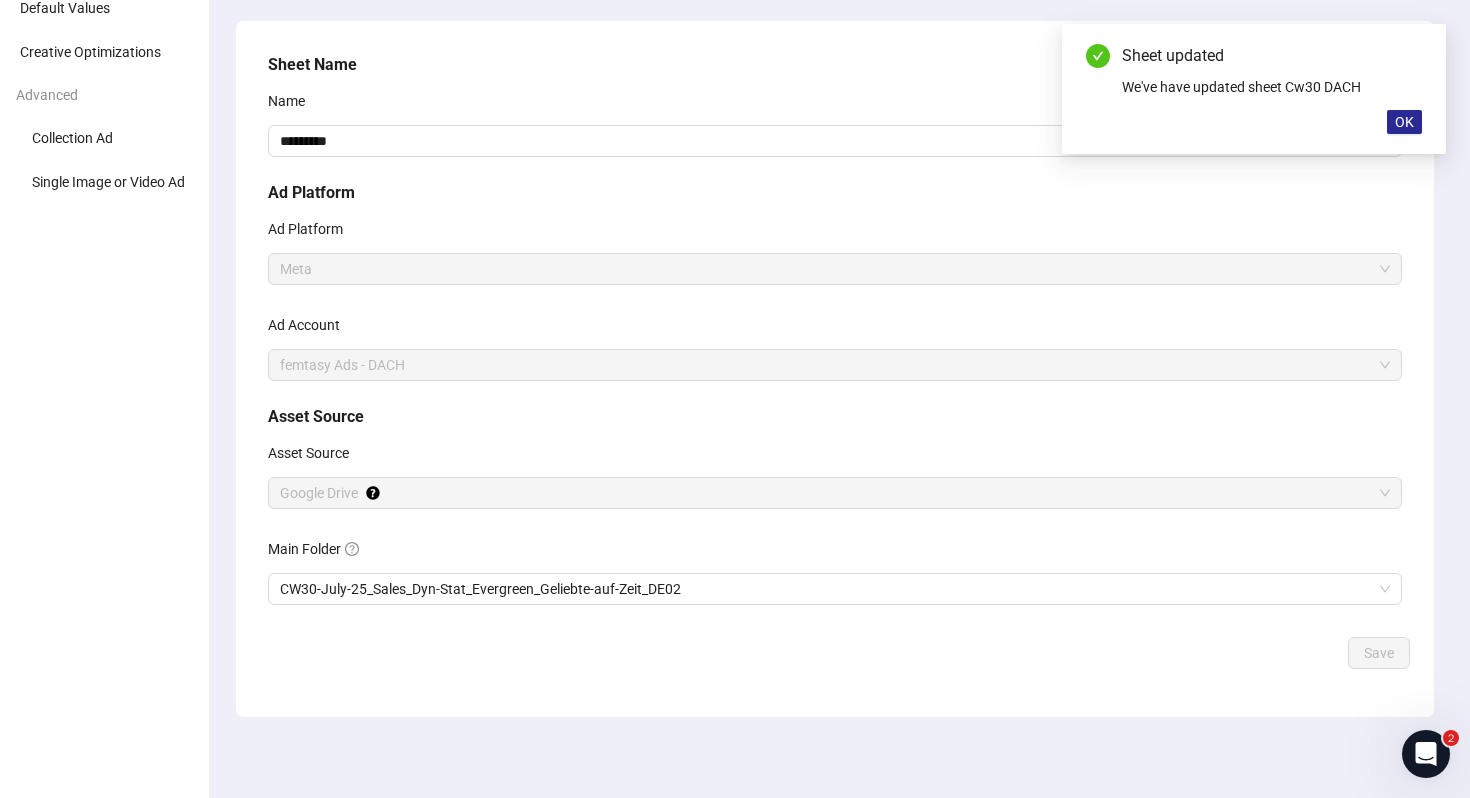 click on "OK" at bounding box center [1404, 122] 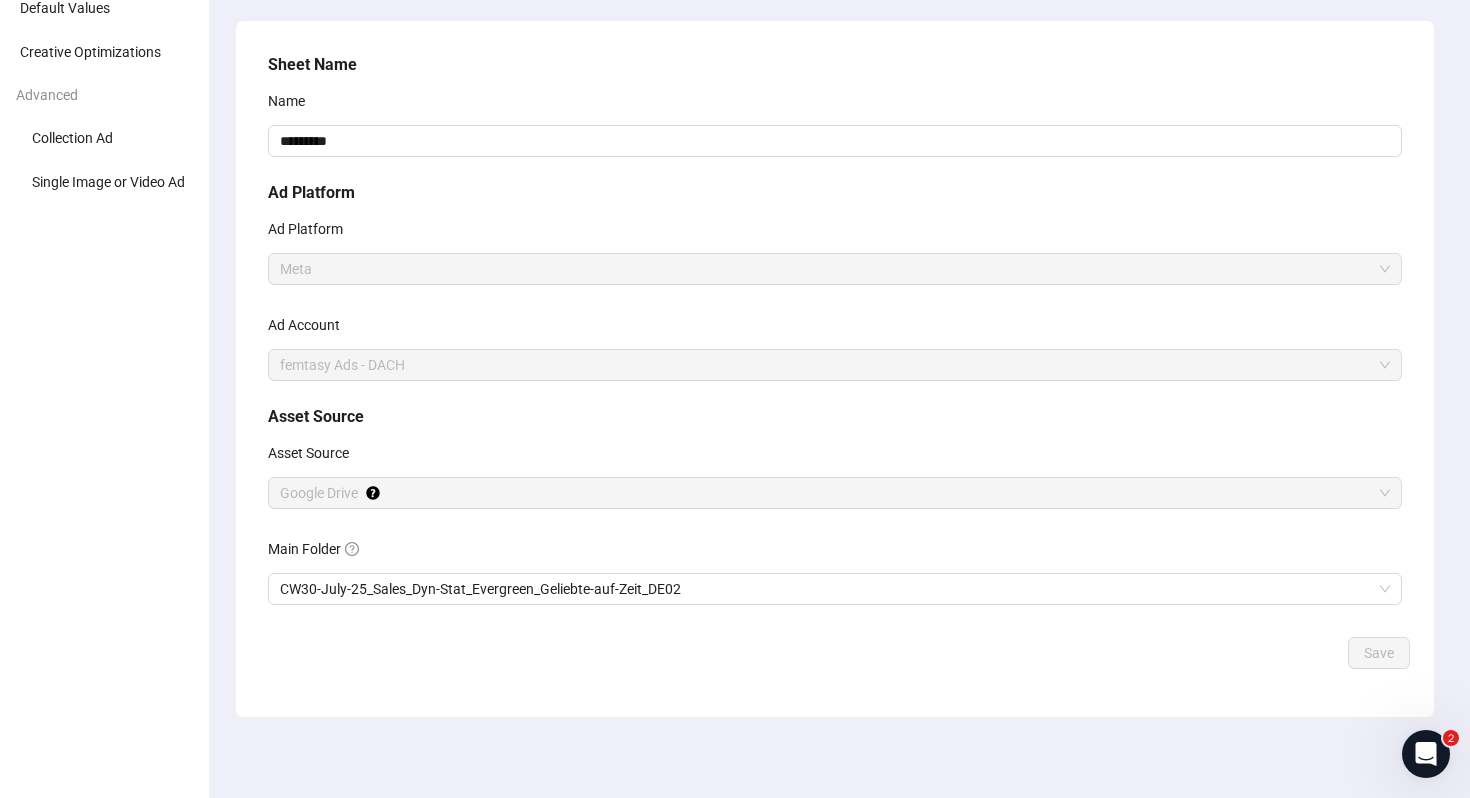scroll, scrollTop: 0, scrollLeft: 0, axis: both 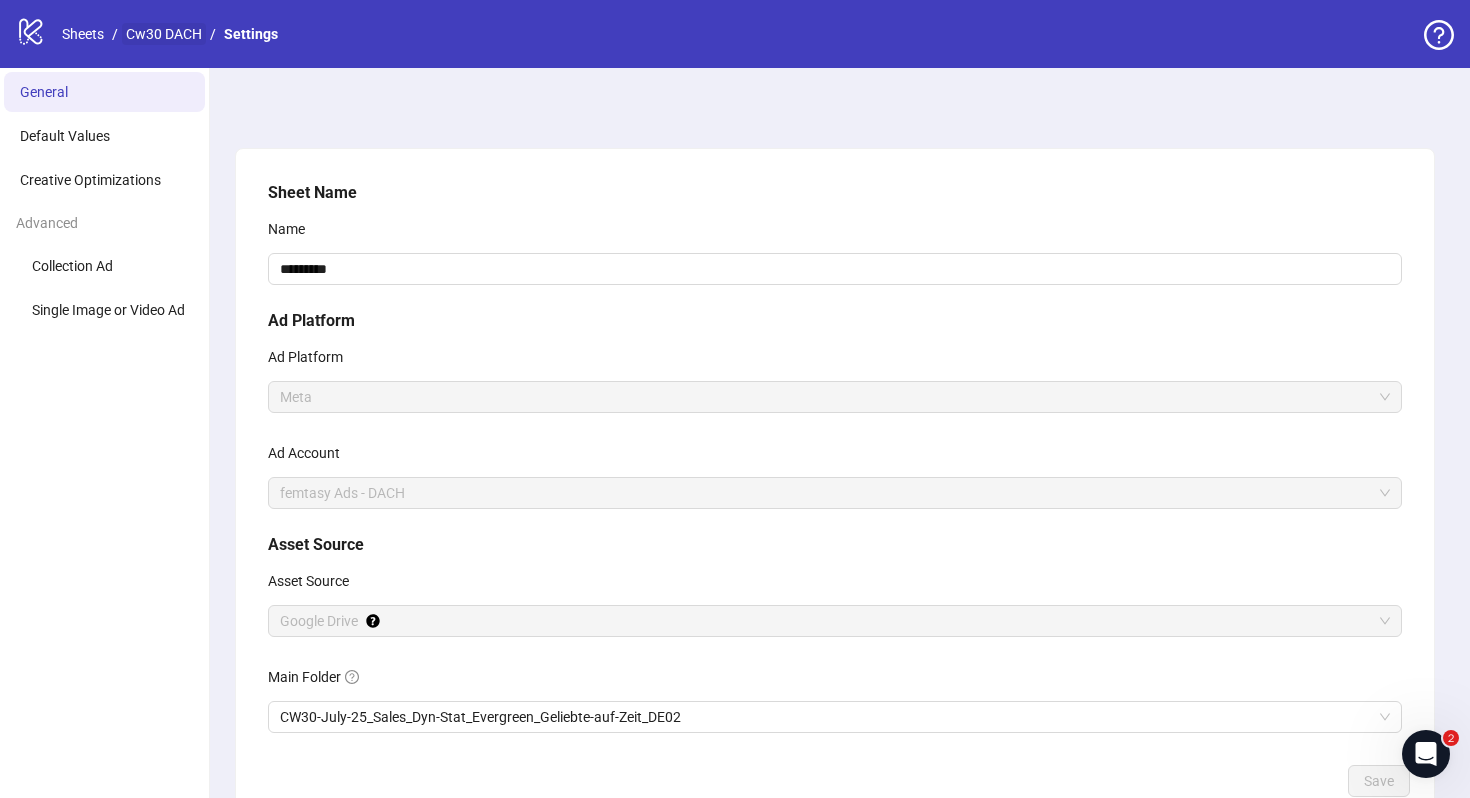click on "Cw30 DACH" at bounding box center [164, 34] 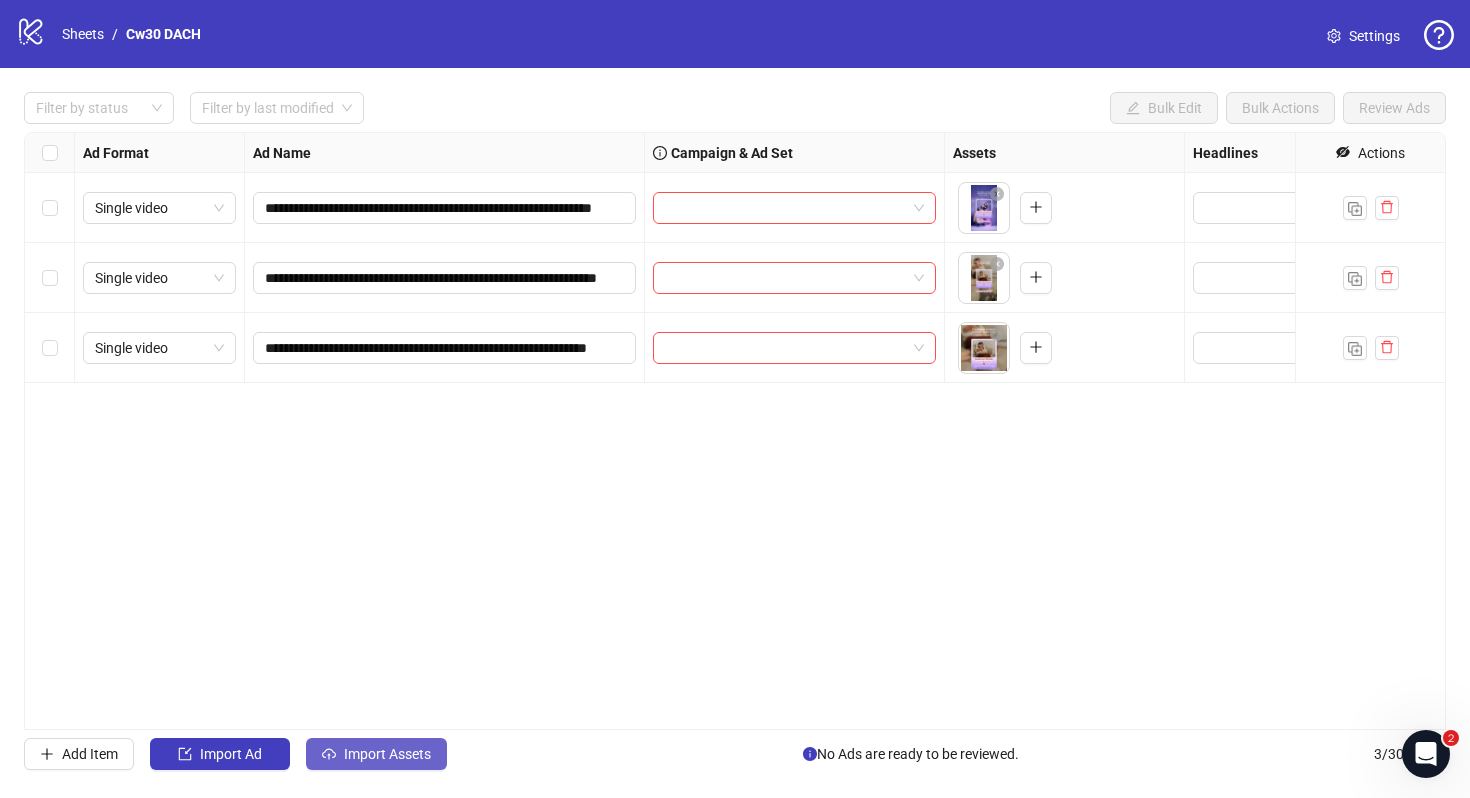 click on "Import Assets" at bounding box center [376, 754] 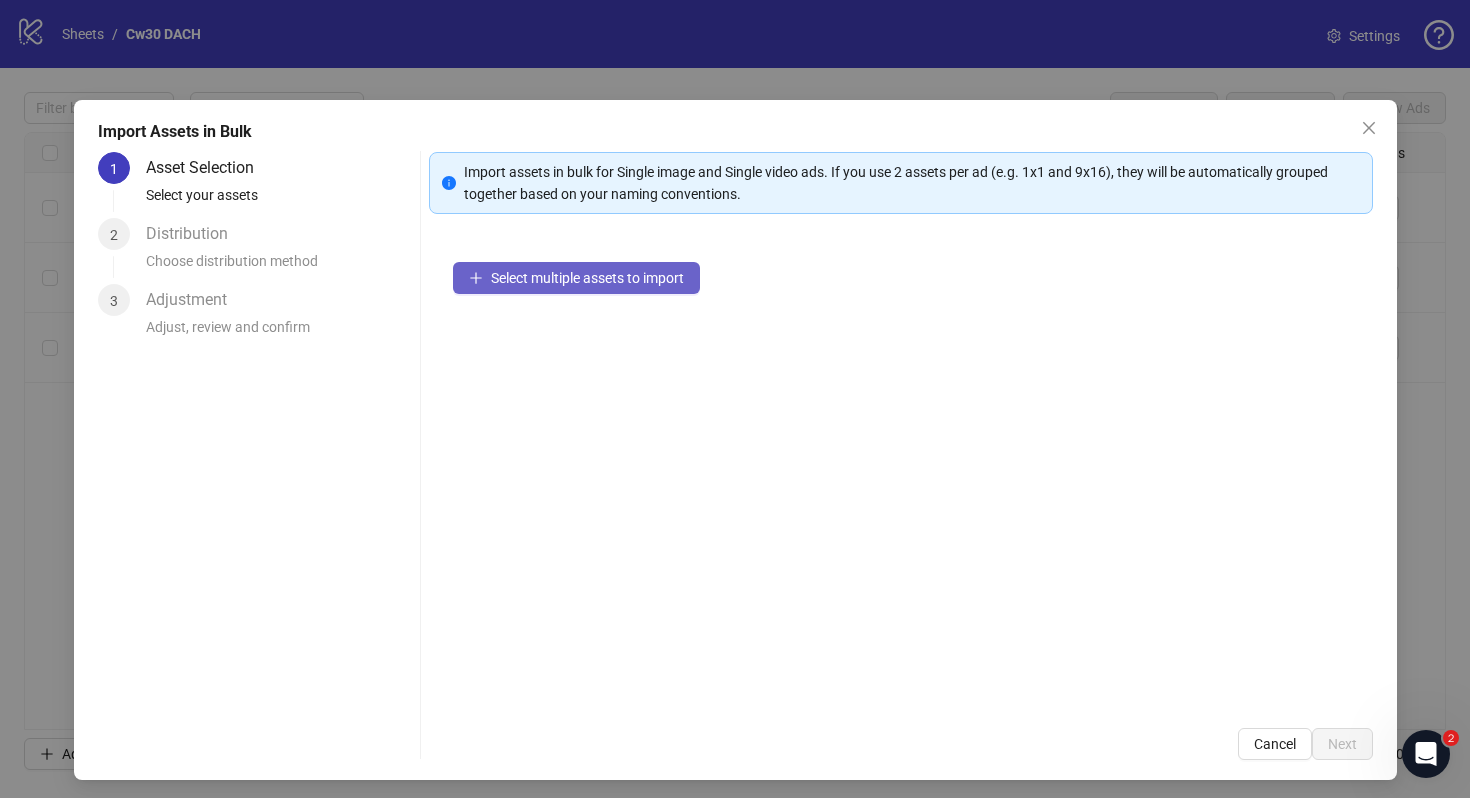 click on "Select multiple assets to import" at bounding box center (587, 278) 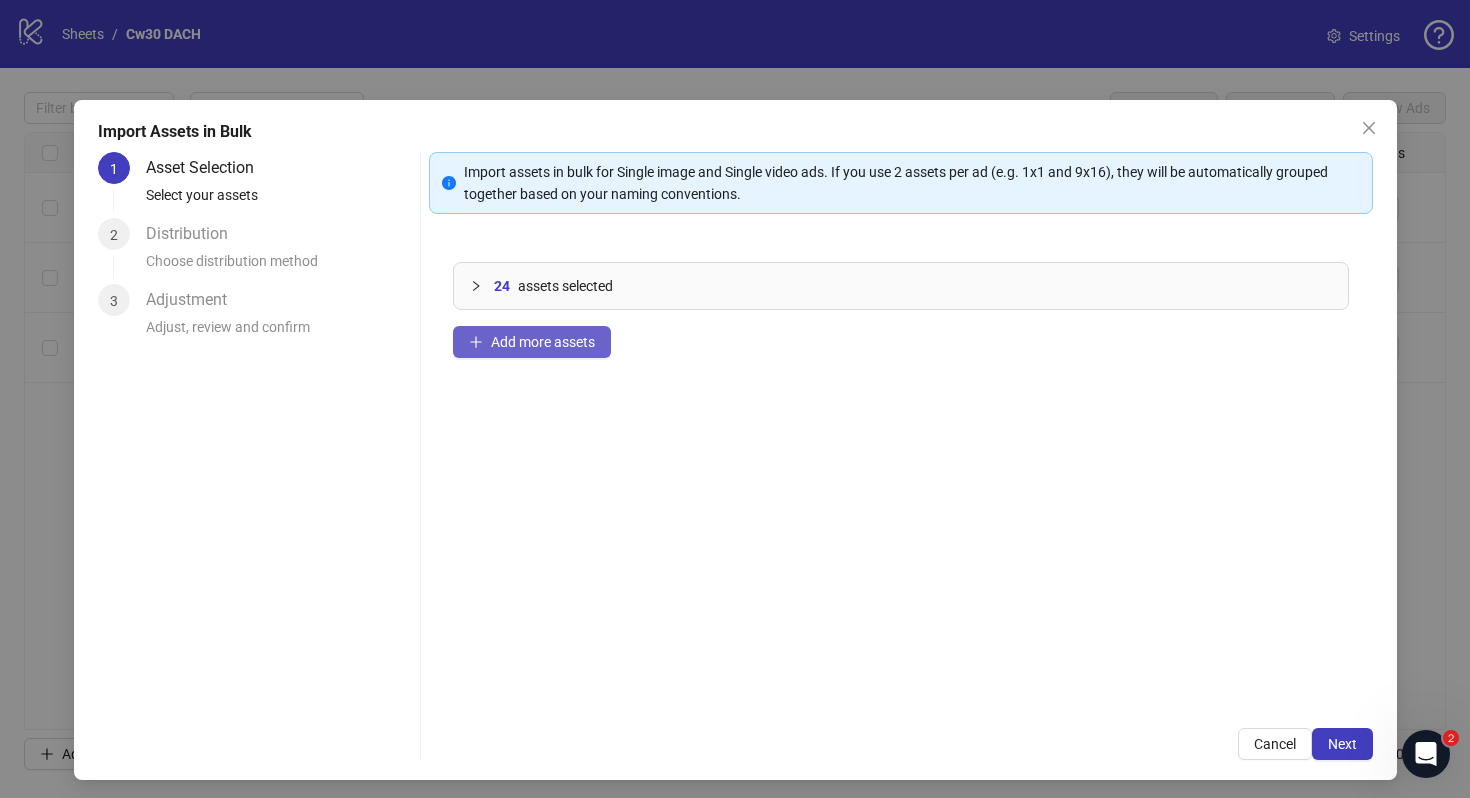 click on "Add more assets" at bounding box center (543, 342) 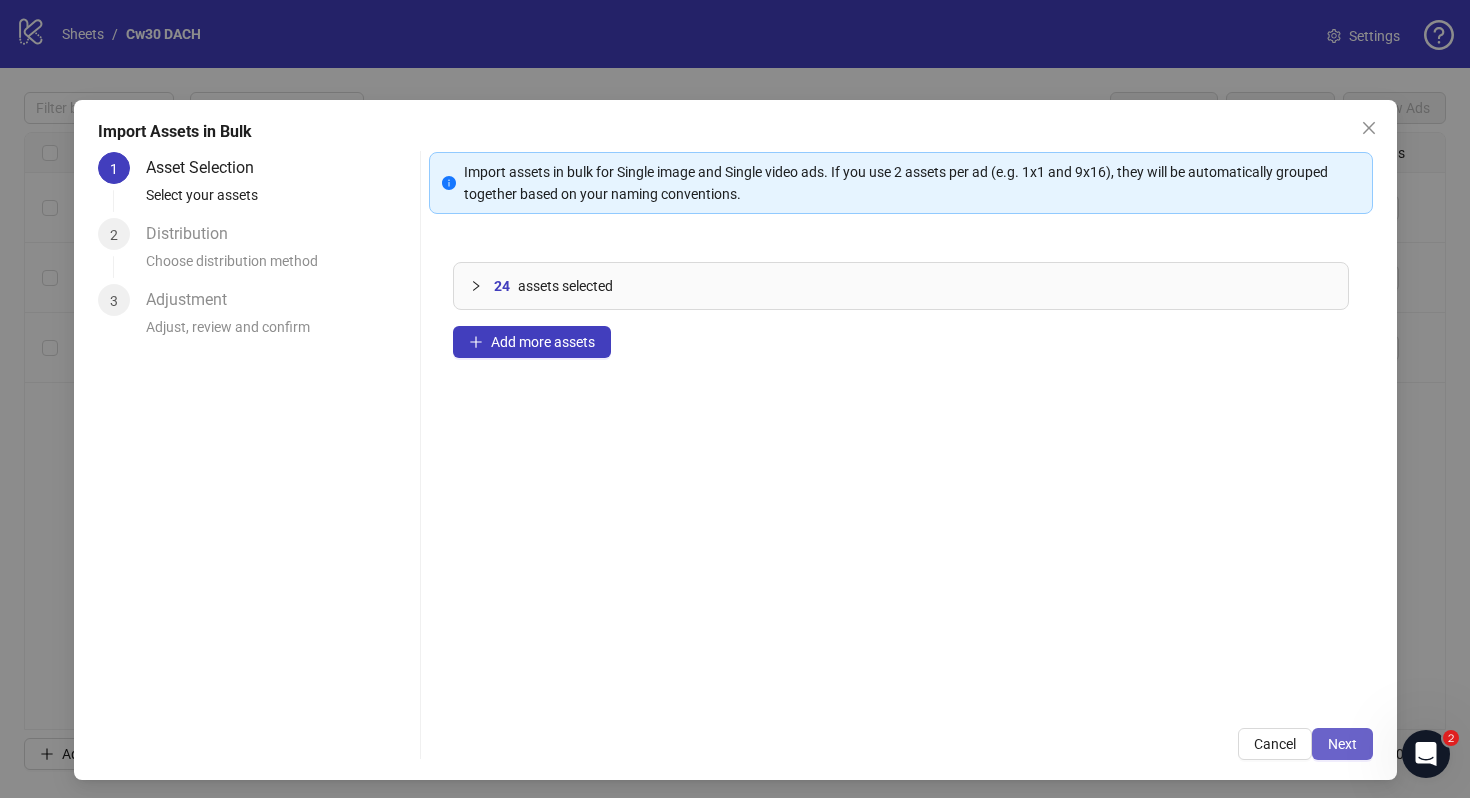 click on "Next" at bounding box center [1342, 744] 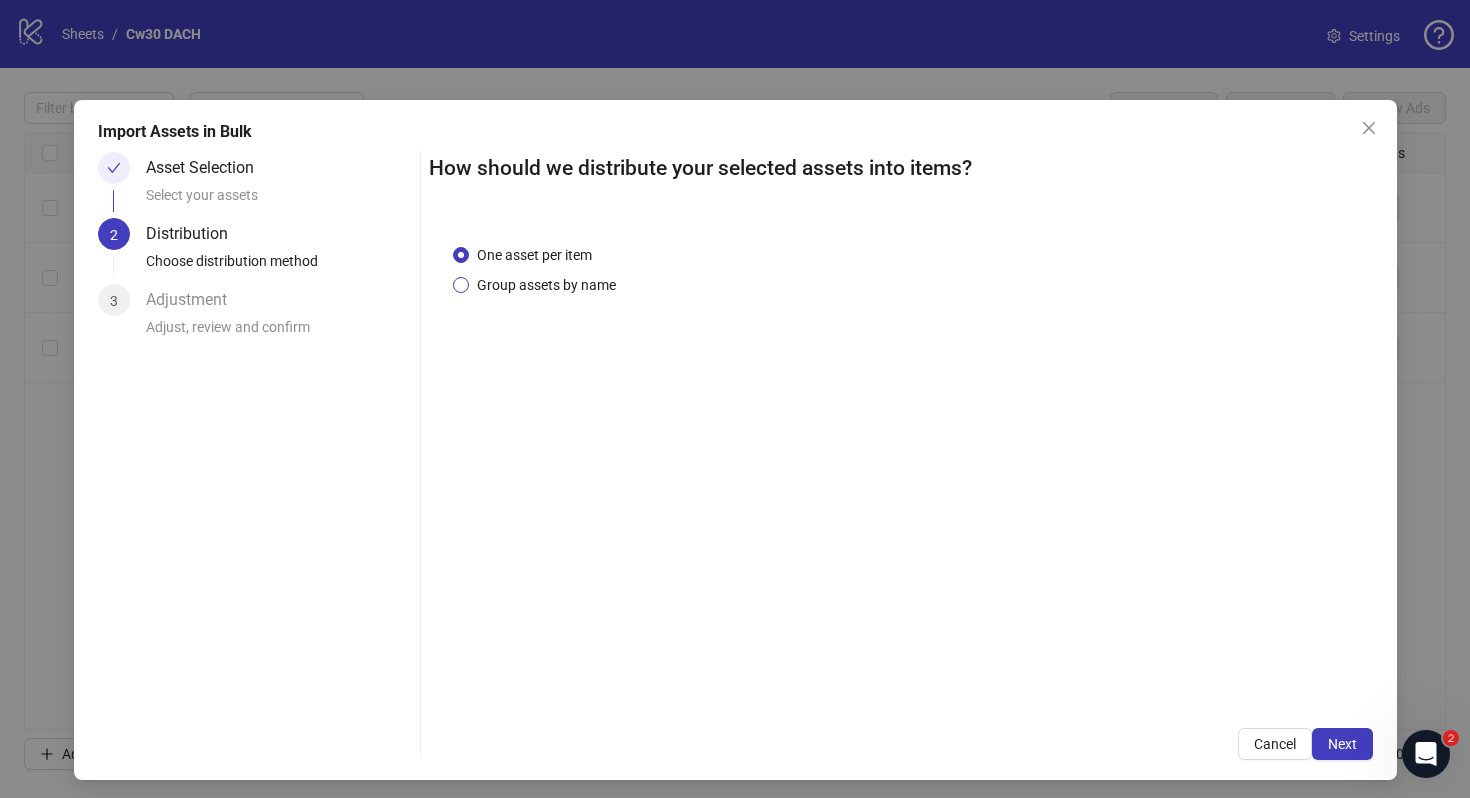 click on "Group assets by name" at bounding box center (546, 285) 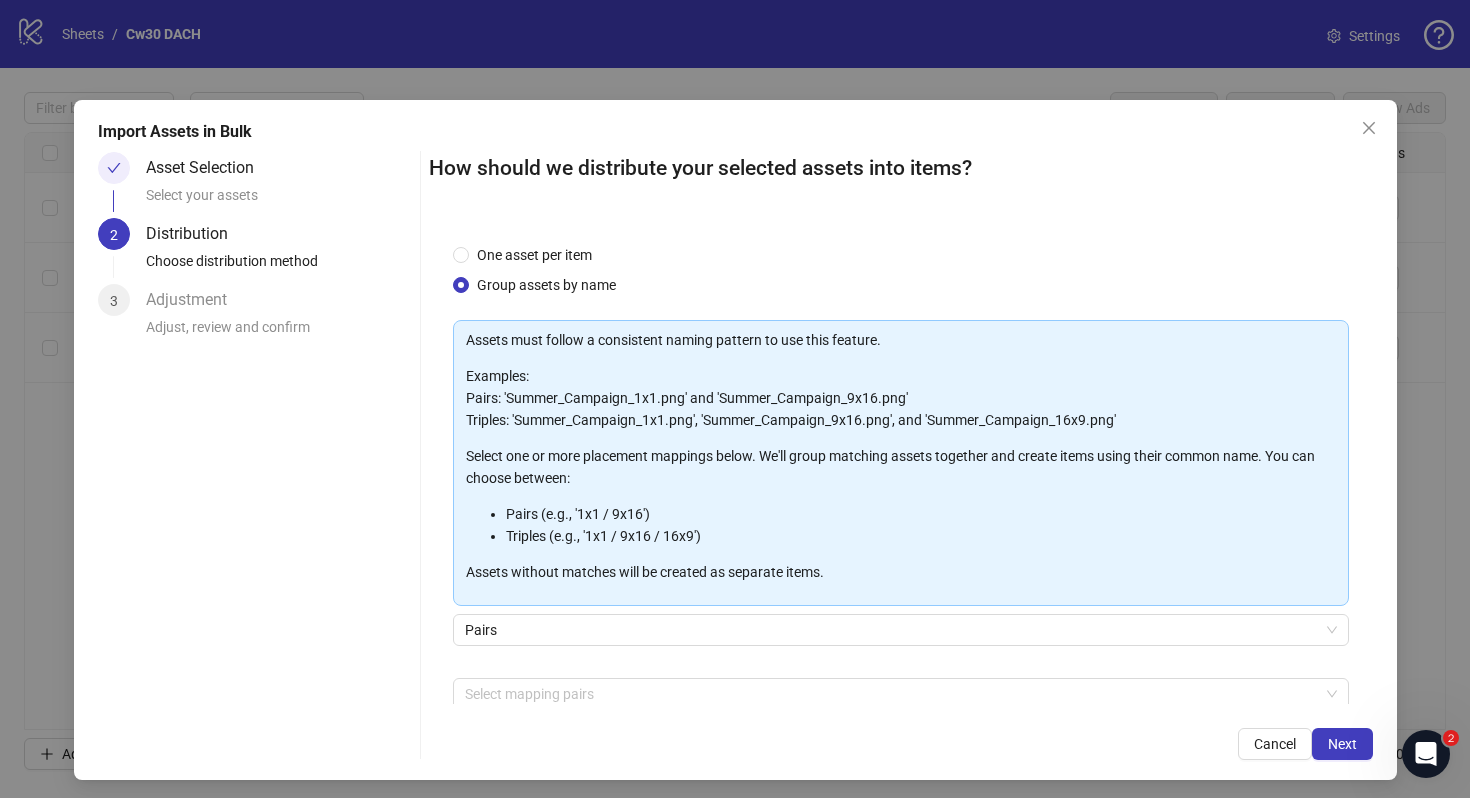 scroll, scrollTop: 101, scrollLeft: 0, axis: vertical 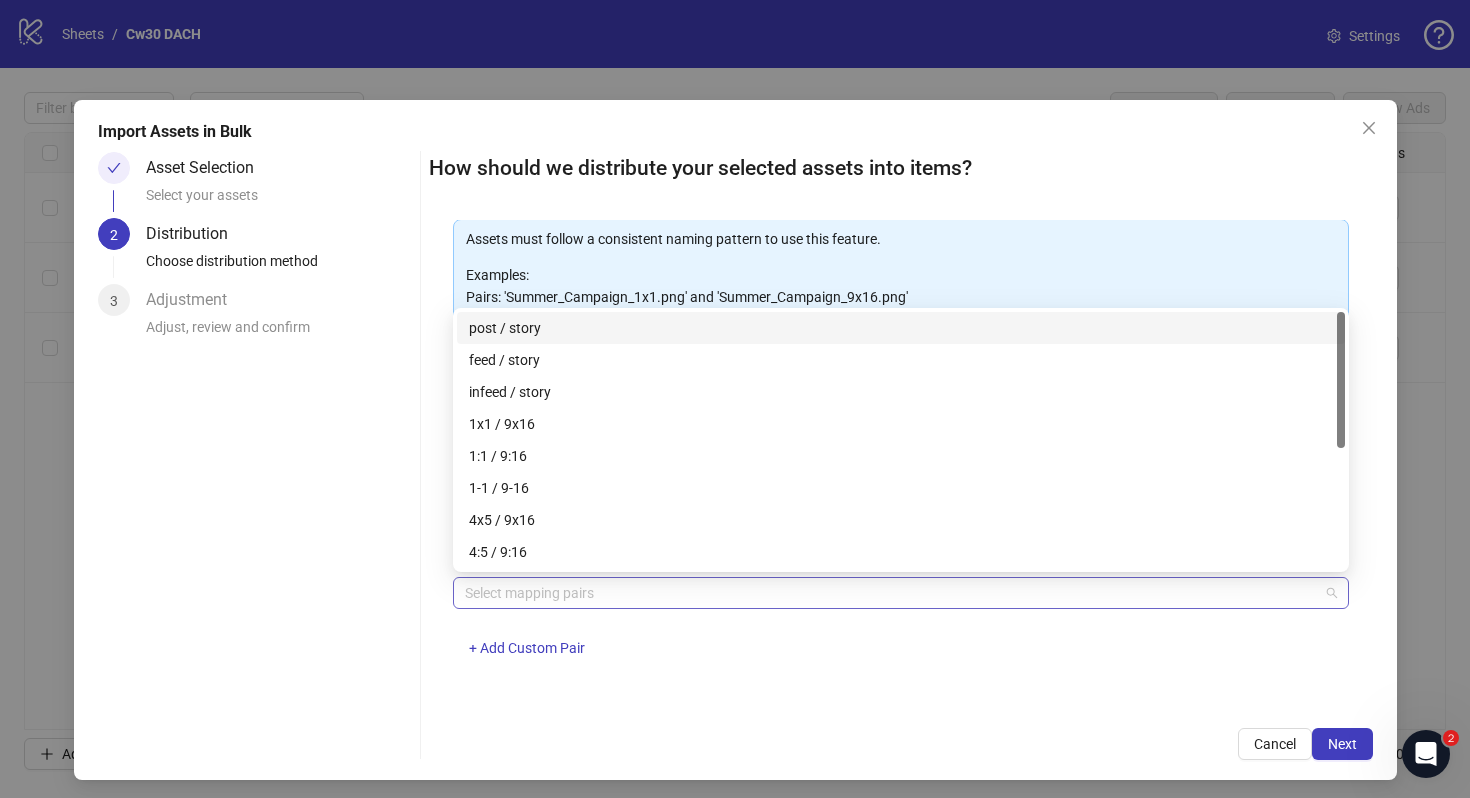 click at bounding box center [890, 593] 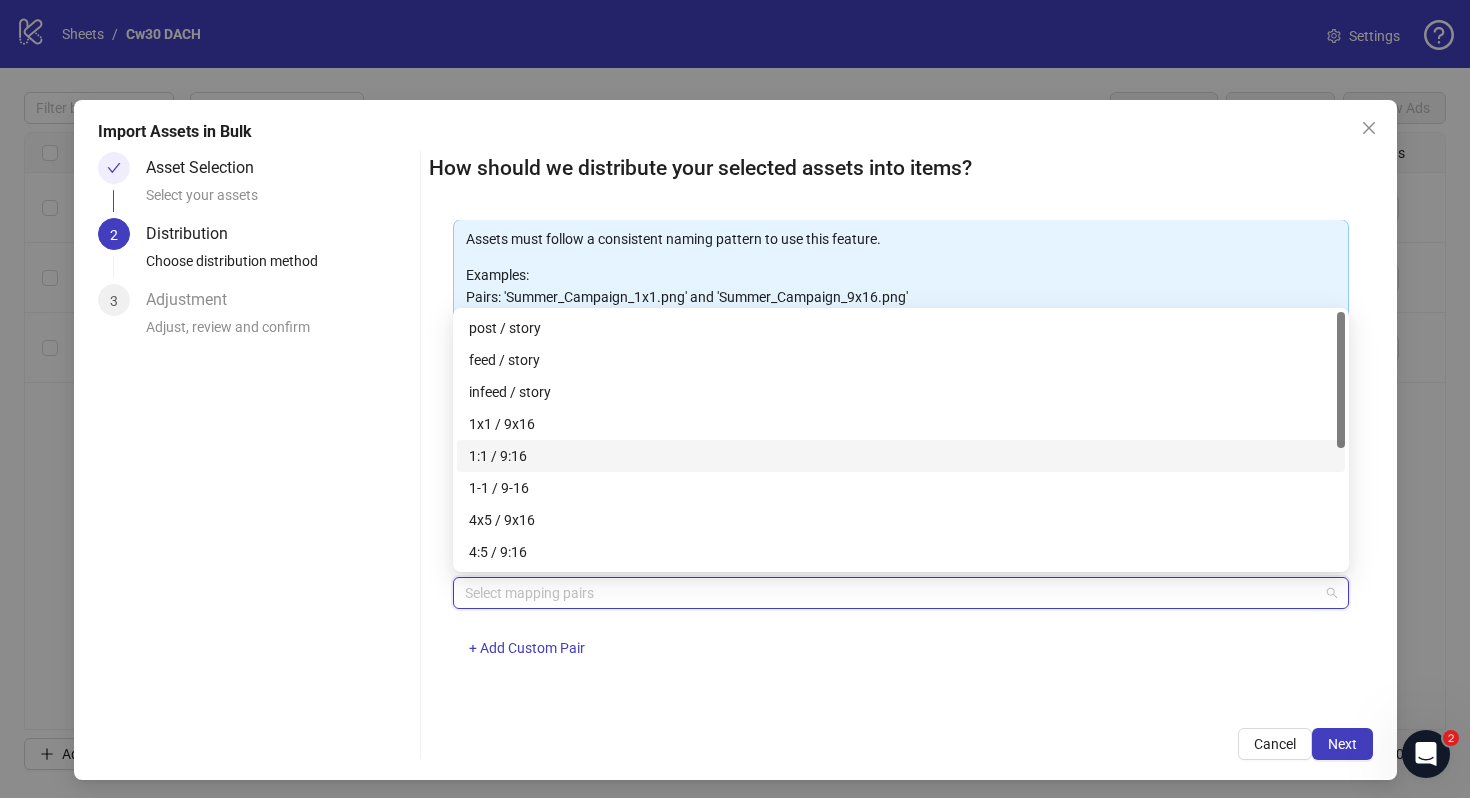 click on "1:1 / 9:16" at bounding box center (901, 456) 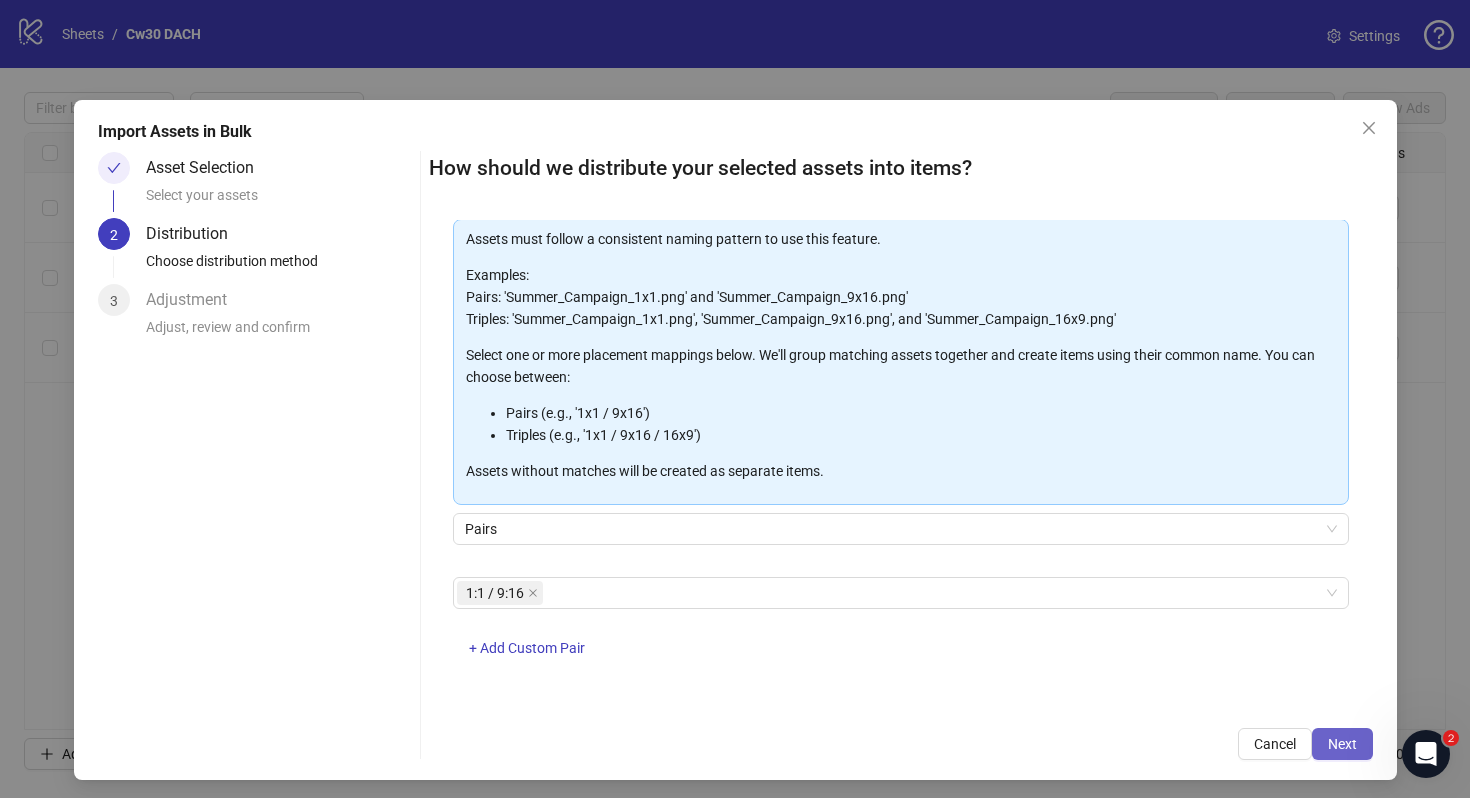 click on "Next" at bounding box center (1342, 744) 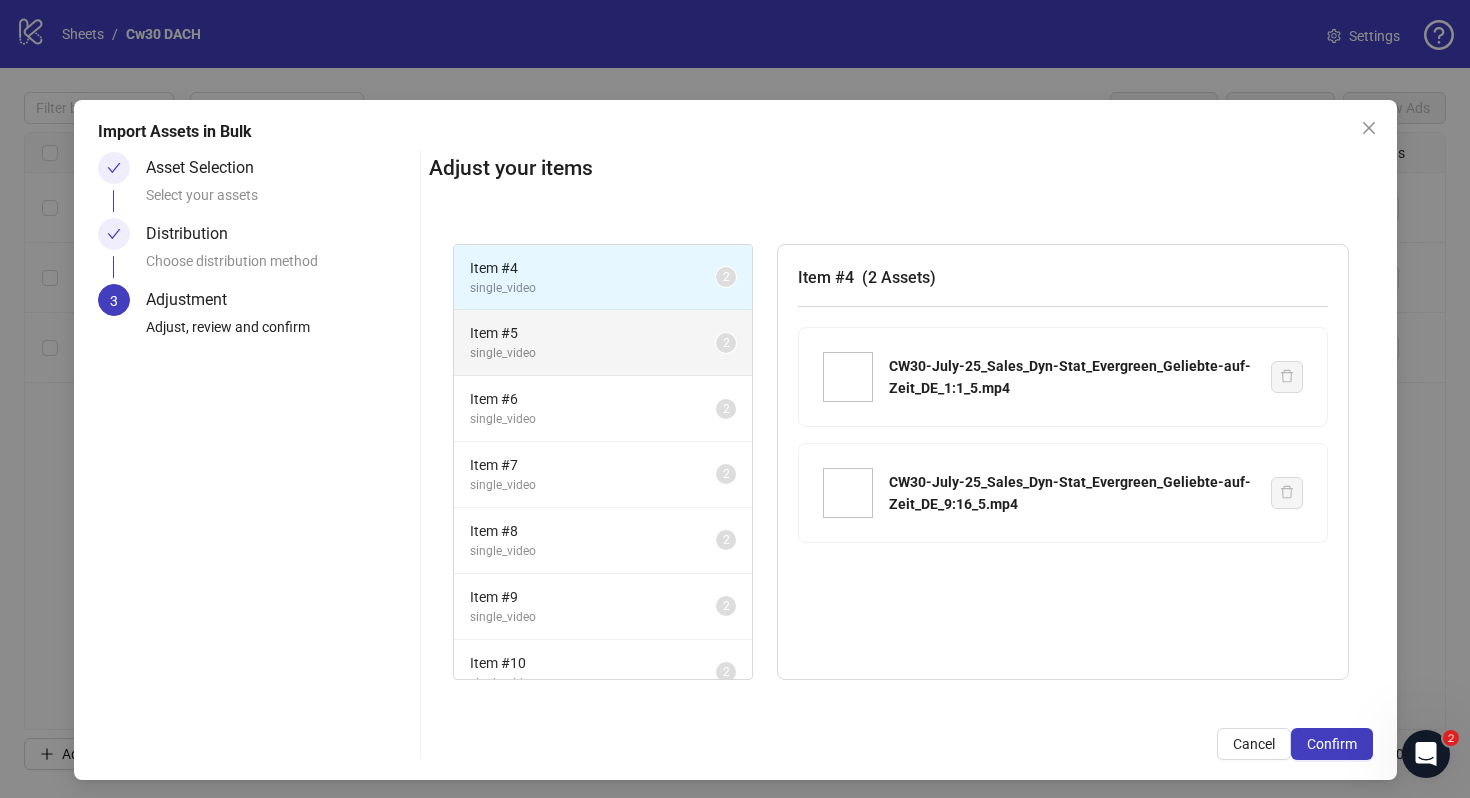 click on "single_video" at bounding box center [593, 353] 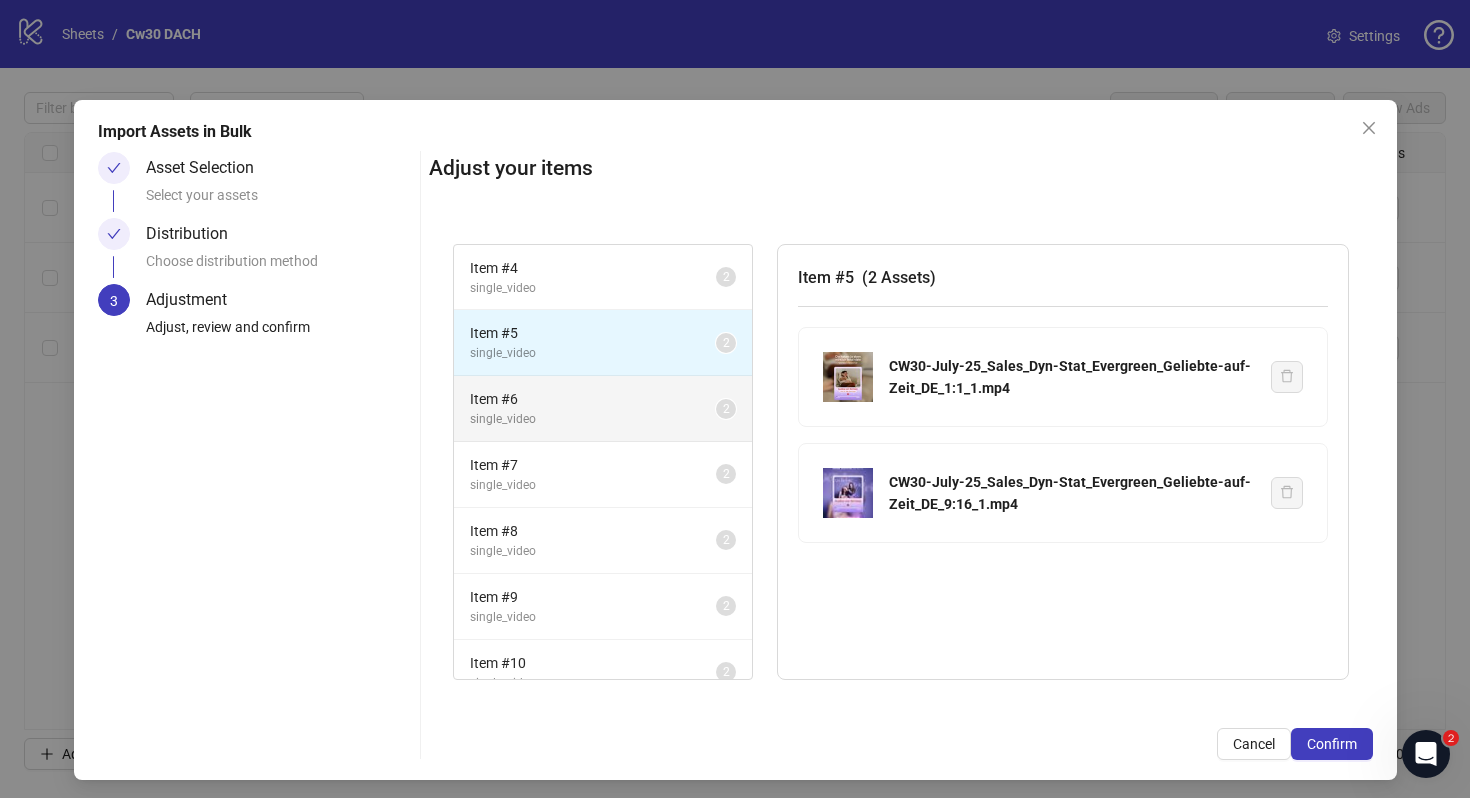 click on "single_video" at bounding box center [593, 419] 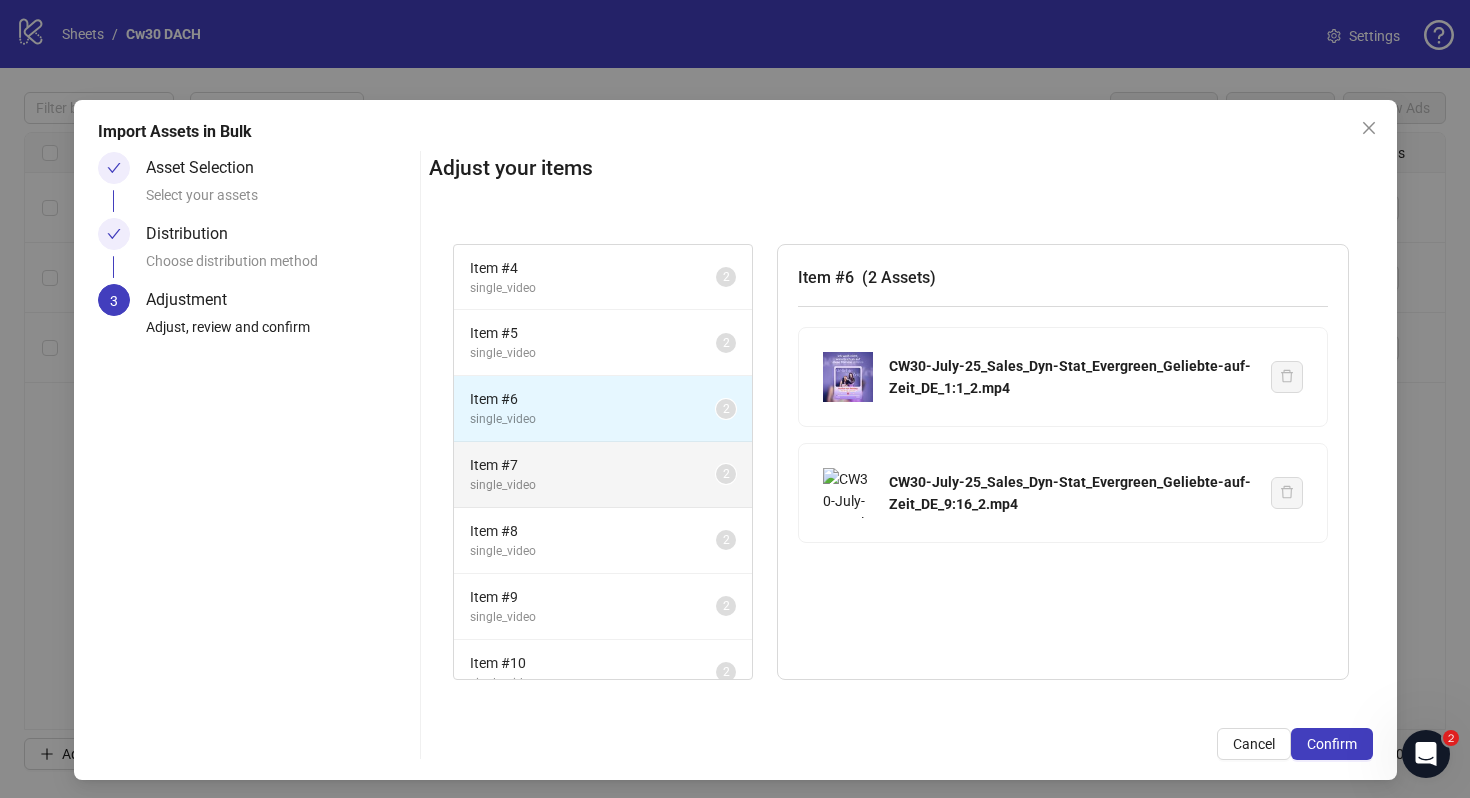 click on "single_video" at bounding box center (593, 485) 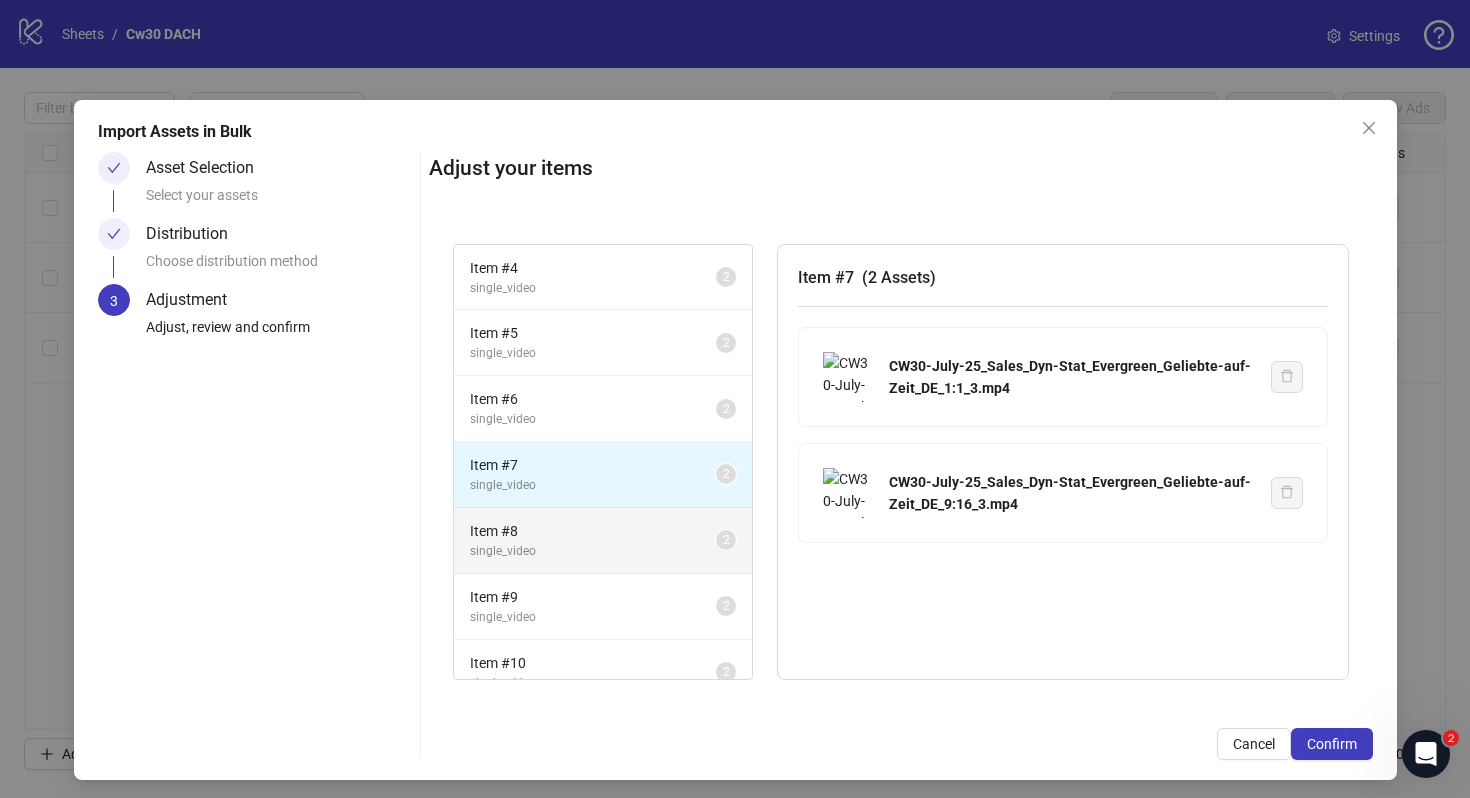 click on "Item # 8" at bounding box center (593, 531) 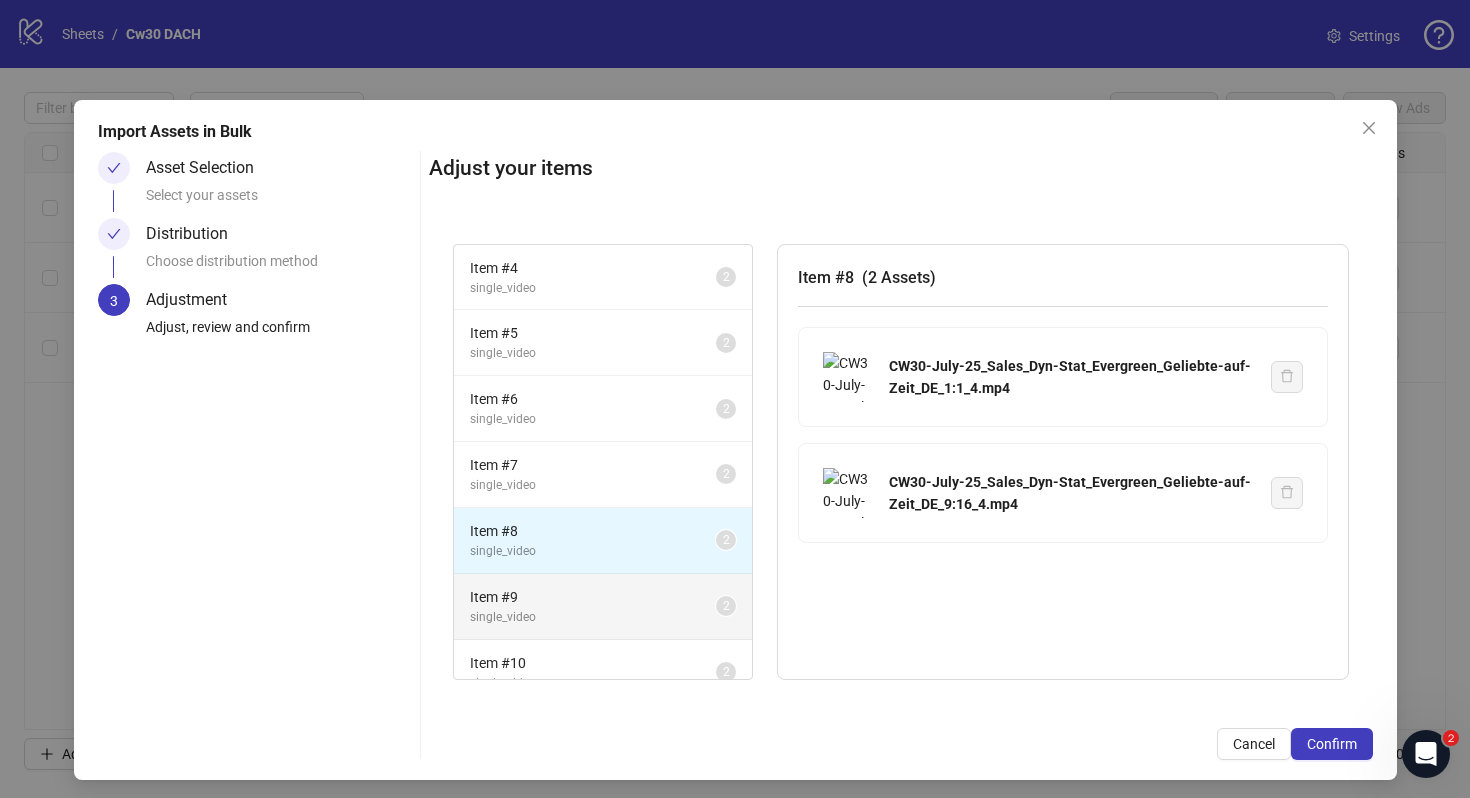 click on "Item # 9" at bounding box center [593, 597] 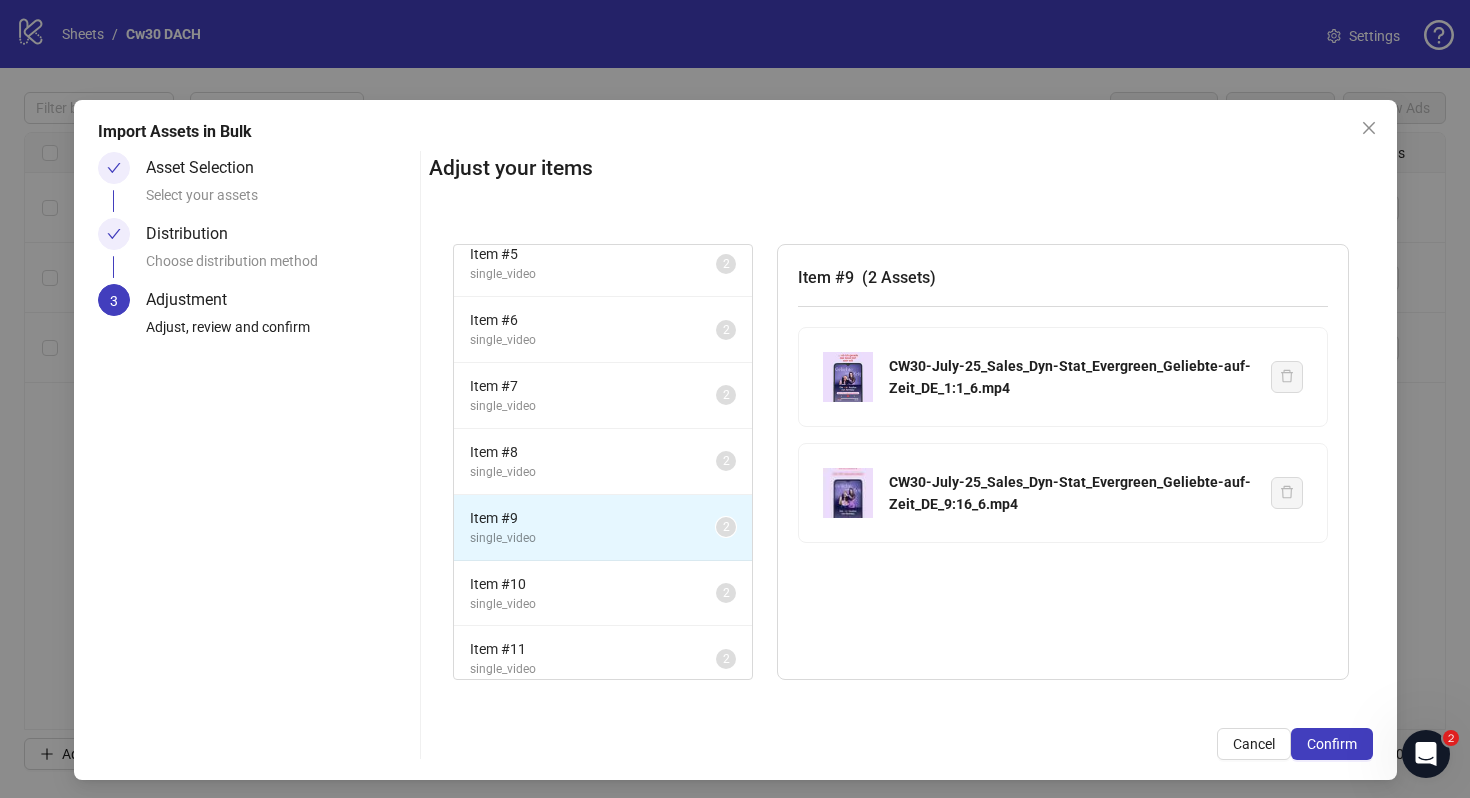 scroll, scrollTop: 238, scrollLeft: 0, axis: vertical 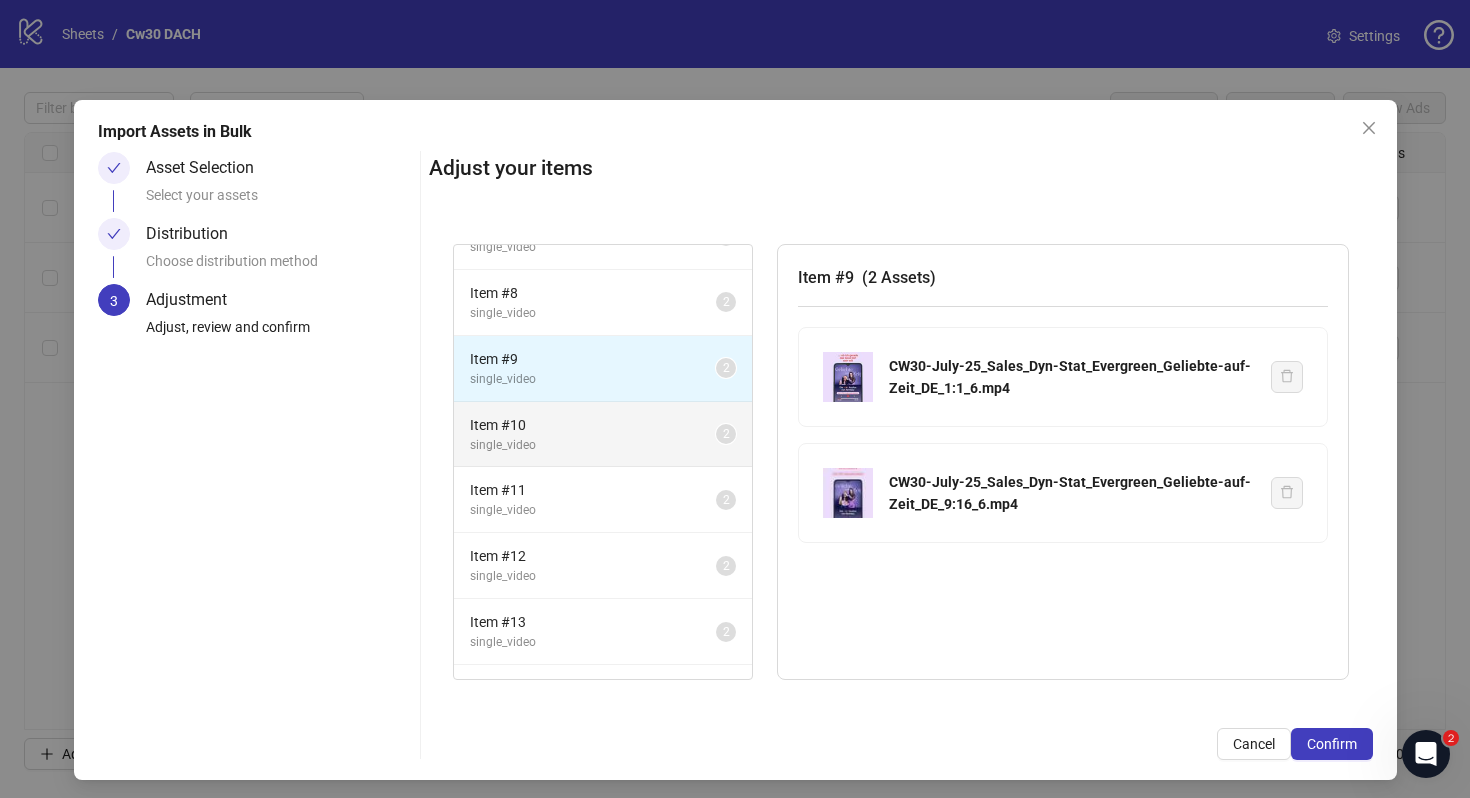 click on "single_video" at bounding box center (593, 445) 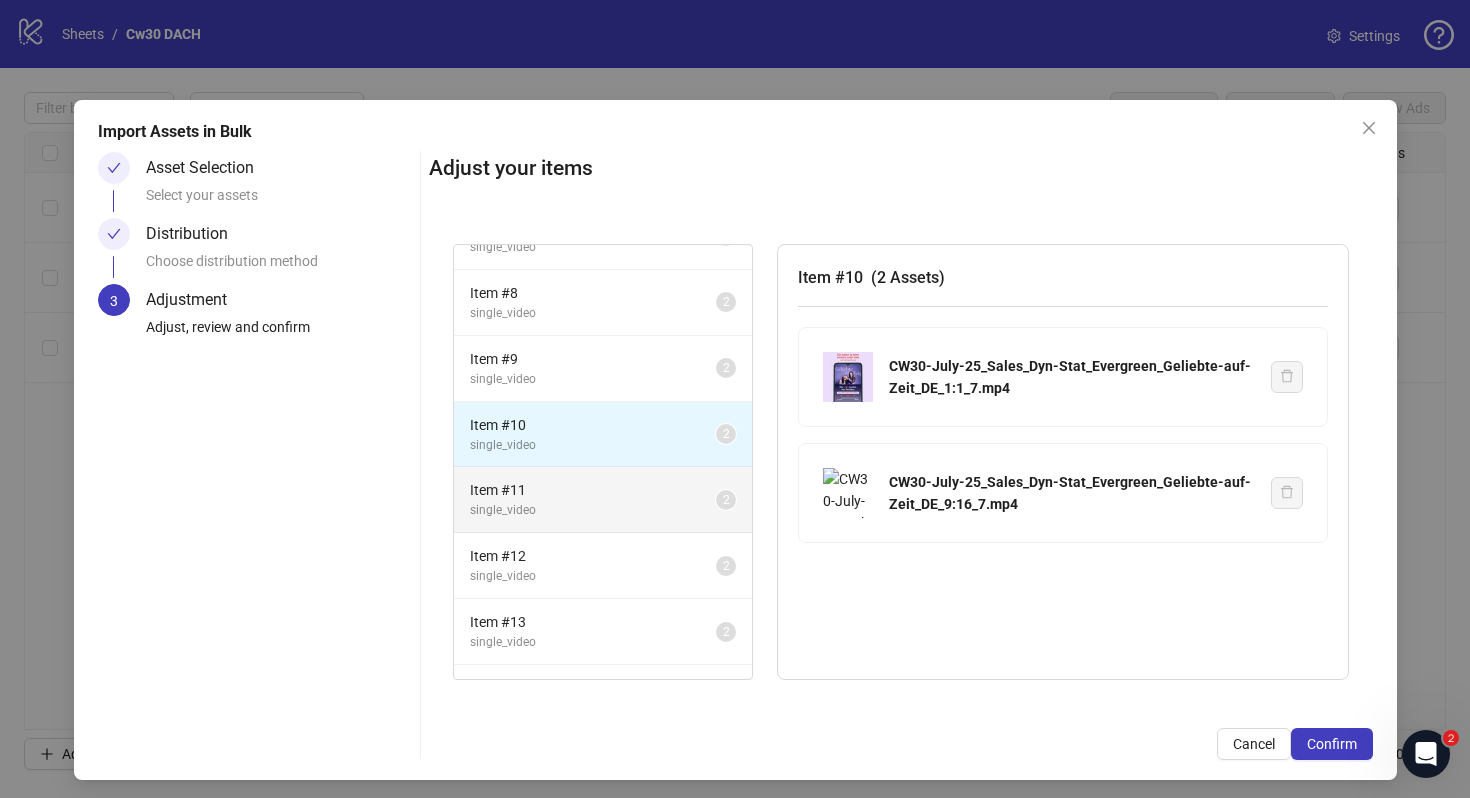 click on "single_video" at bounding box center [593, 510] 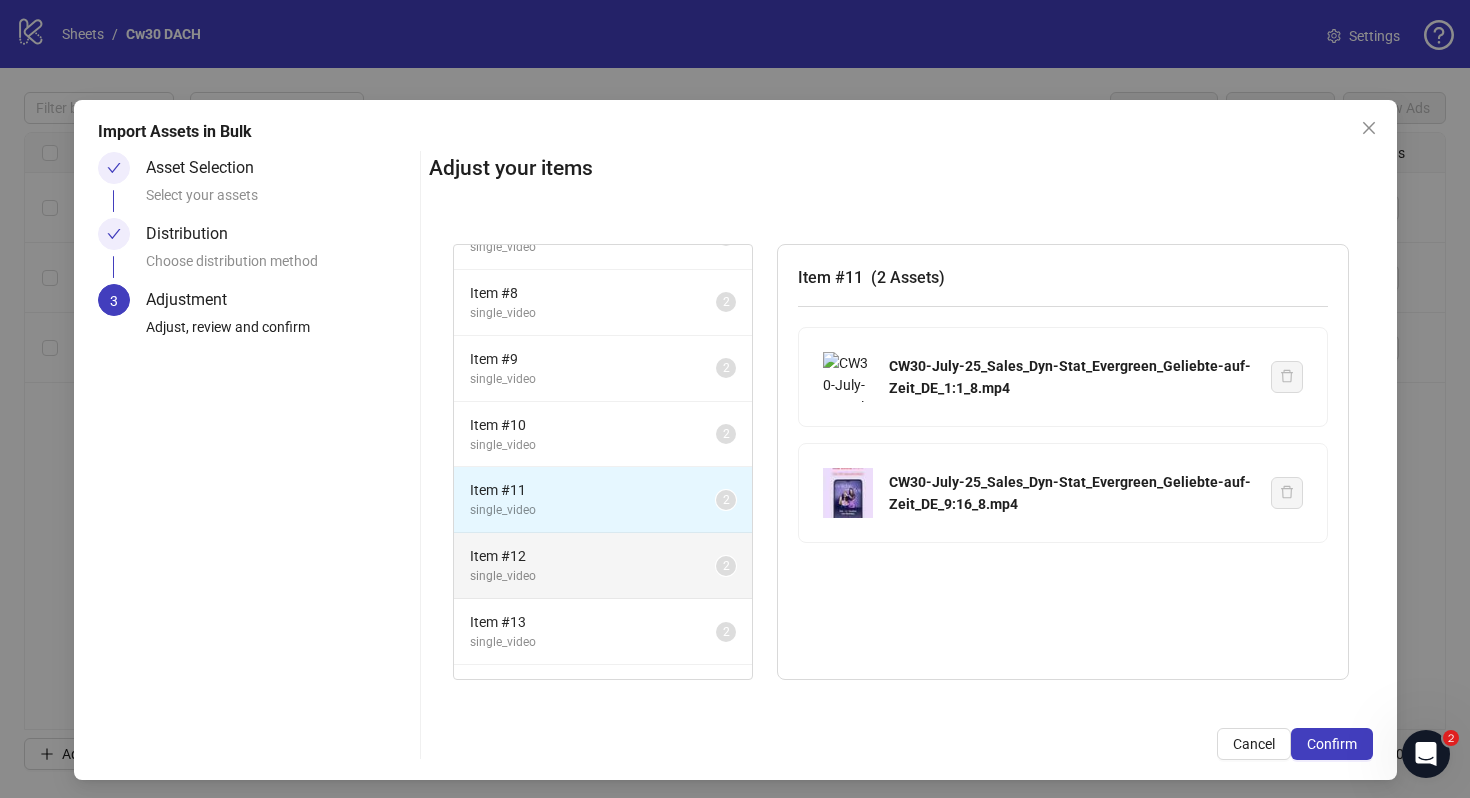 click on "single_video" at bounding box center (593, 576) 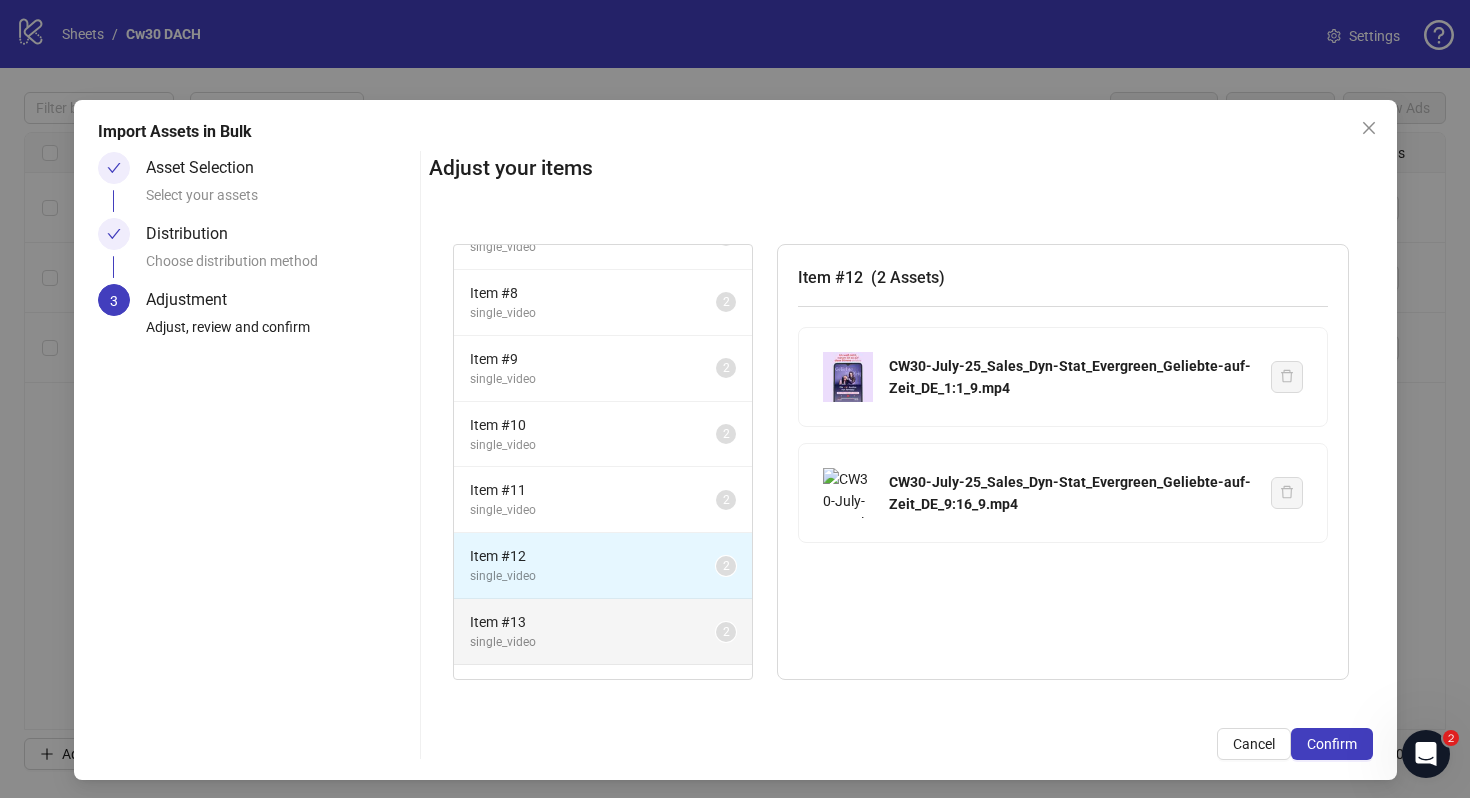click on "single_video" at bounding box center (593, 642) 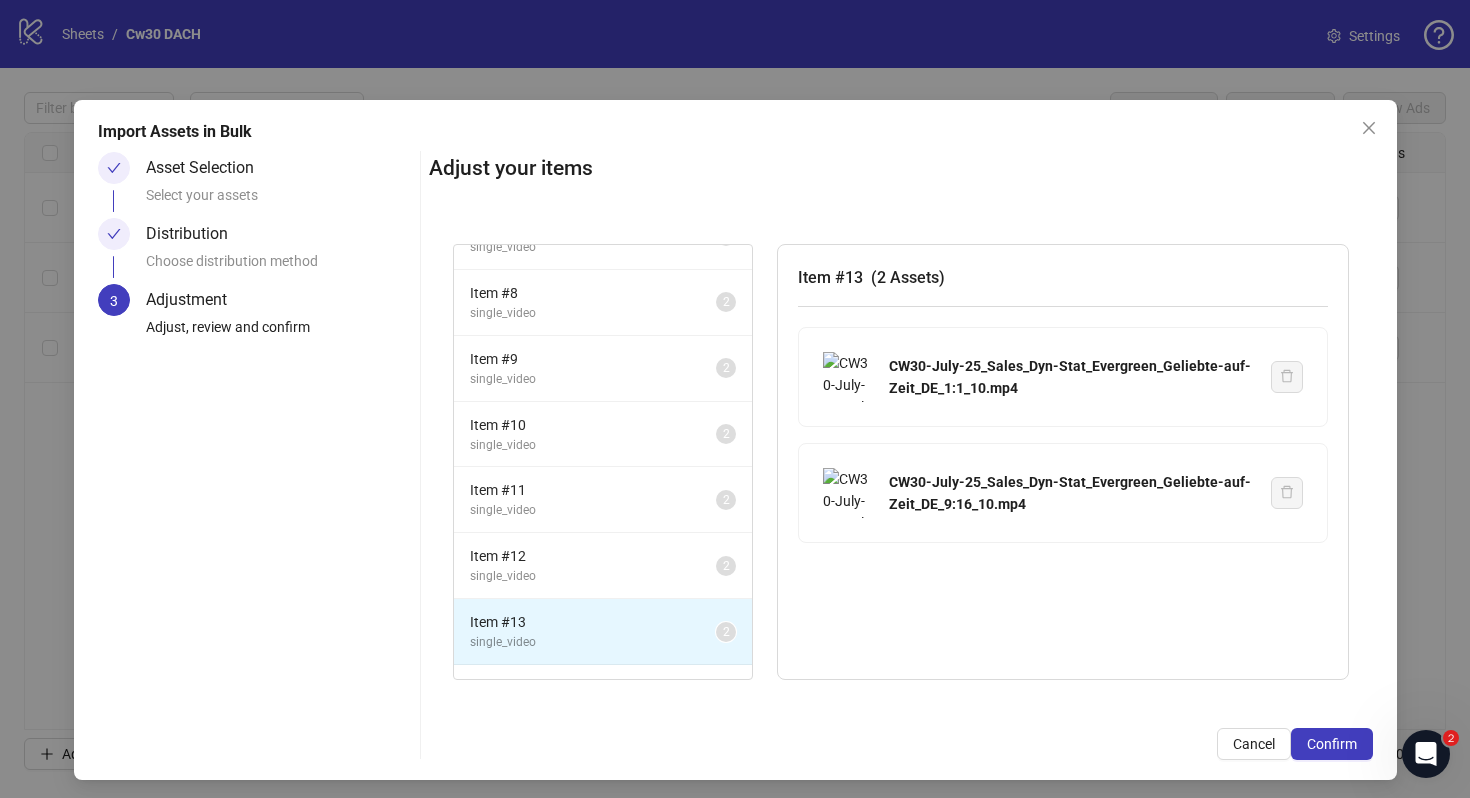 scroll, scrollTop: 354, scrollLeft: 0, axis: vertical 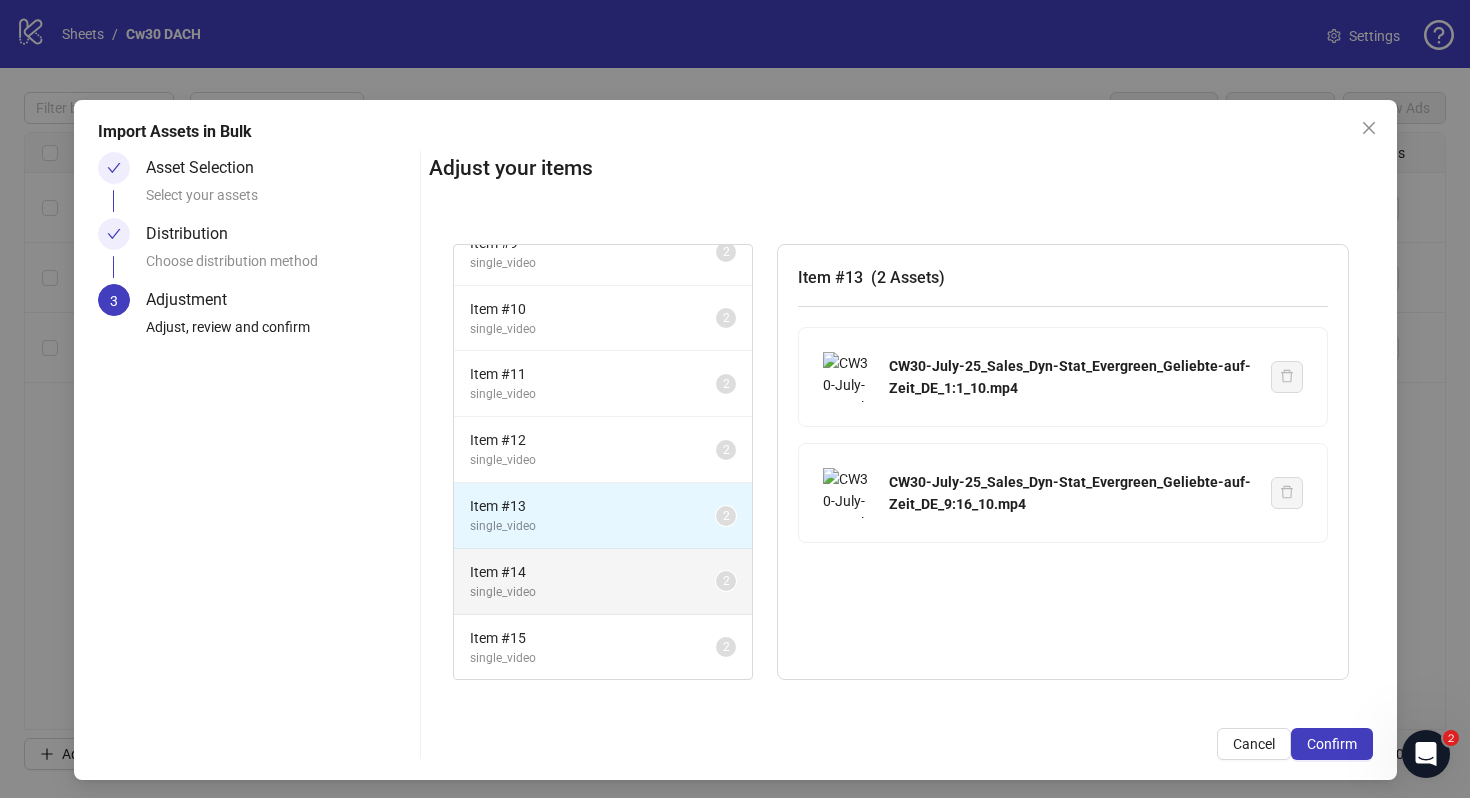 click on "single_video" at bounding box center [593, 592] 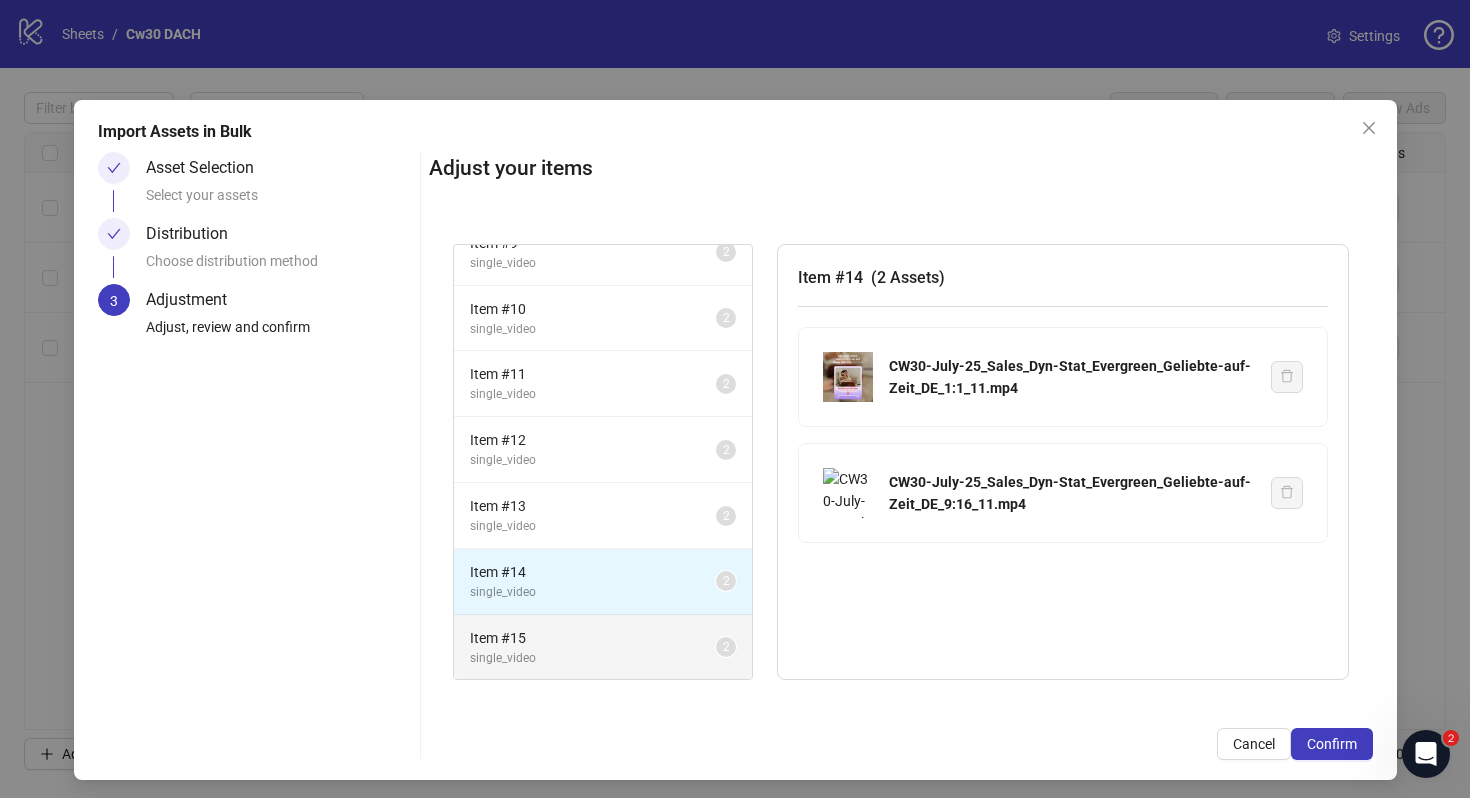 click on "Item # 15" at bounding box center (593, 638) 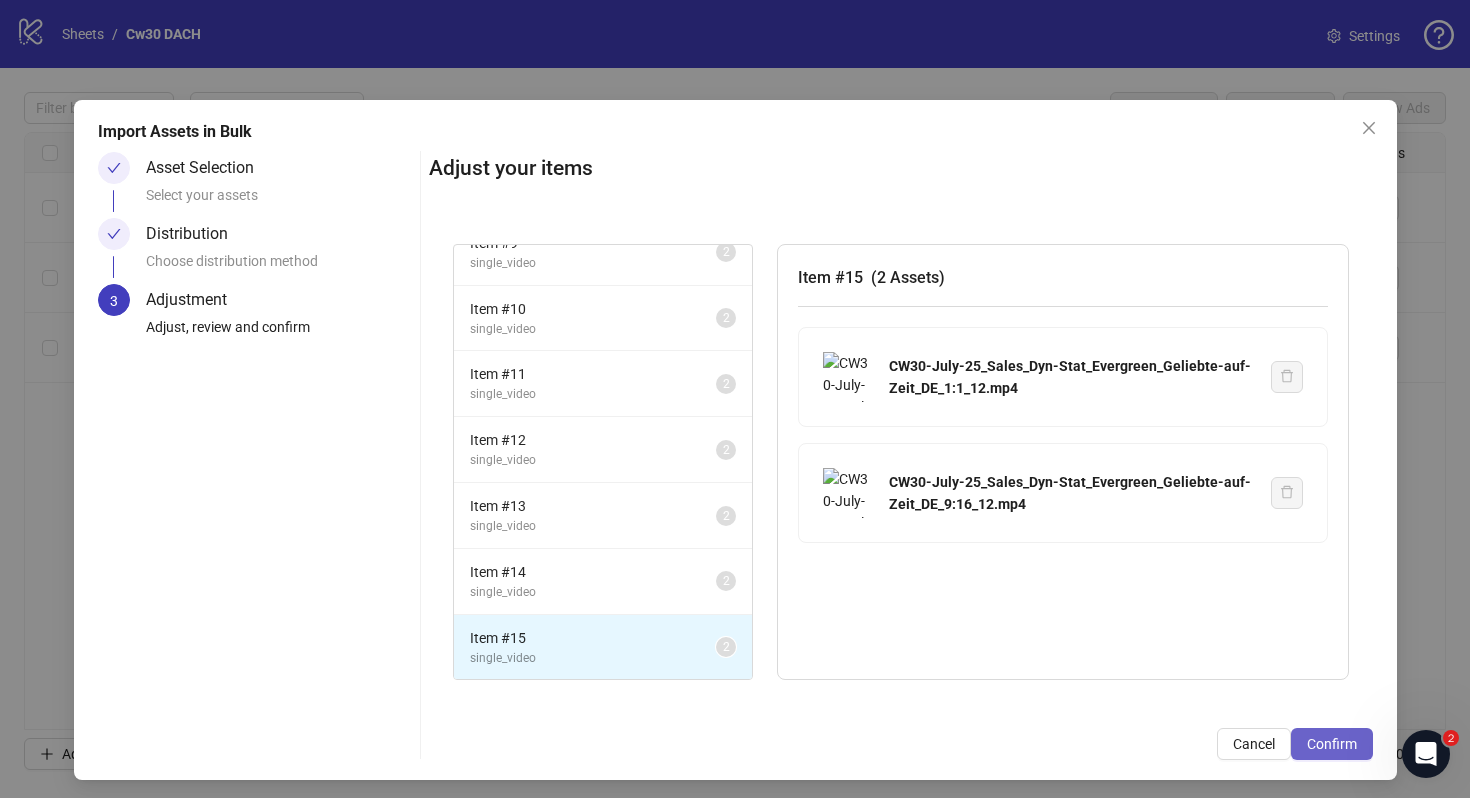 click on "Confirm" at bounding box center [1332, 744] 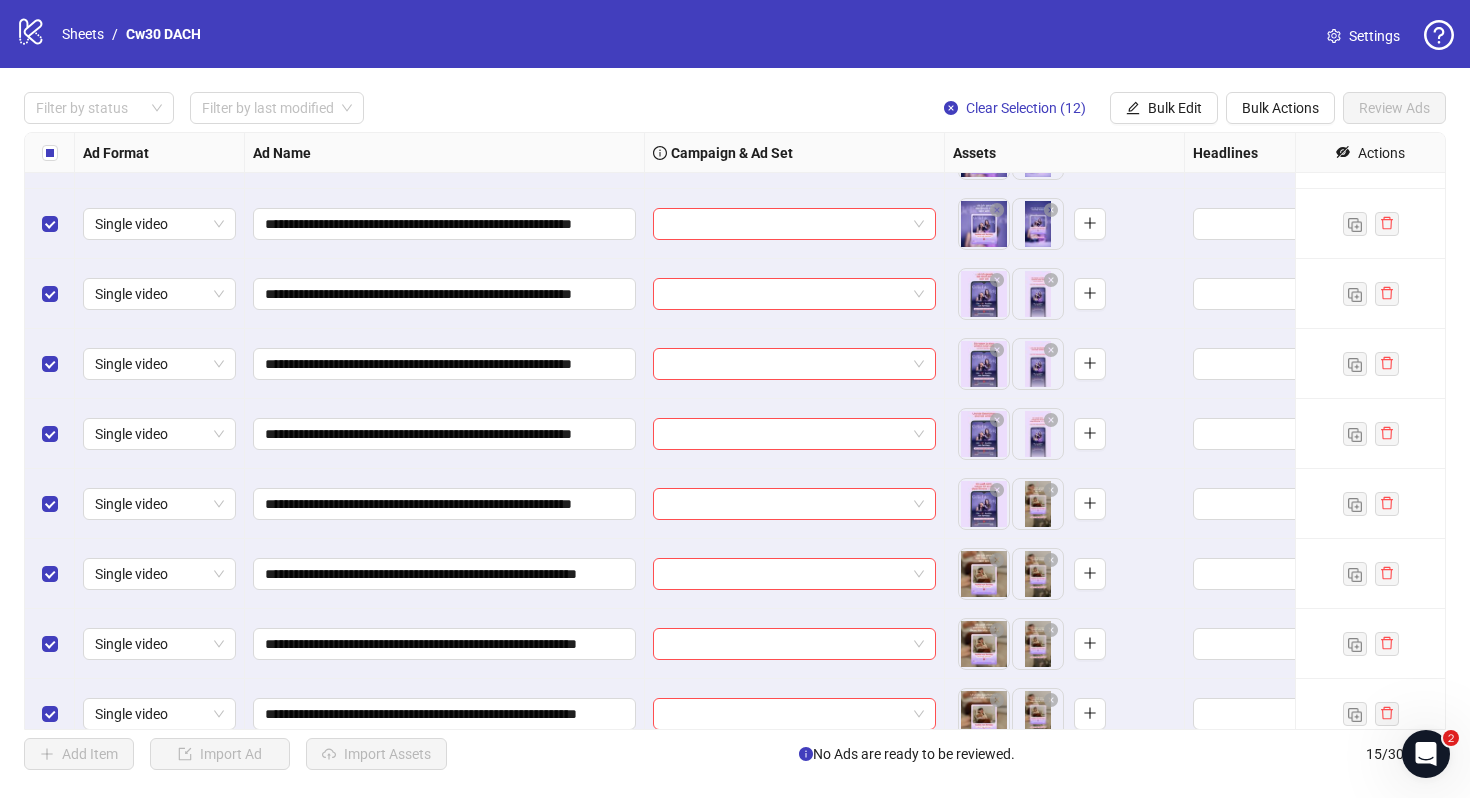 scroll, scrollTop: 494, scrollLeft: 0, axis: vertical 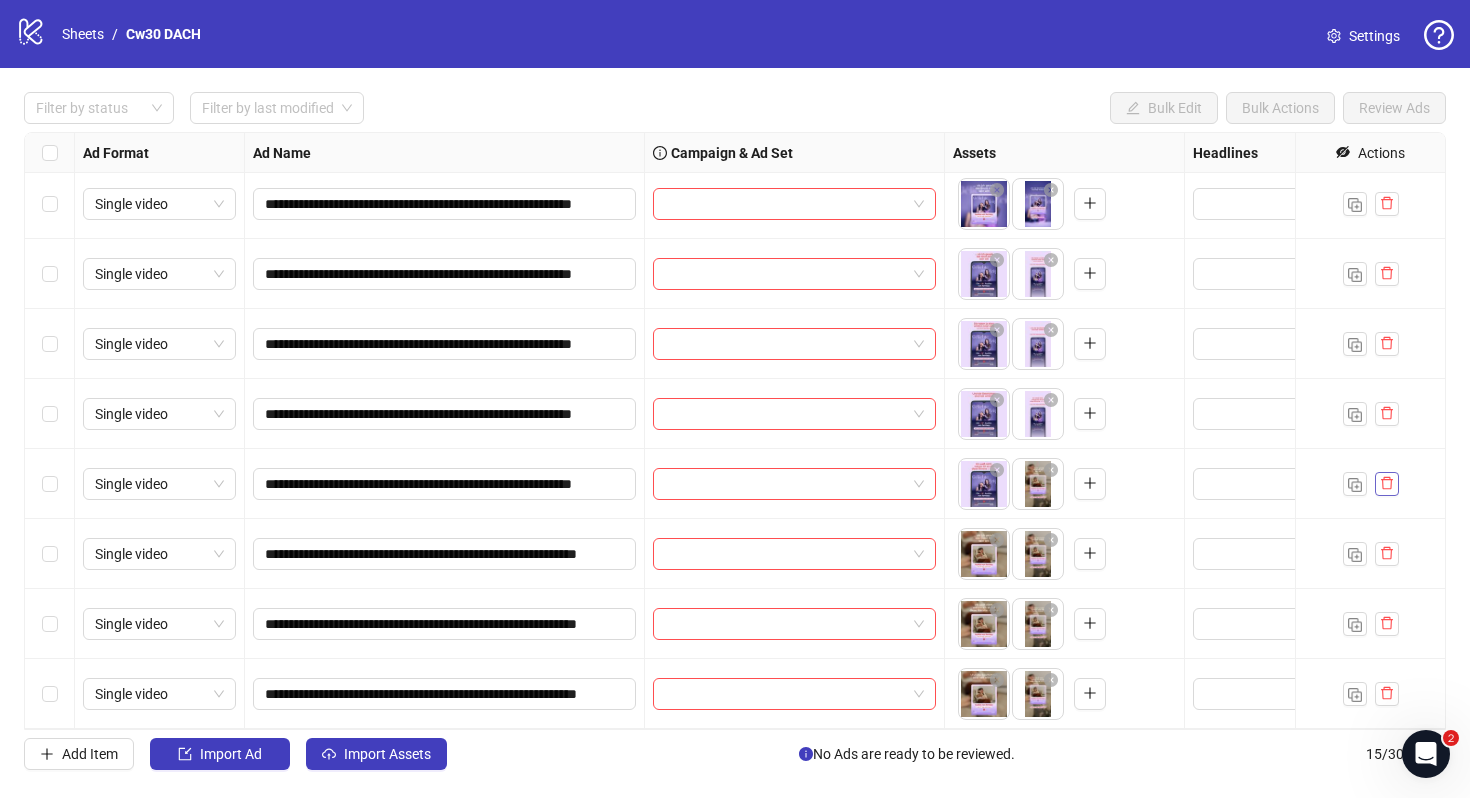 click at bounding box center (1387, 484) 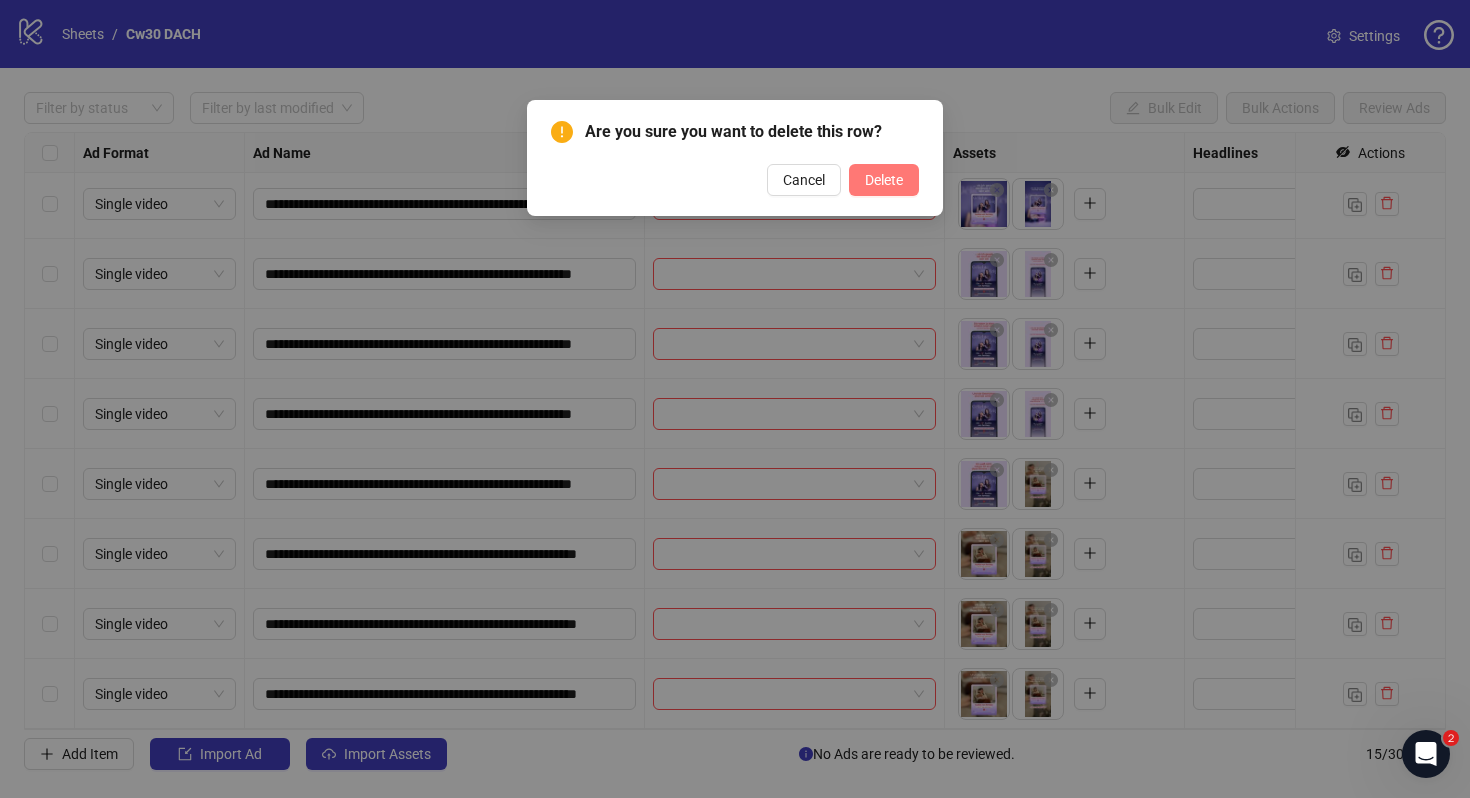 click on "Delete" at bounding box center (884, 180) 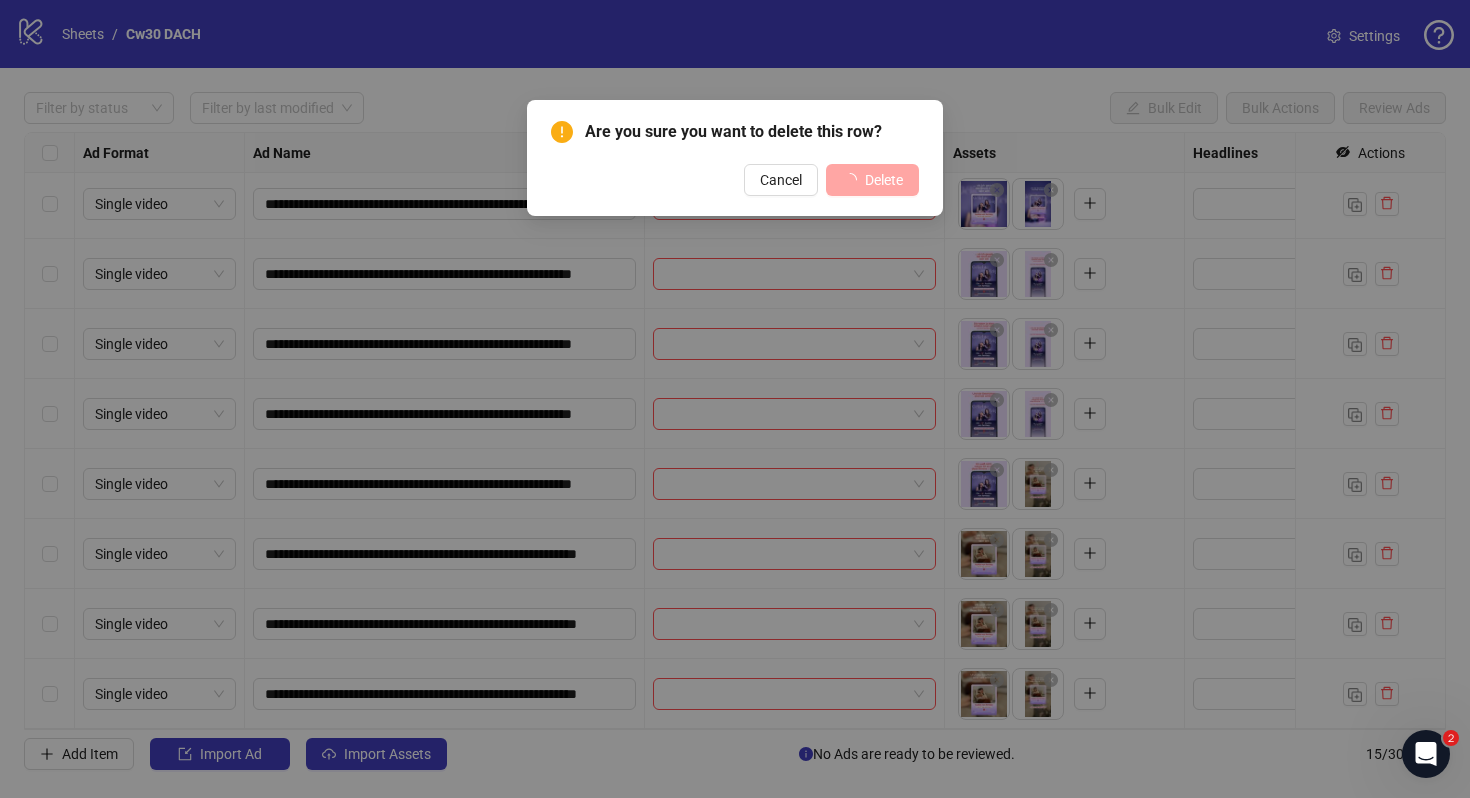 scroll, scrollTop: 424, scrollLeft: 0, axis: vertical 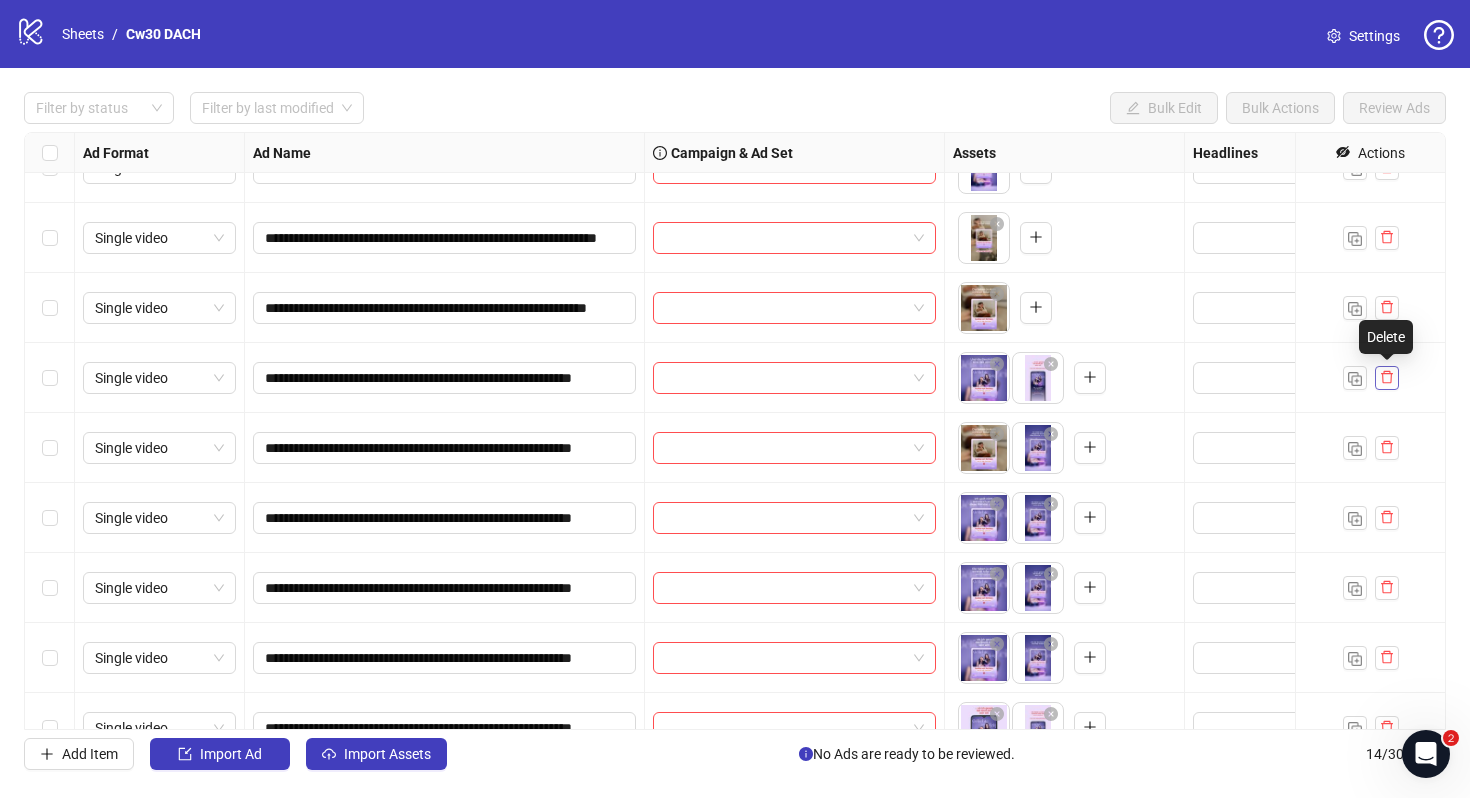 click 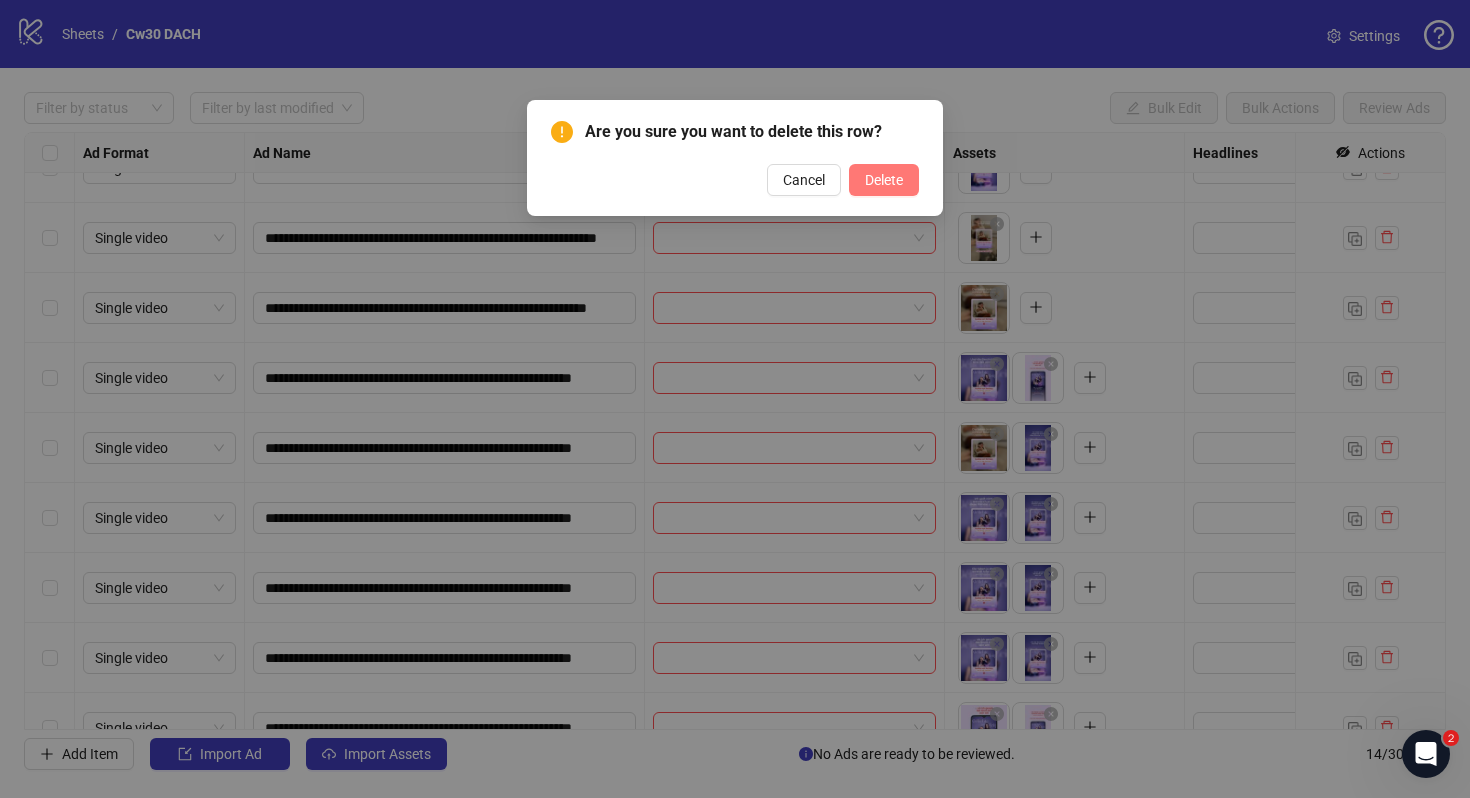 click on "Delete" at bounding box center (884, 180) 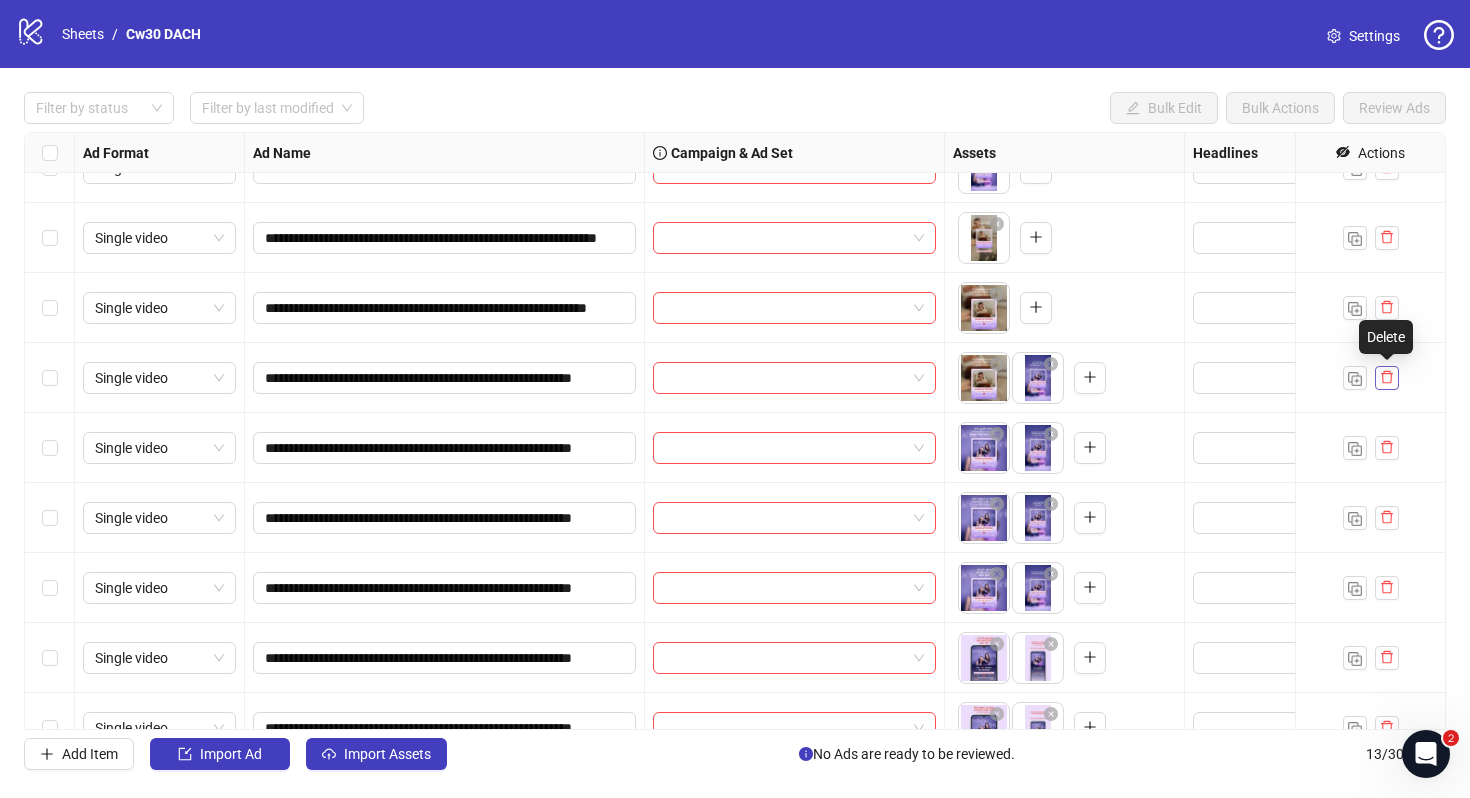 click 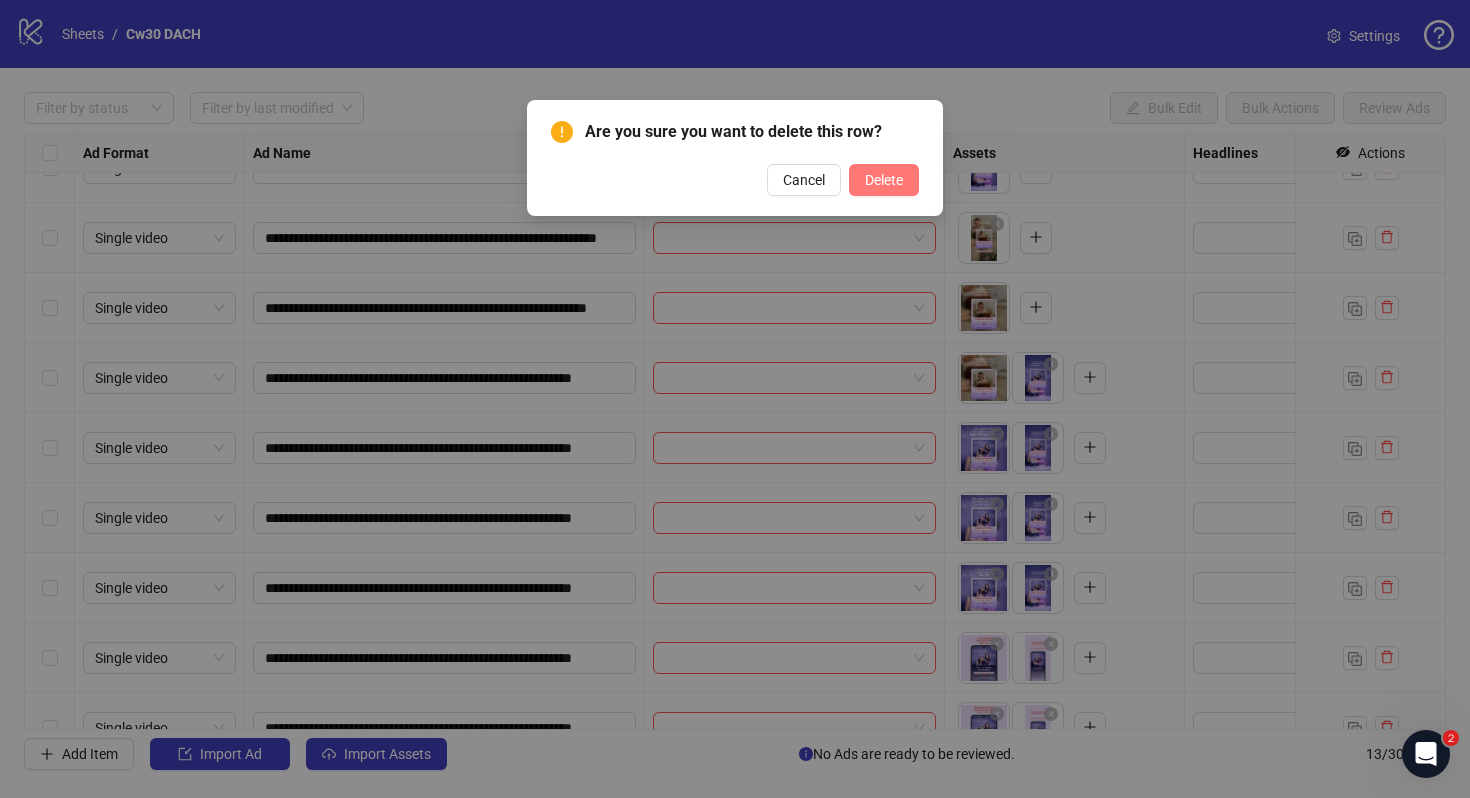 click on "Delete" at bounding box center [884, 180] 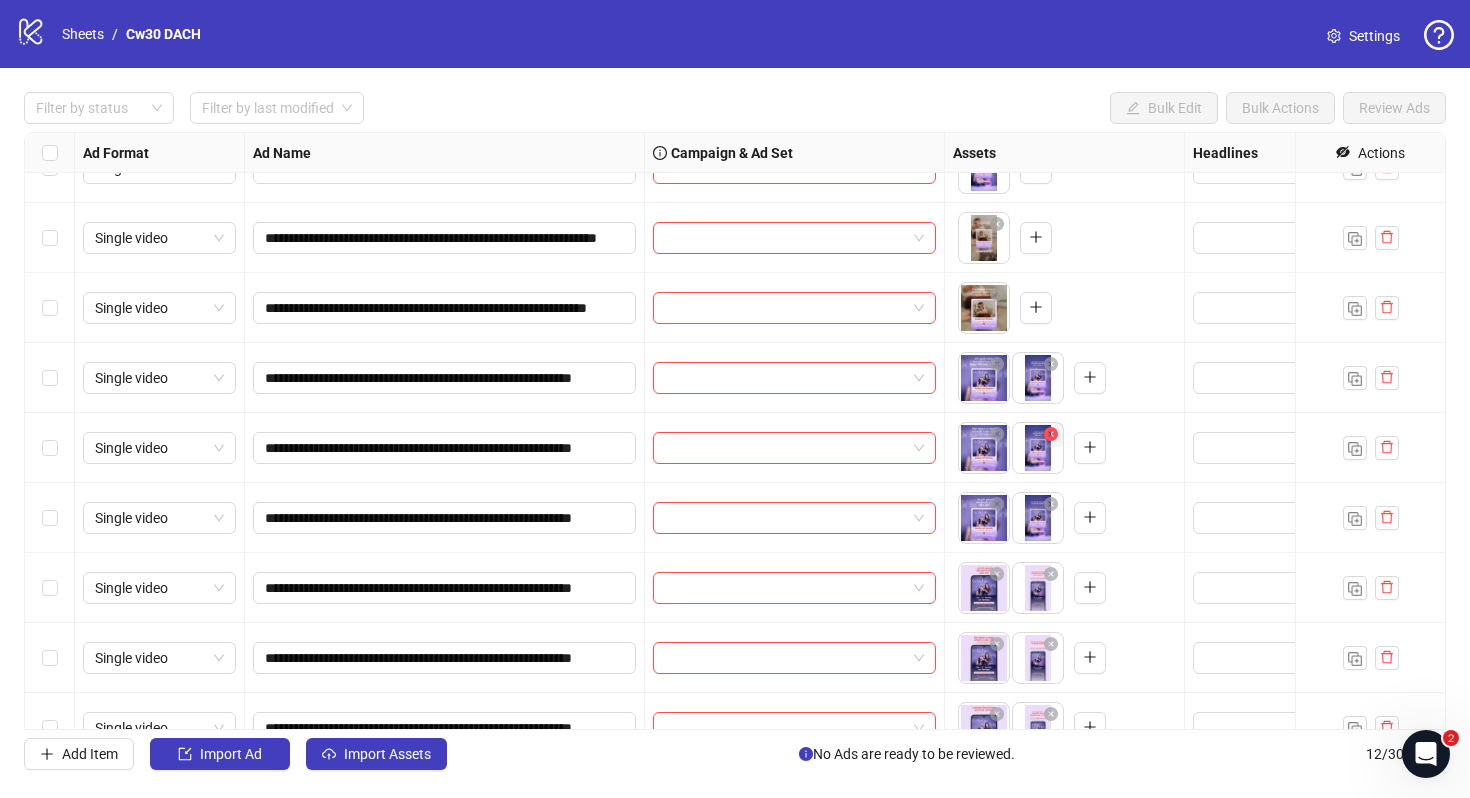 scroll, scrollTop: 0, scrollLeft: 0, axis: both 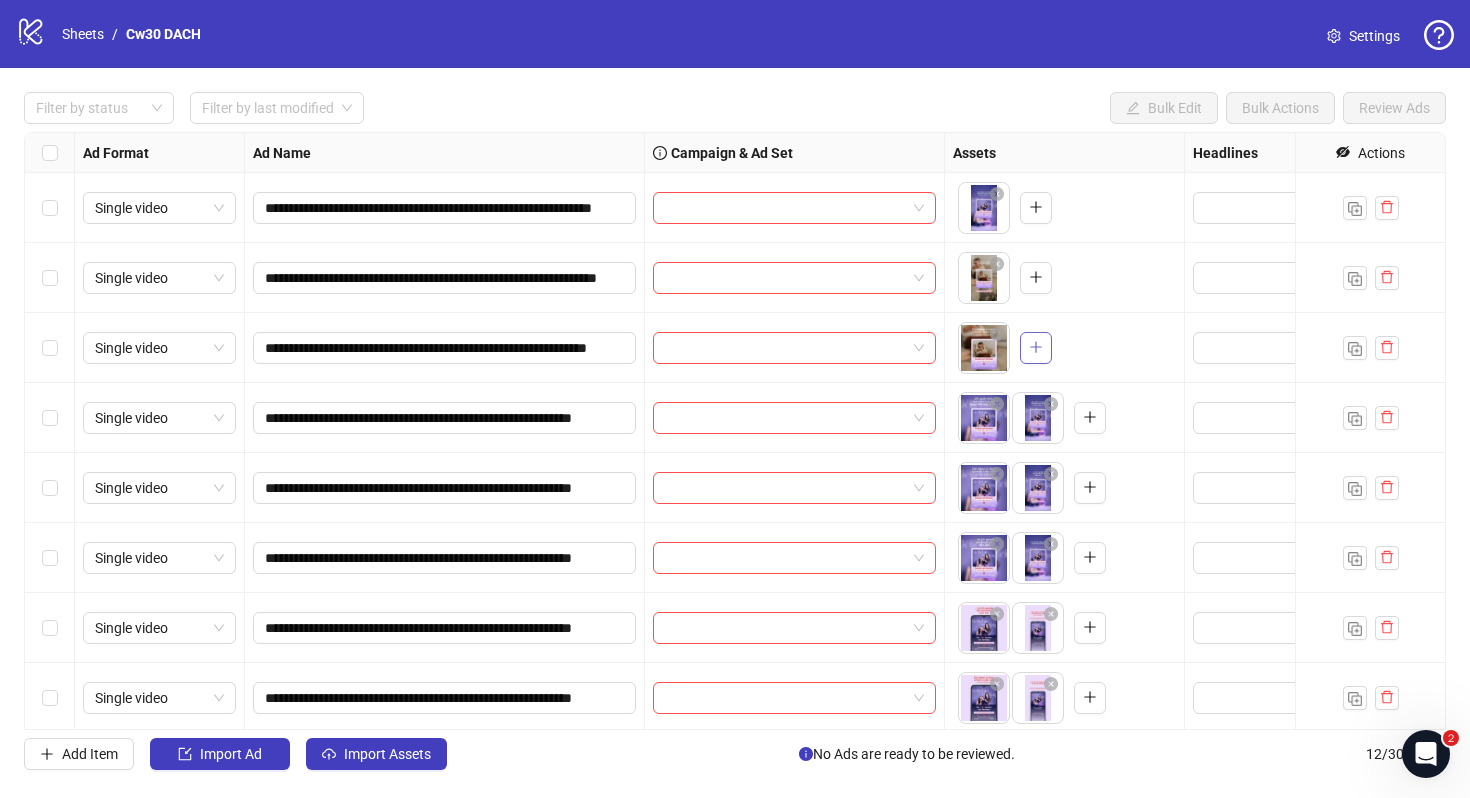 click at bounding box center [1036, 347] 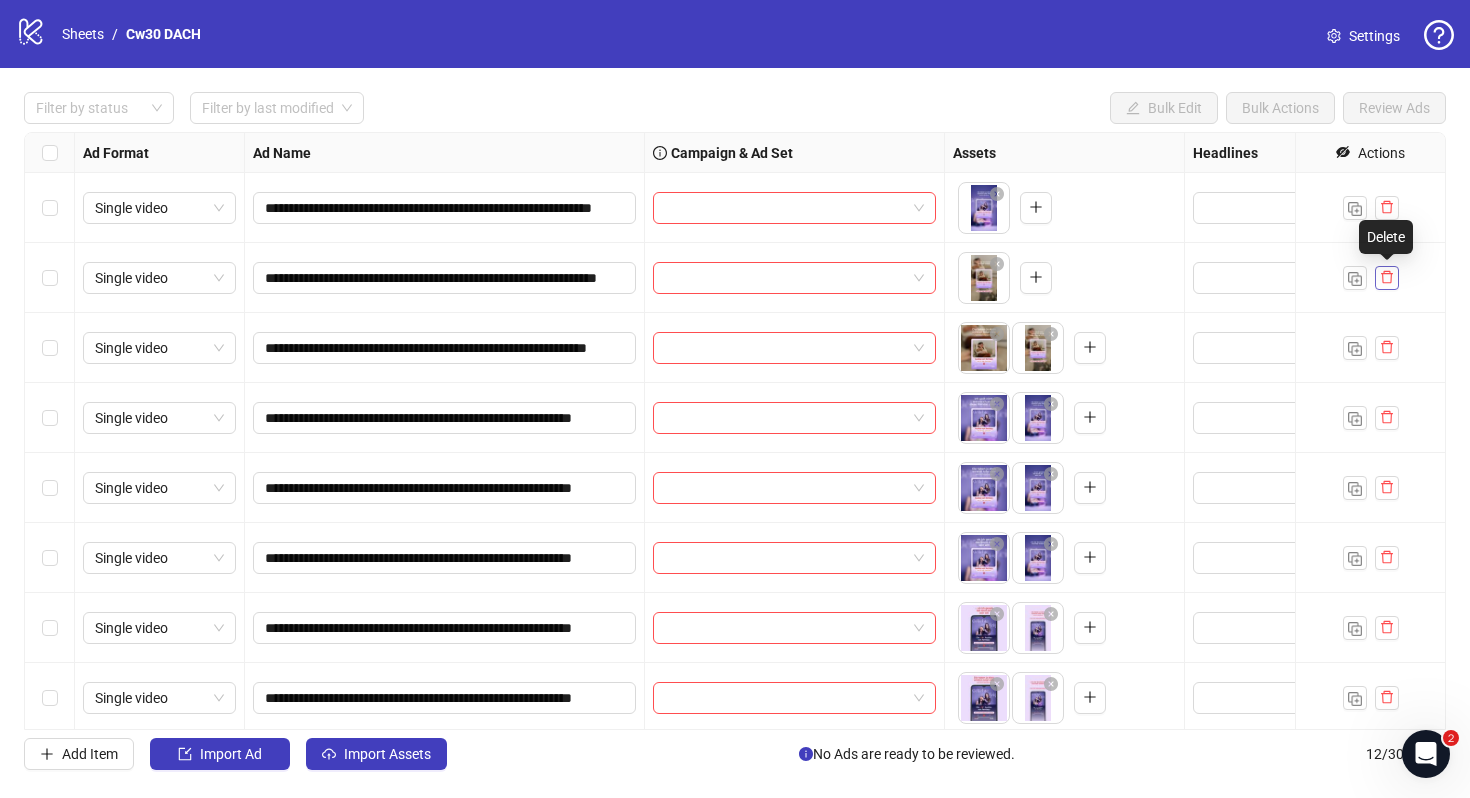 click at bounding box center [1387, 278] 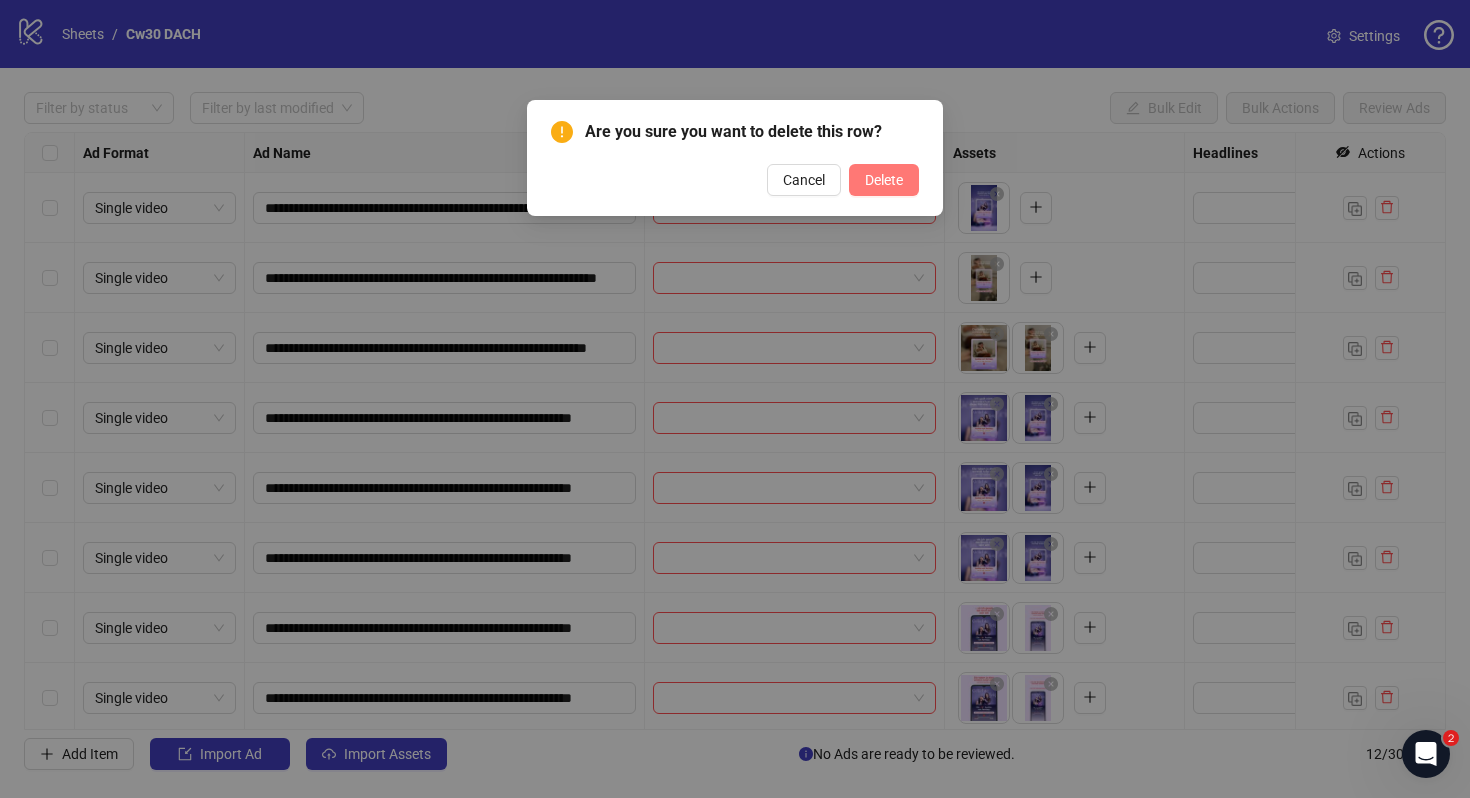 click on "Delete" at bounding box center (884, 180) 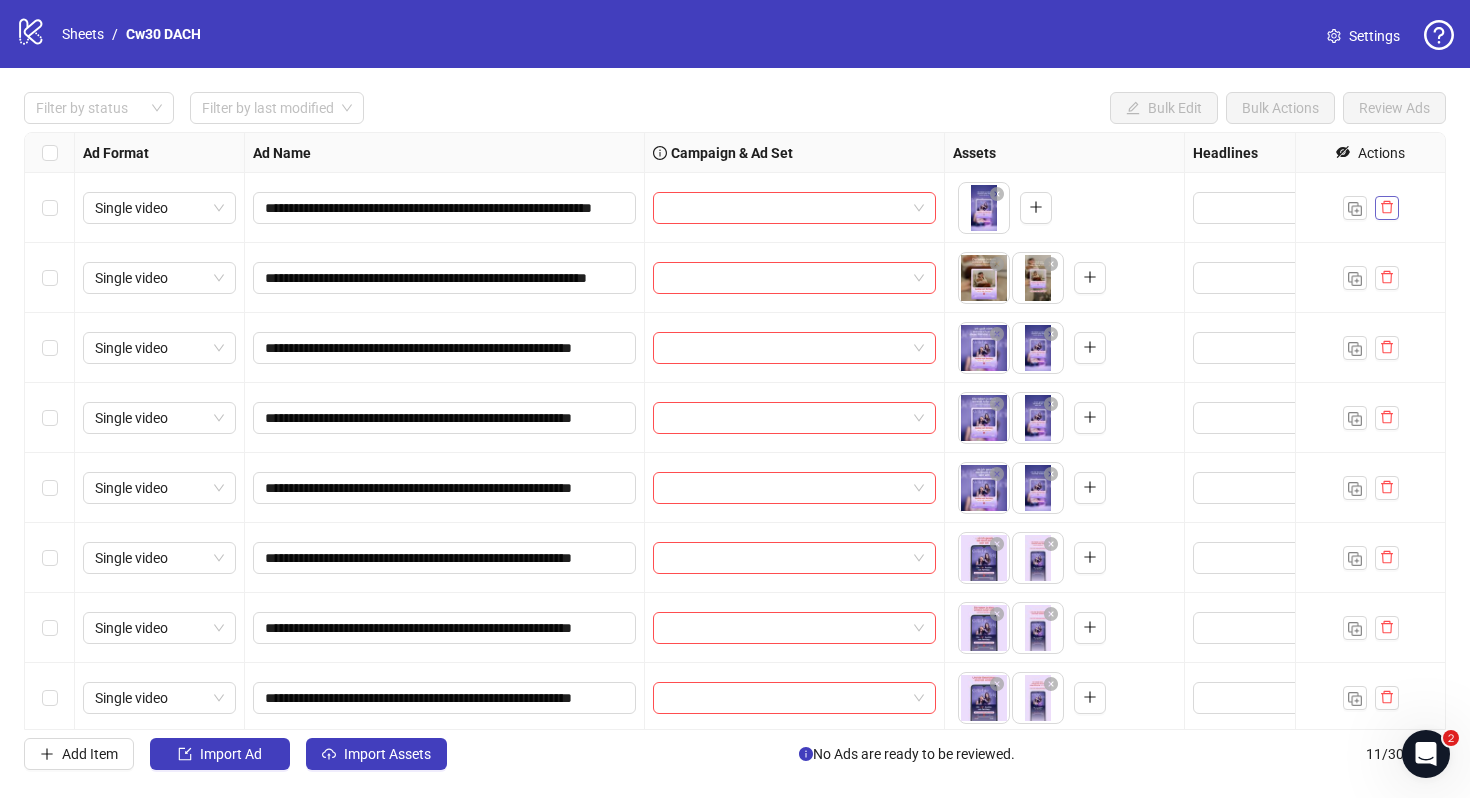 click 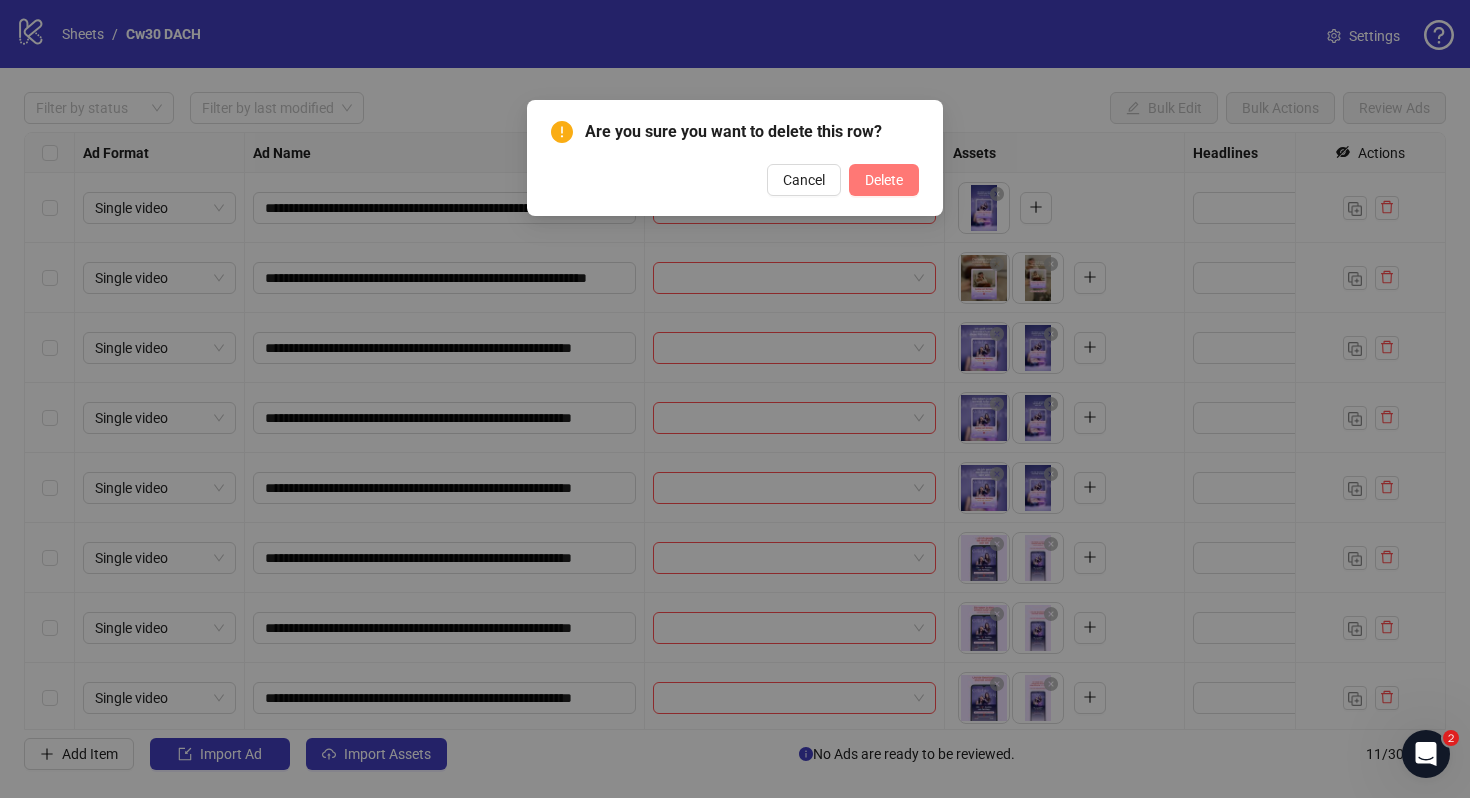 click on "Delete" at bounding box center [884, 180] 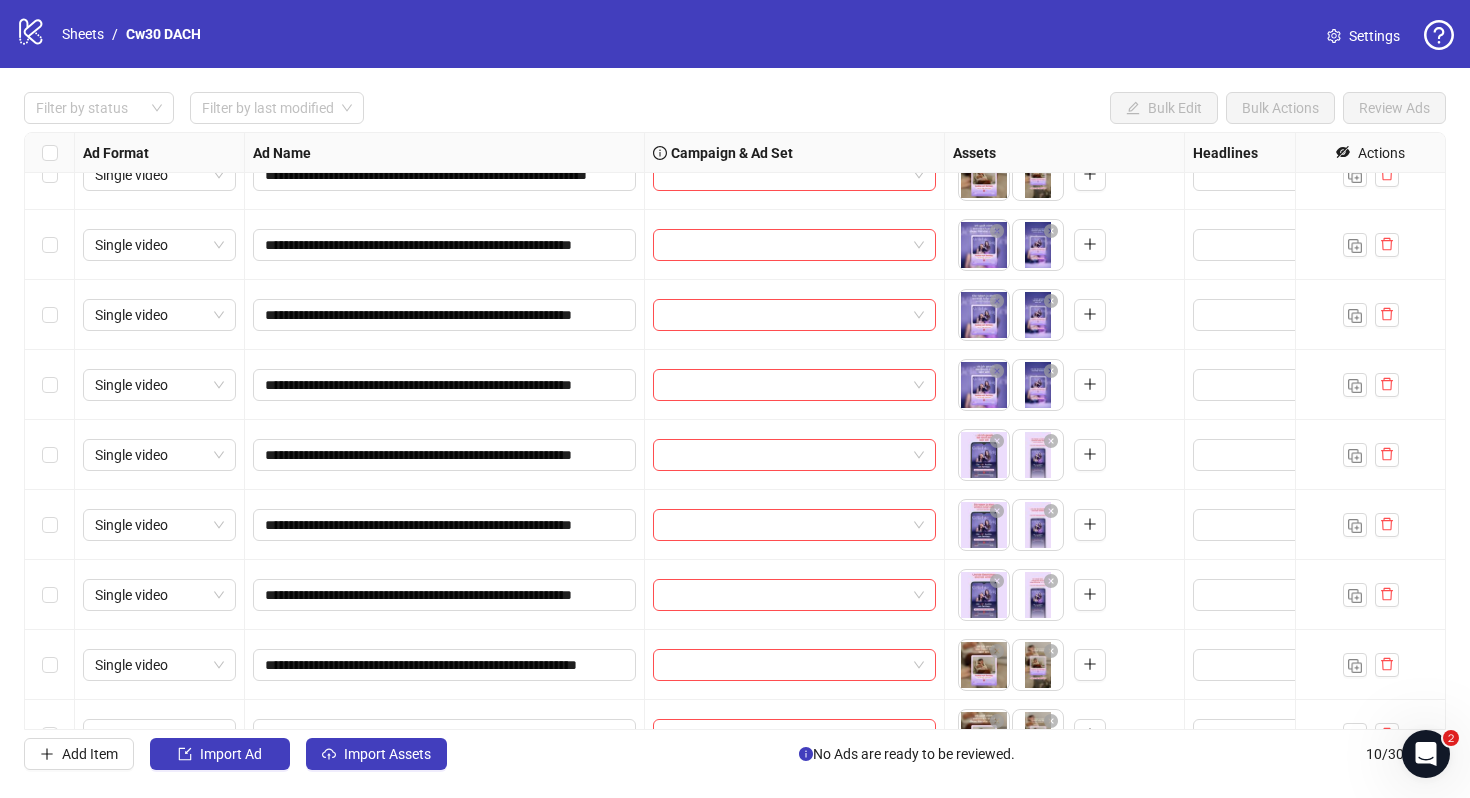 scroll, scrollTop: 0, scrollLeft: 0, axis: both 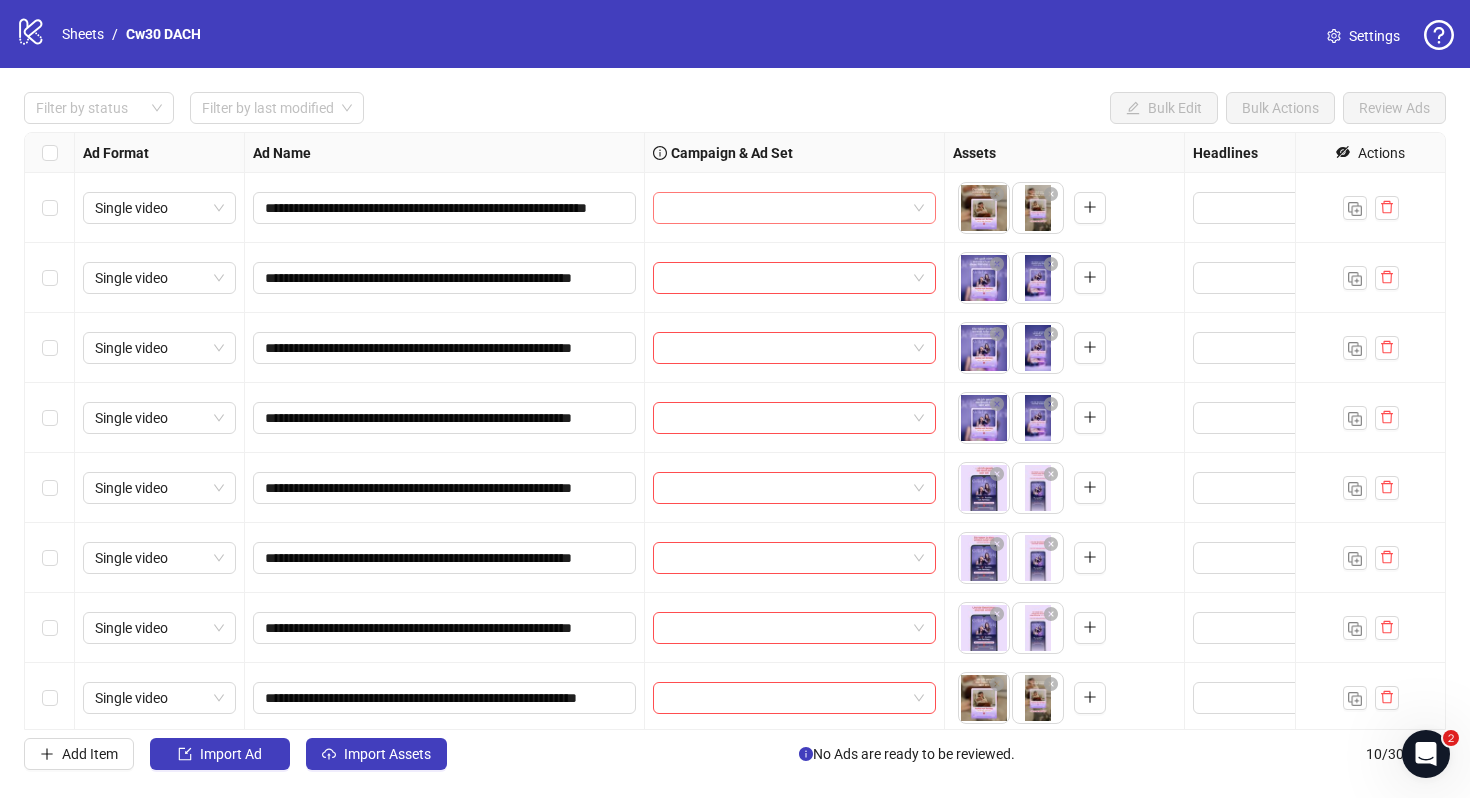 click at bounding box center (785, 208) 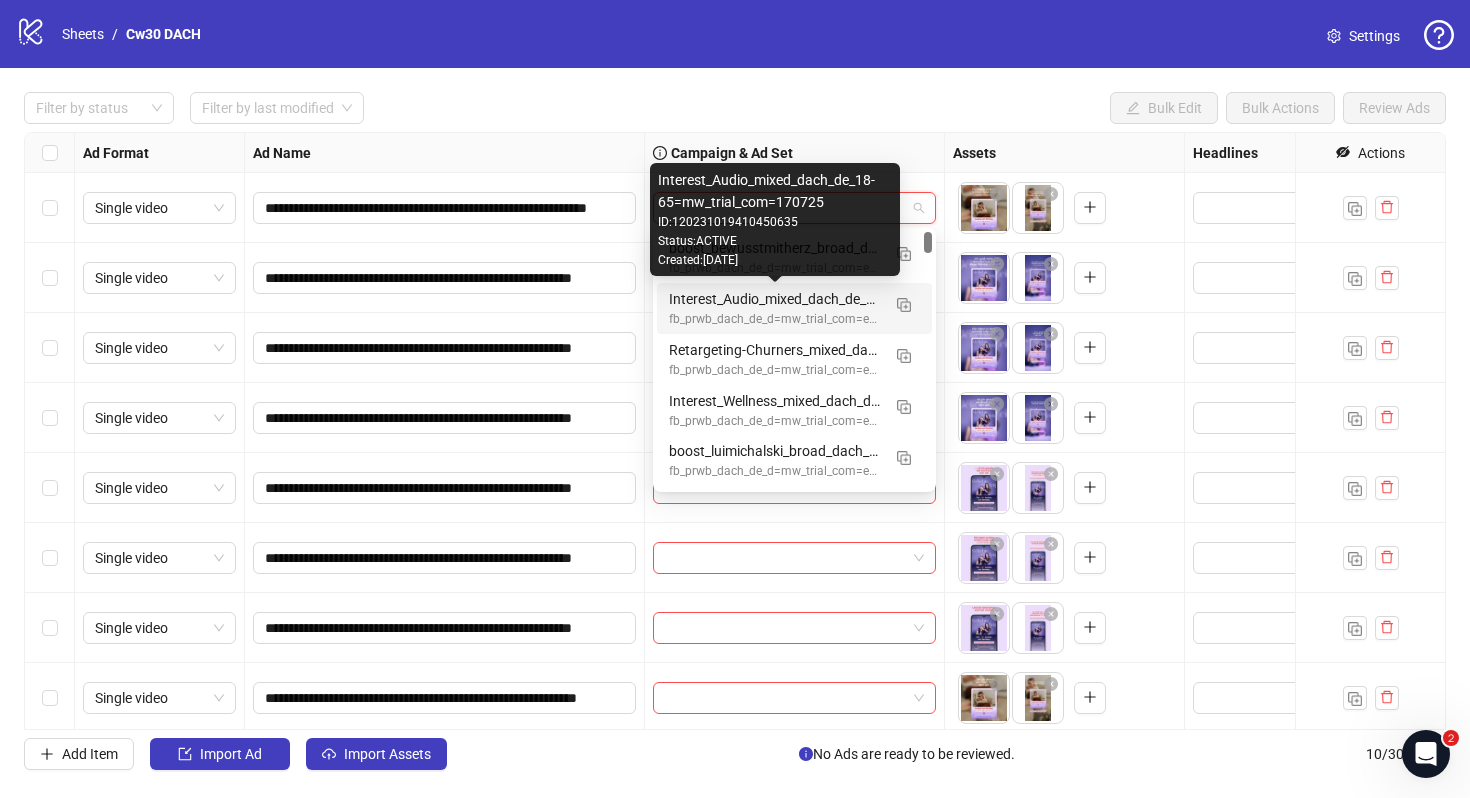 click on "Interest_Audio_mixed_dach_de_18-65=mw_trial_com=170725" at bounding box center (774, 299) 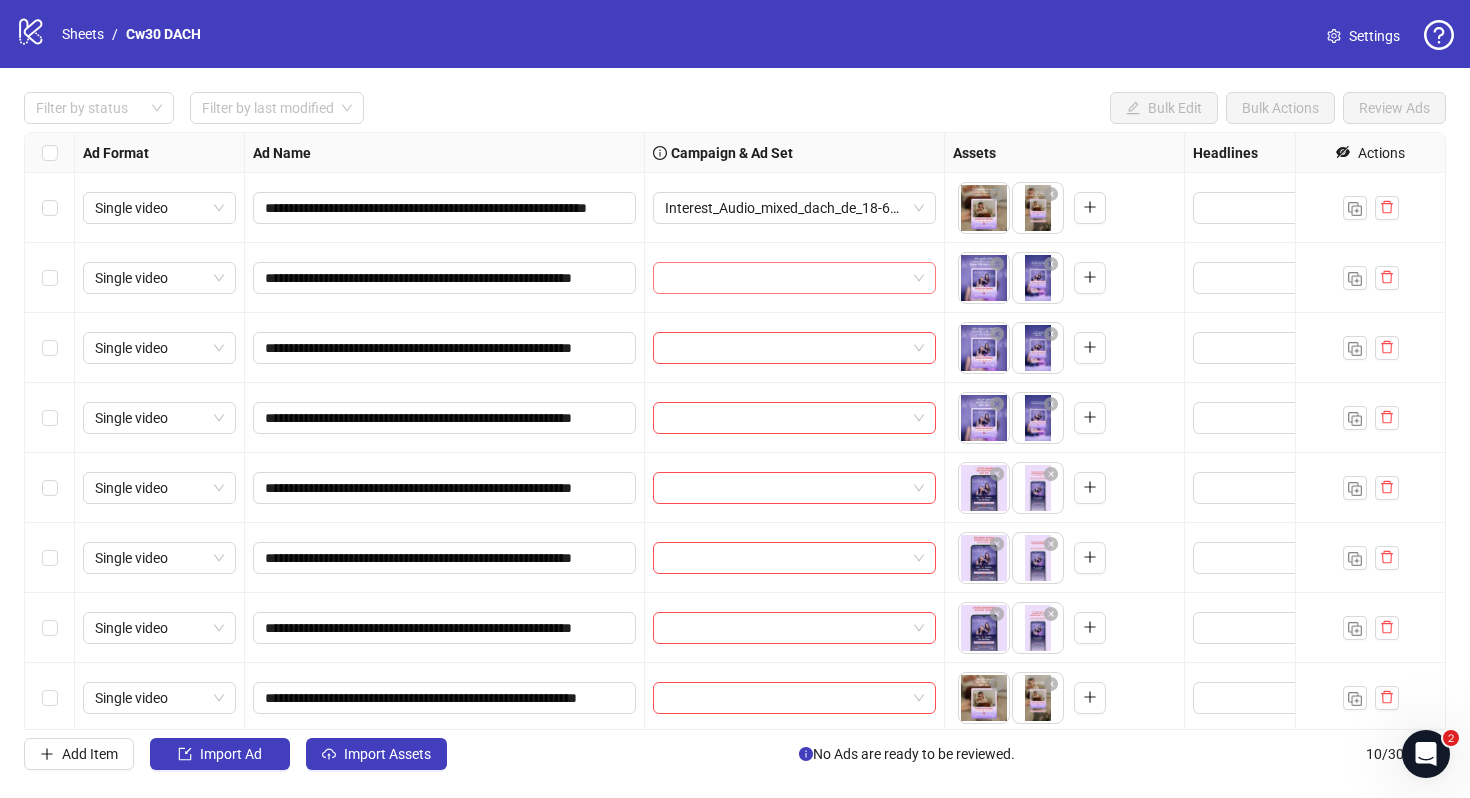 click at bounding box center [785, 278] 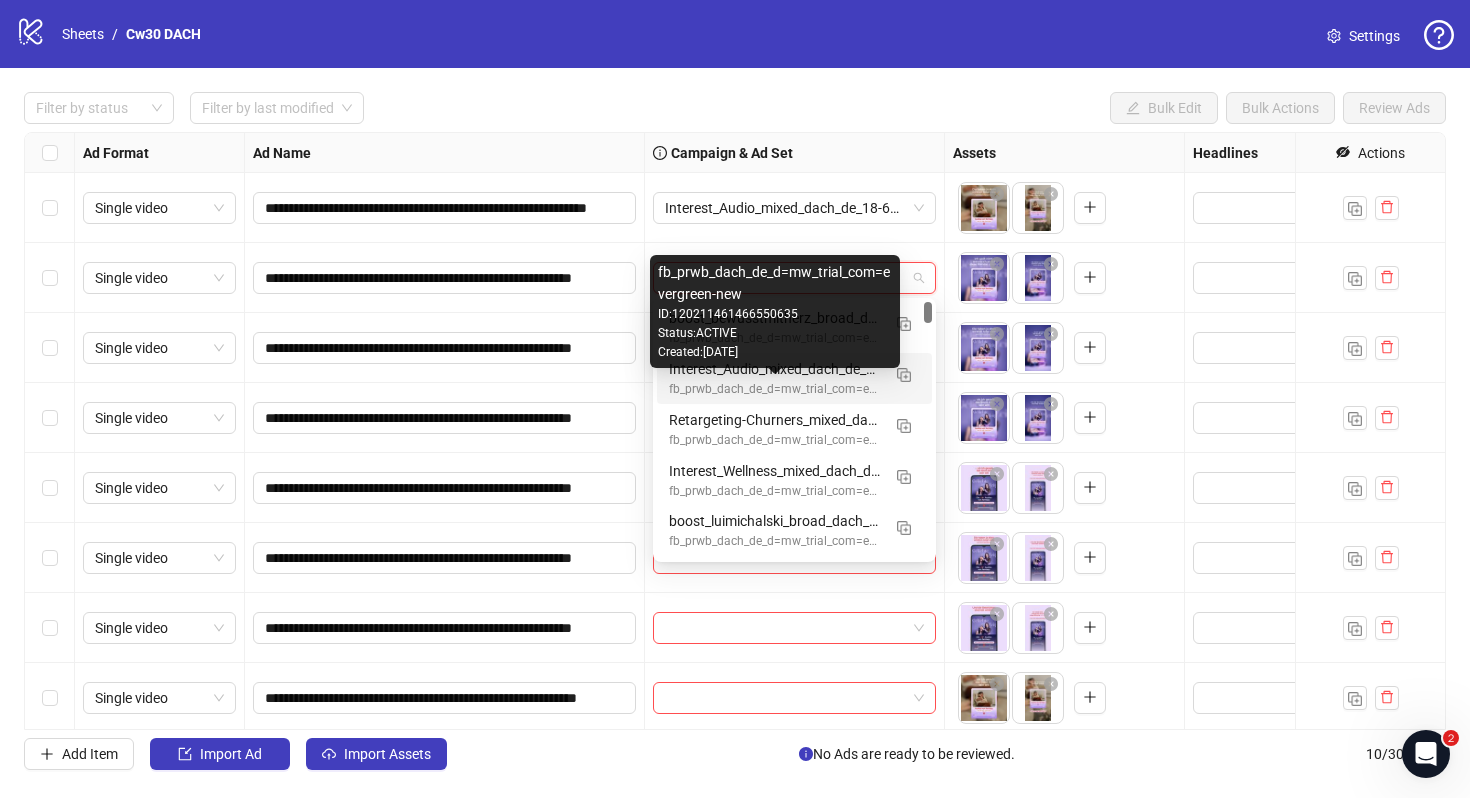 click on "fb_prwb_dach_de_d=mw_trial_com=evergreen-new" at bounding box center (774, 389) 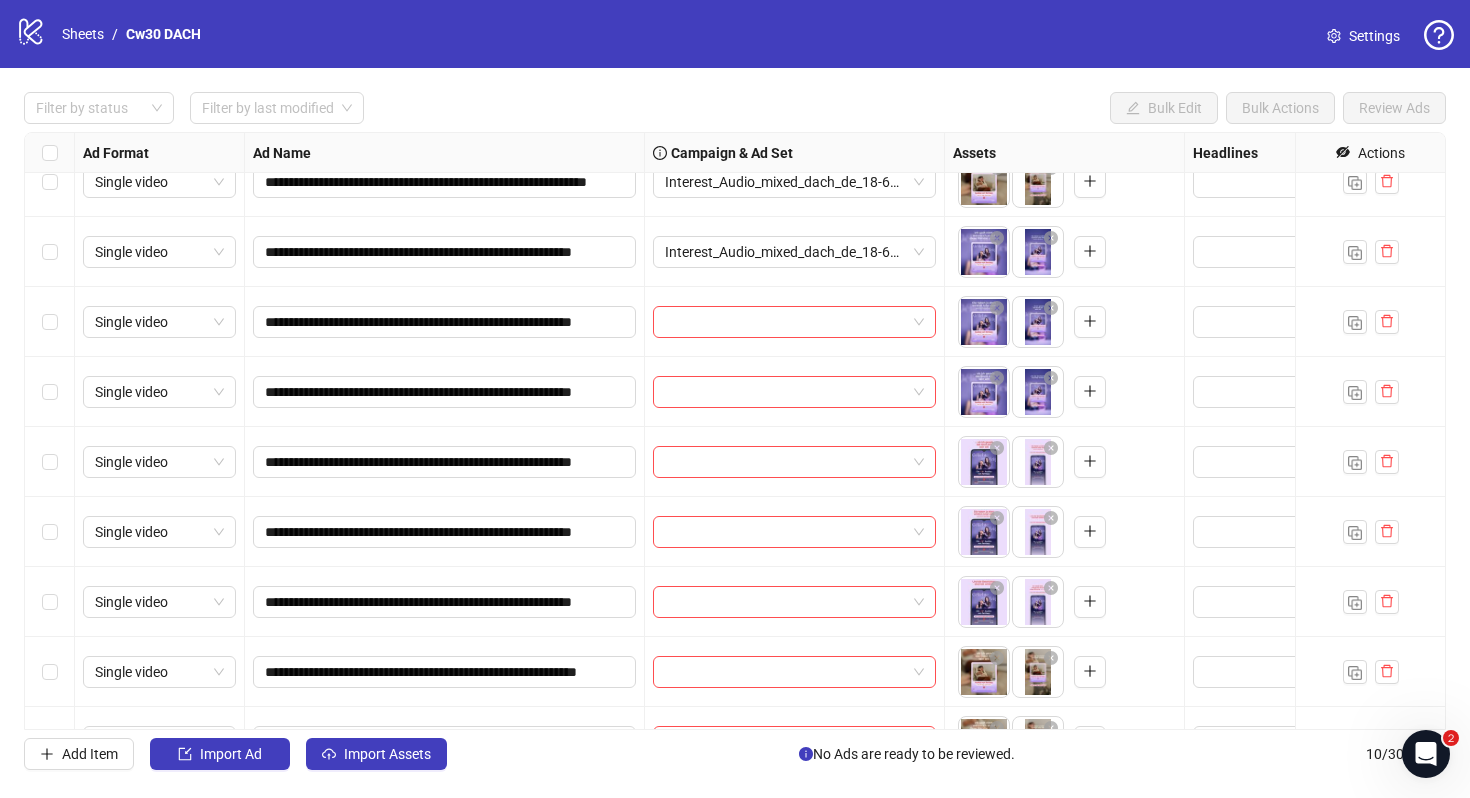 scroll, scrollTop: 0, scrollLeft: 0, axis: both 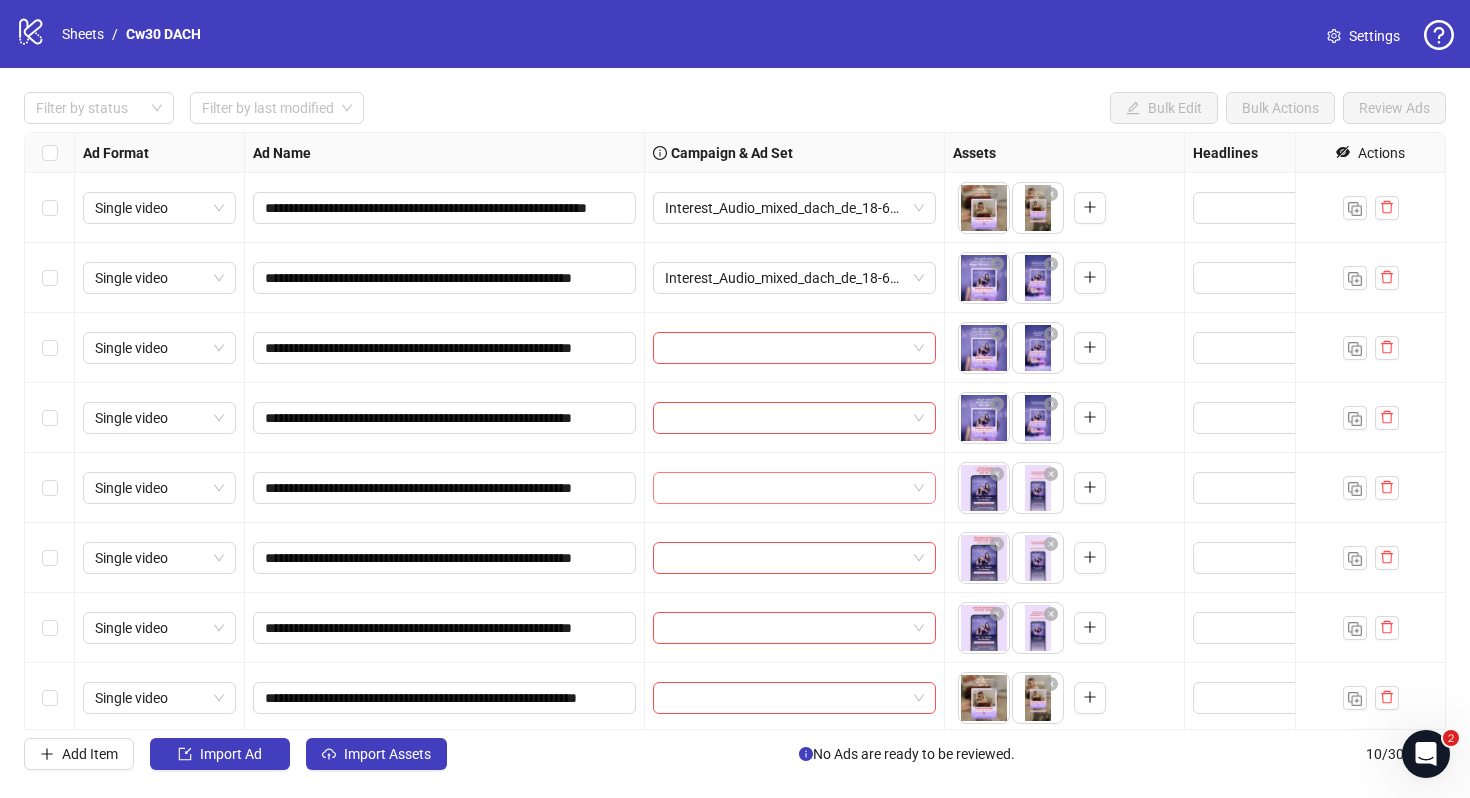 click at bounding box center (785, 488) 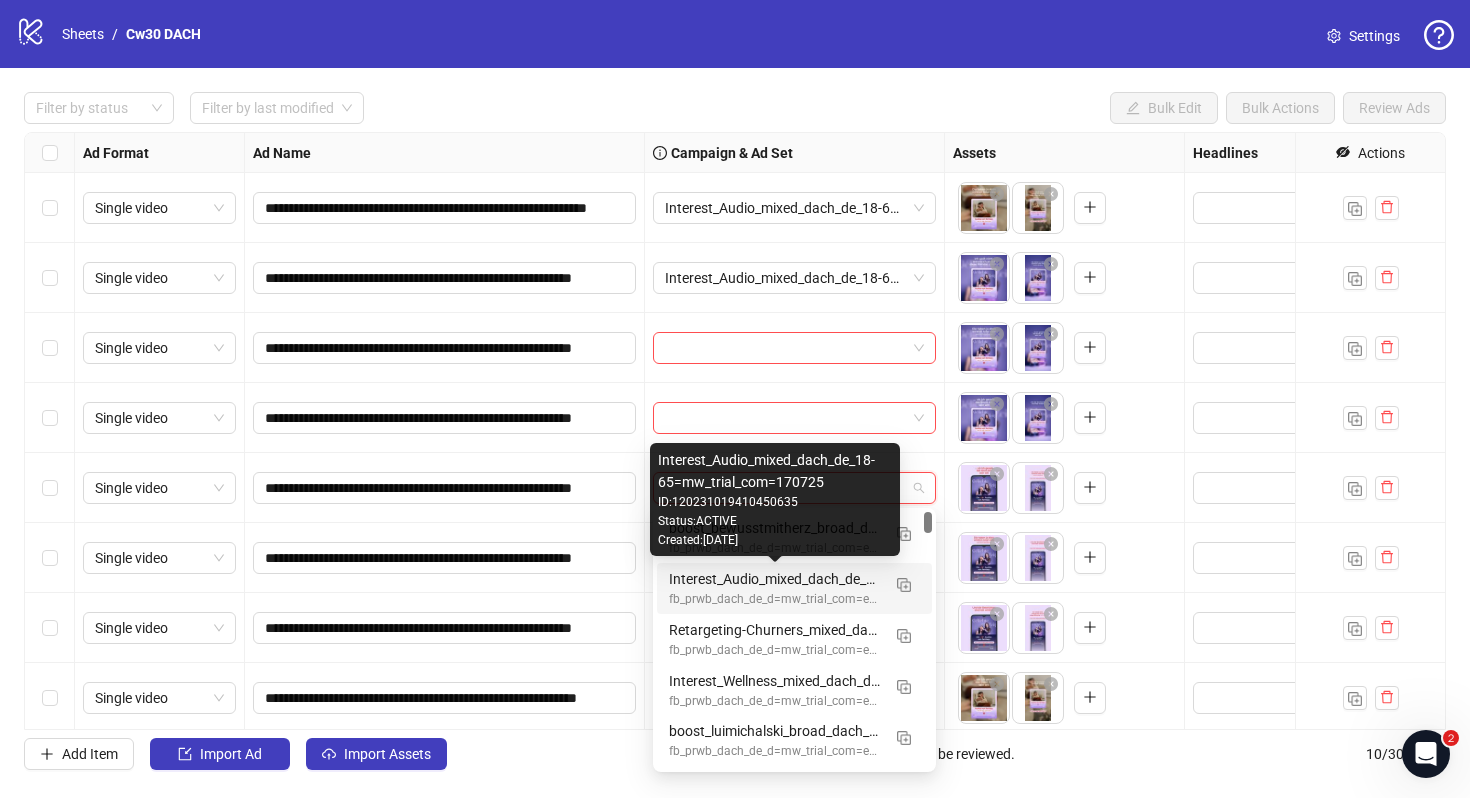 click on "Interest_Audio_mixed_dach_de_18-65=mw_trial_com=170725" at bounding box center (774, 579) 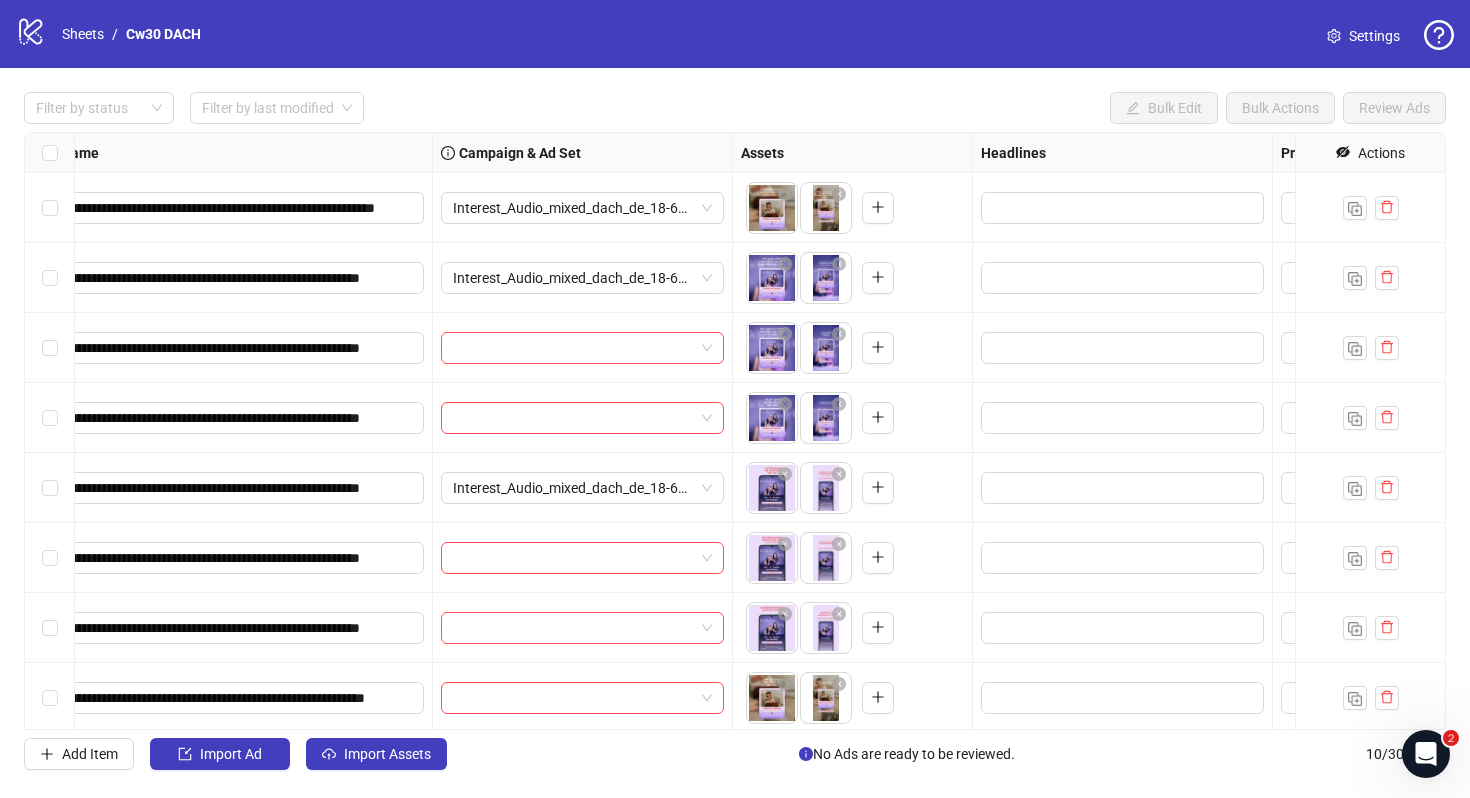 scroll, scrollTop: 0, scrollLeft: 0, axis: both 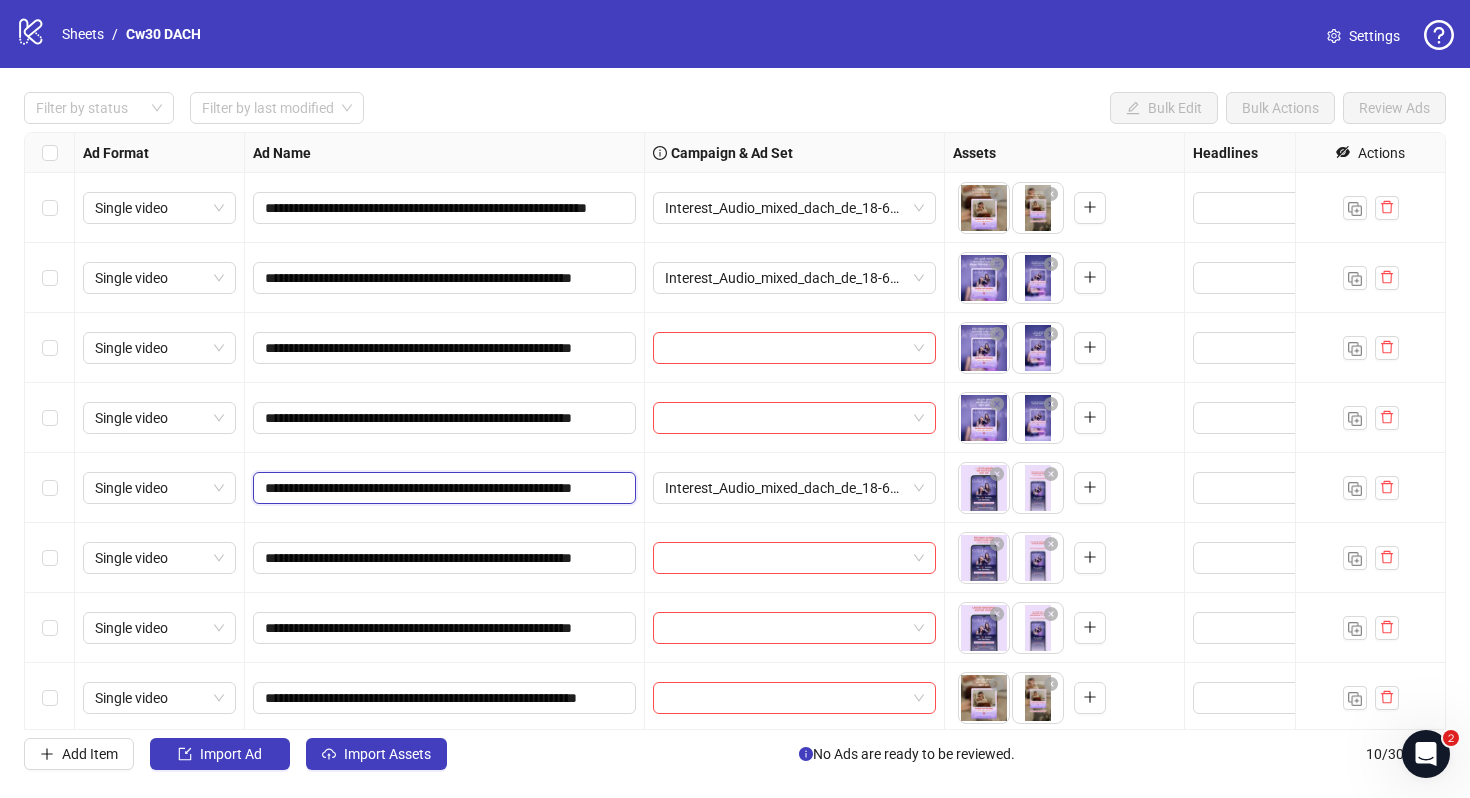 click on "**********" at bounding box center (442, 488) 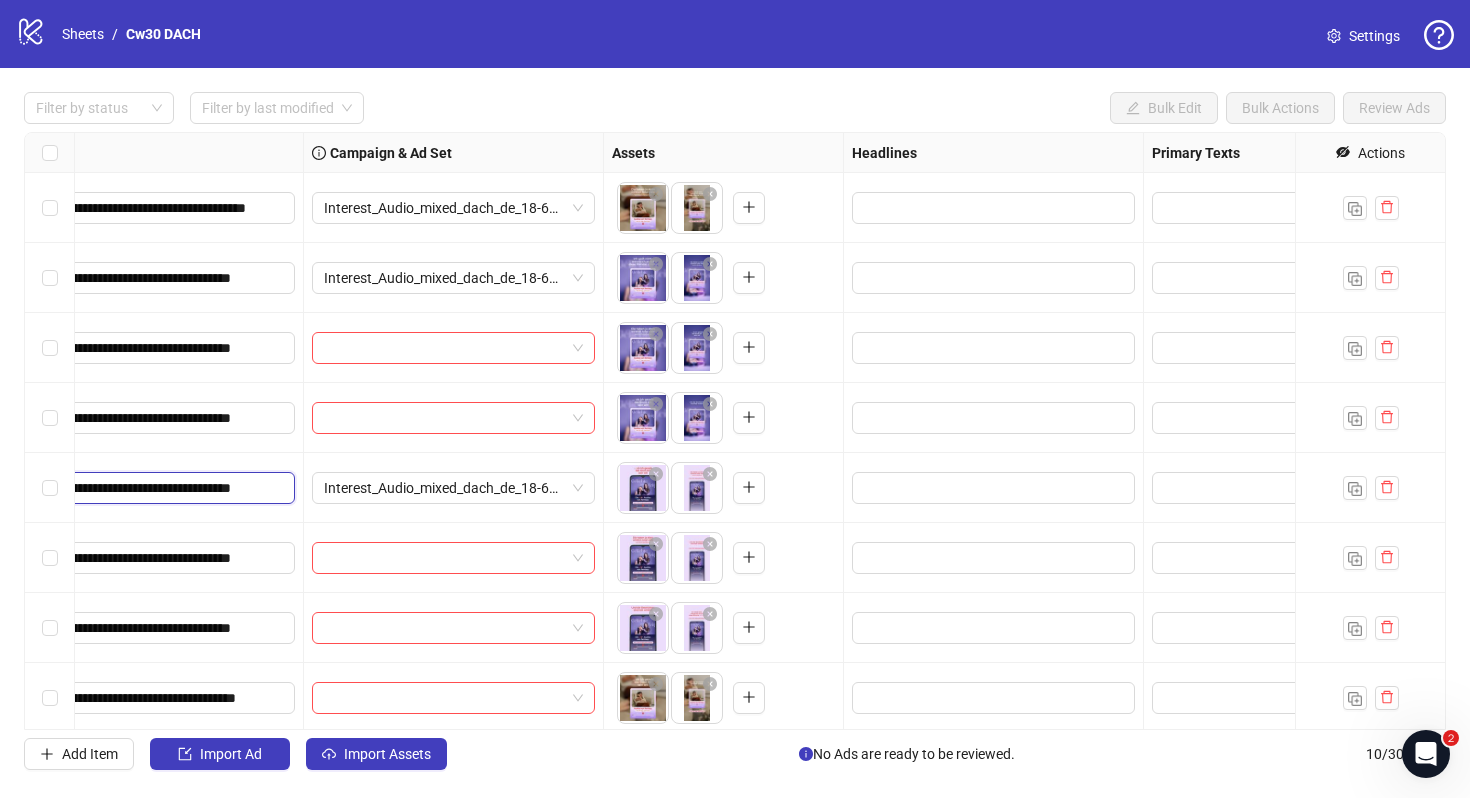 scroll, scrollTop: 0, scrollLeft: 342, axis: horizontal 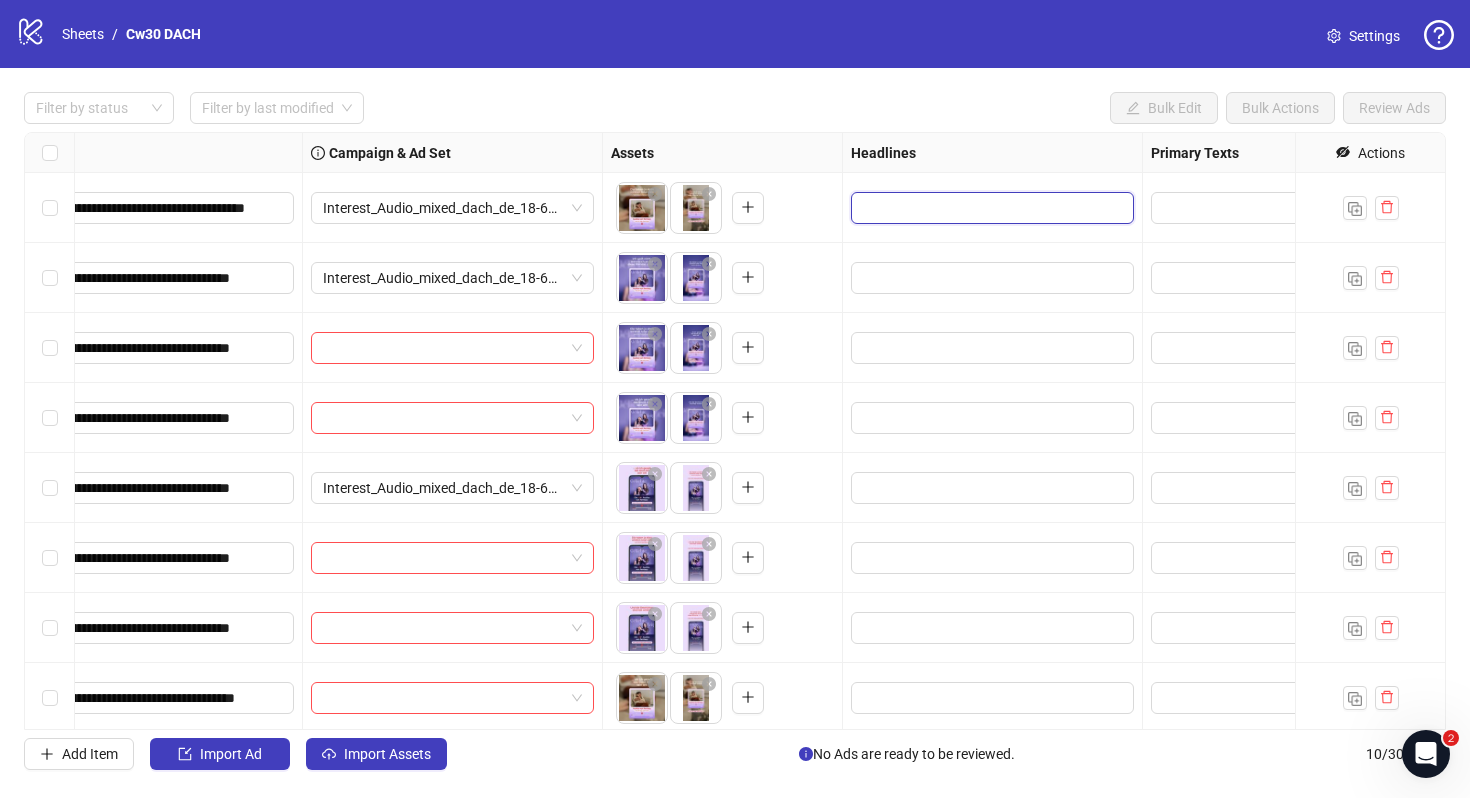 click at bounding box center [990, 208] 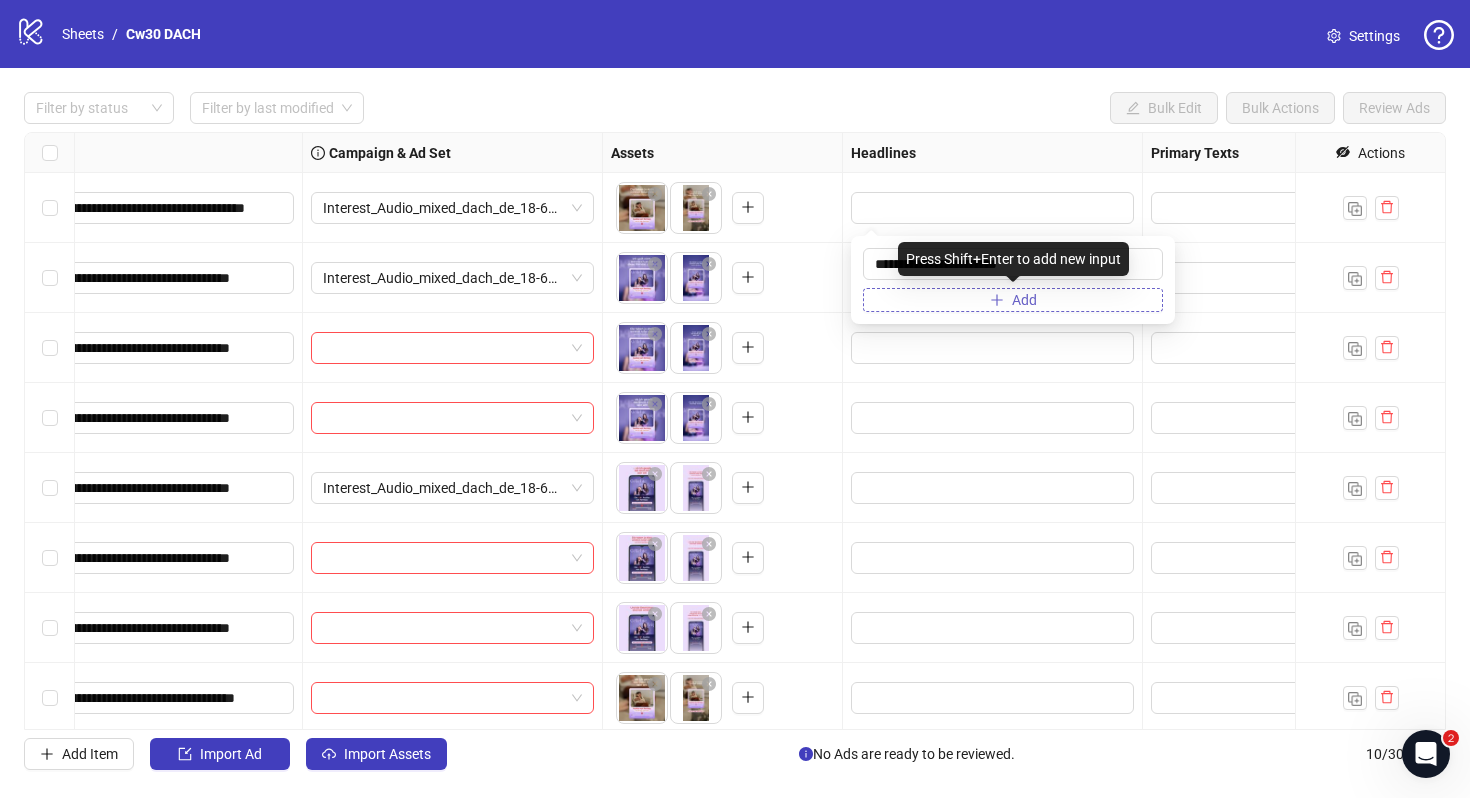 type on "**********" 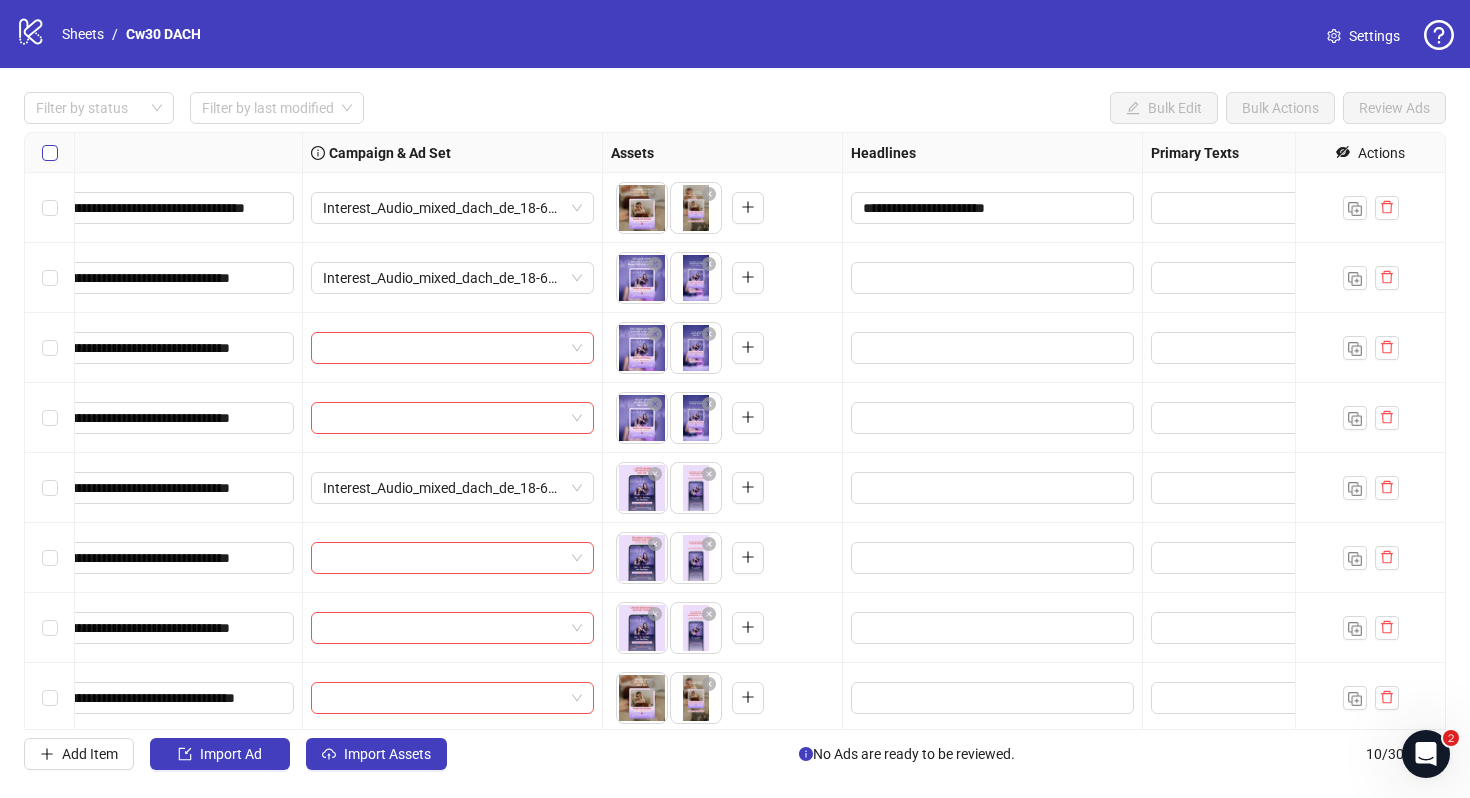 click at bounding box center (50, 153) 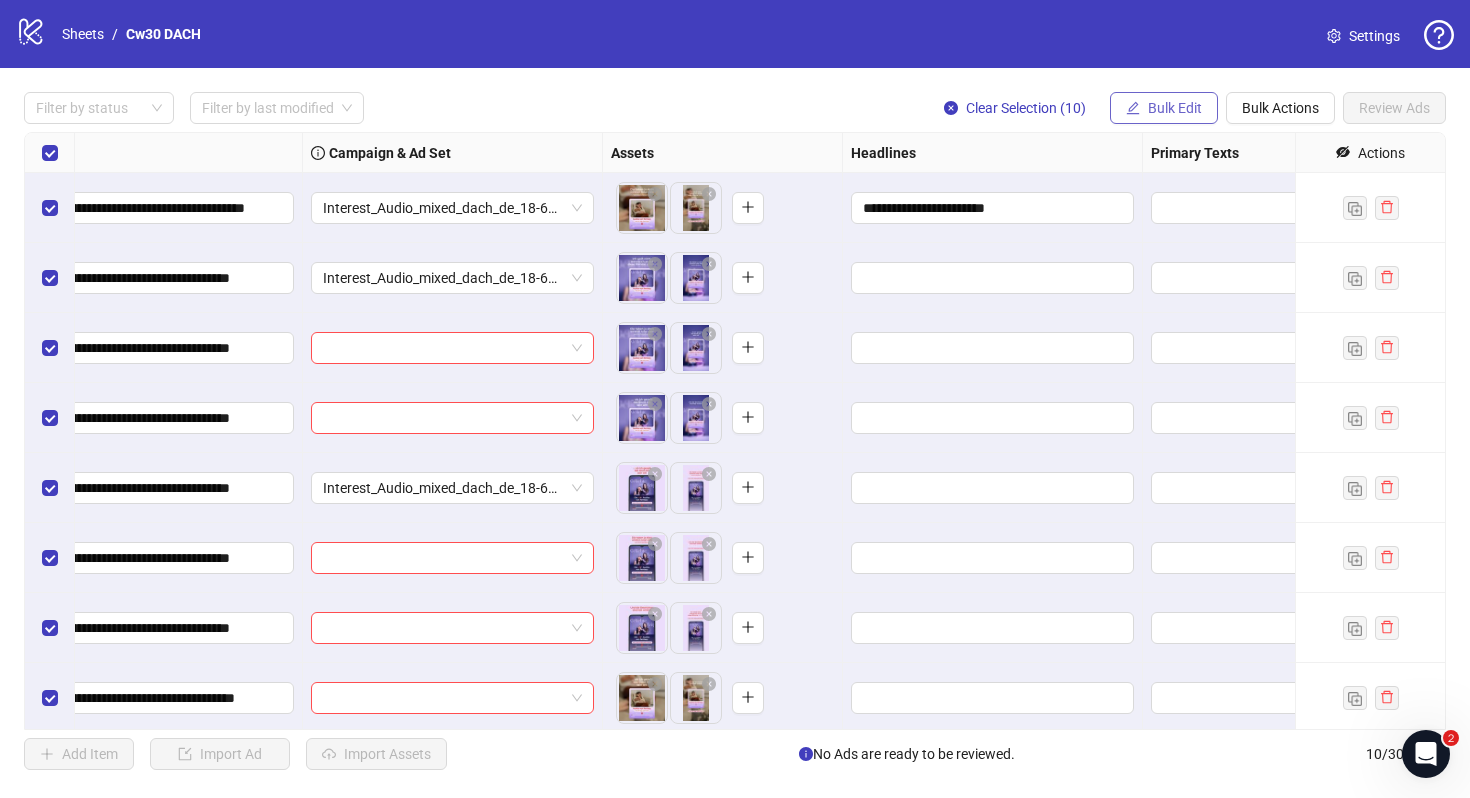 click on "Bulk Edit" at bounding box center [1175, 108] 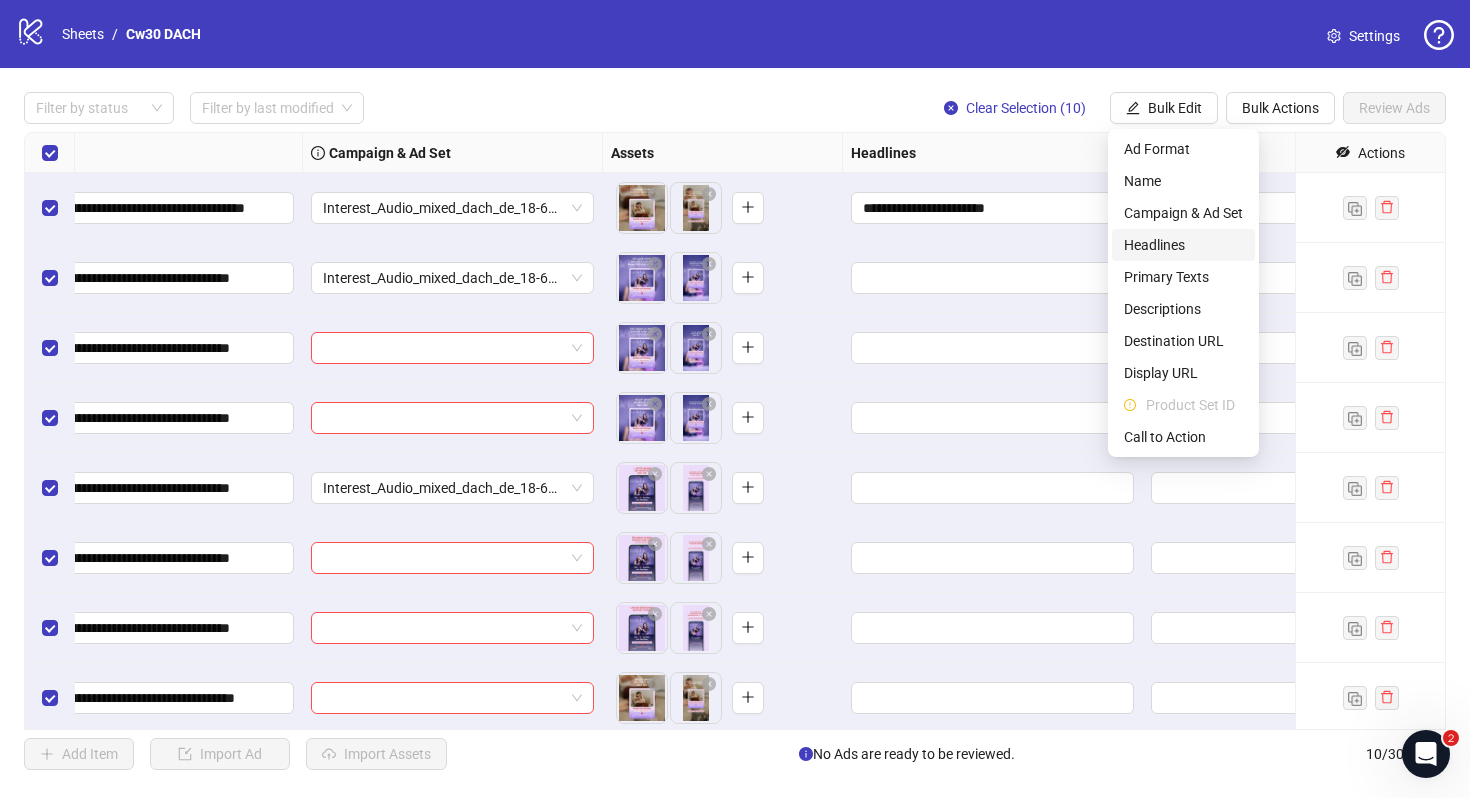 click on "Headlines" at bounding box center [1183, 245] 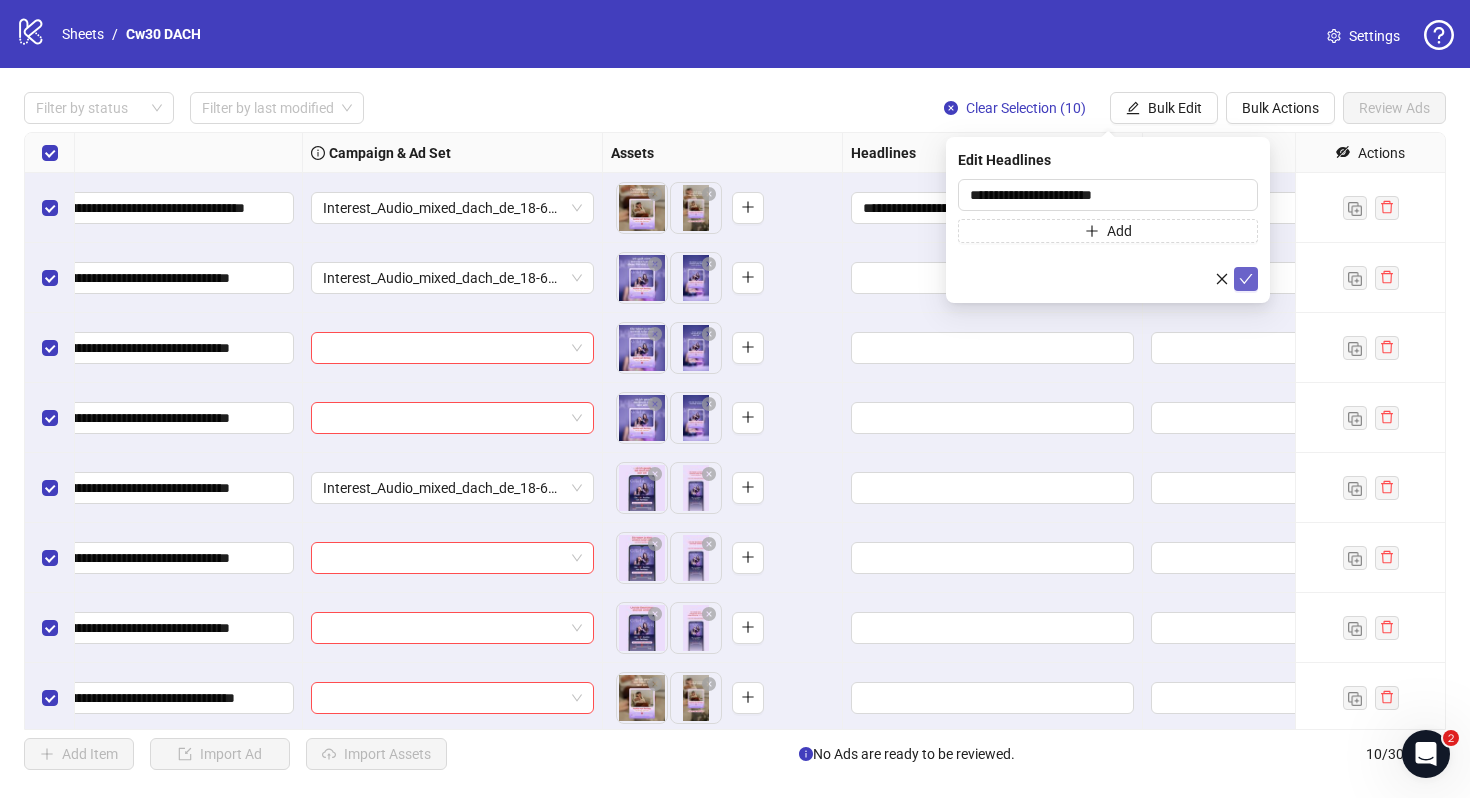 click at bounding box center (1246, 279) 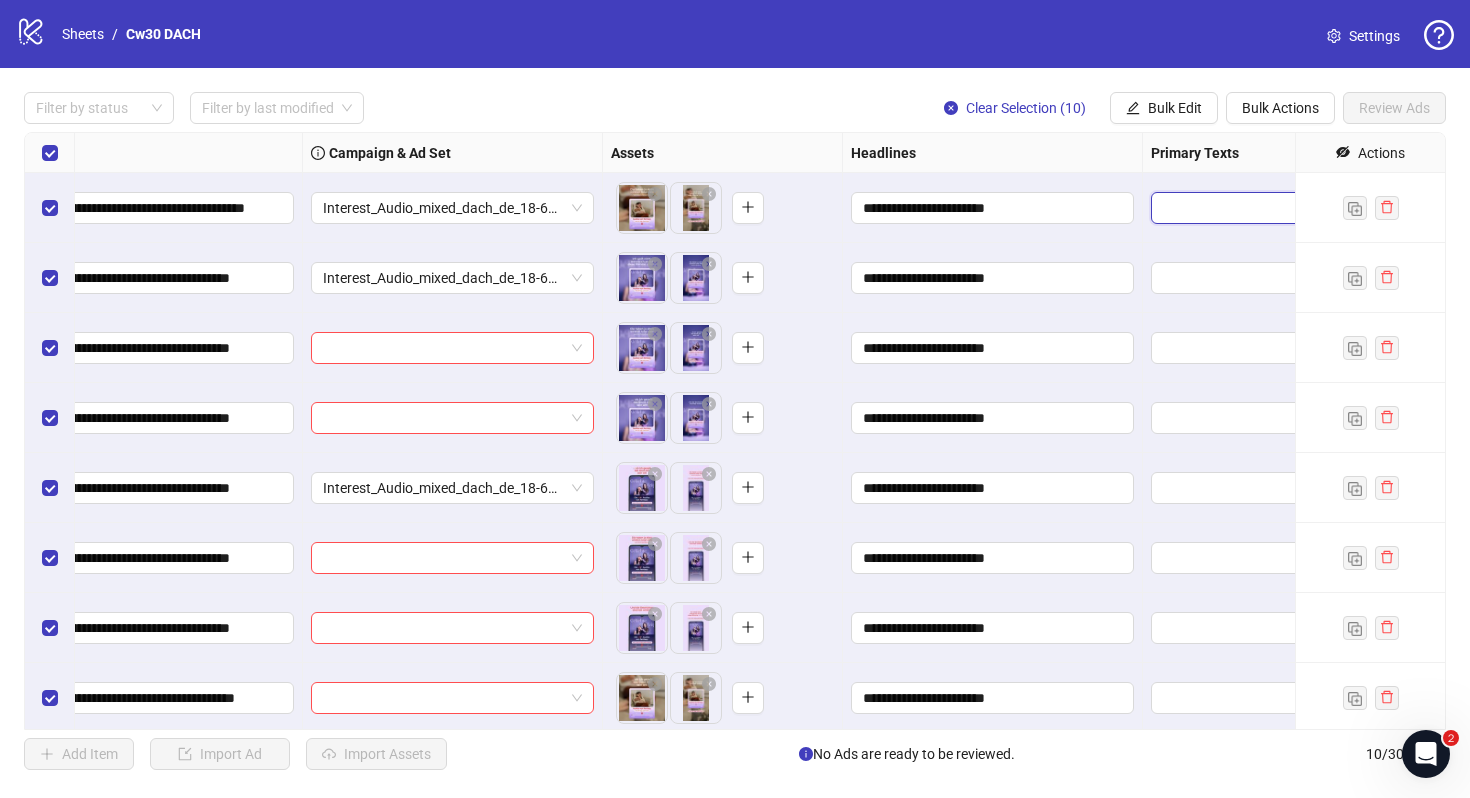 click at bounding box center (1242, 208) 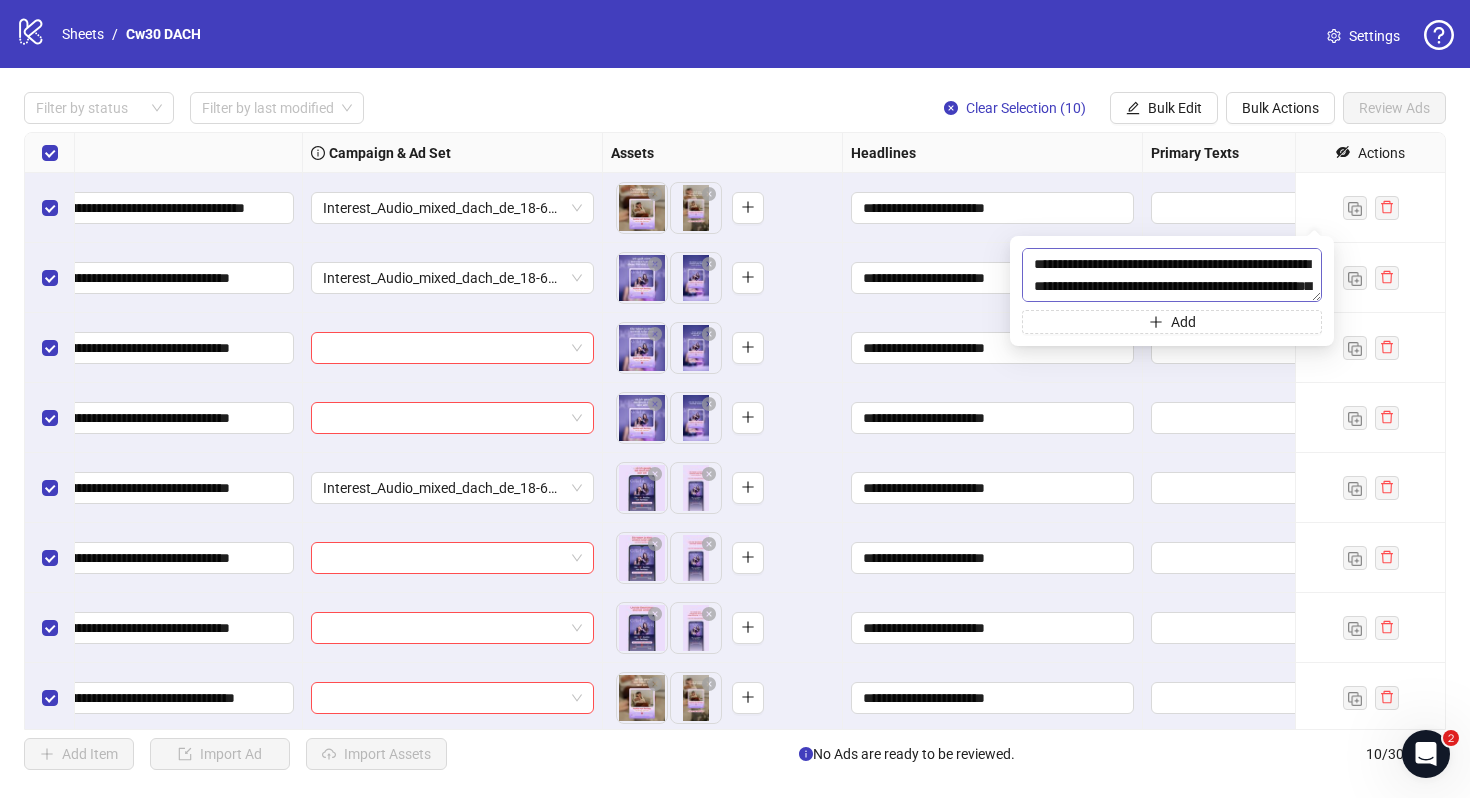 scroll, scrollTop: 37, scrollLeft: 0, axis: vertical 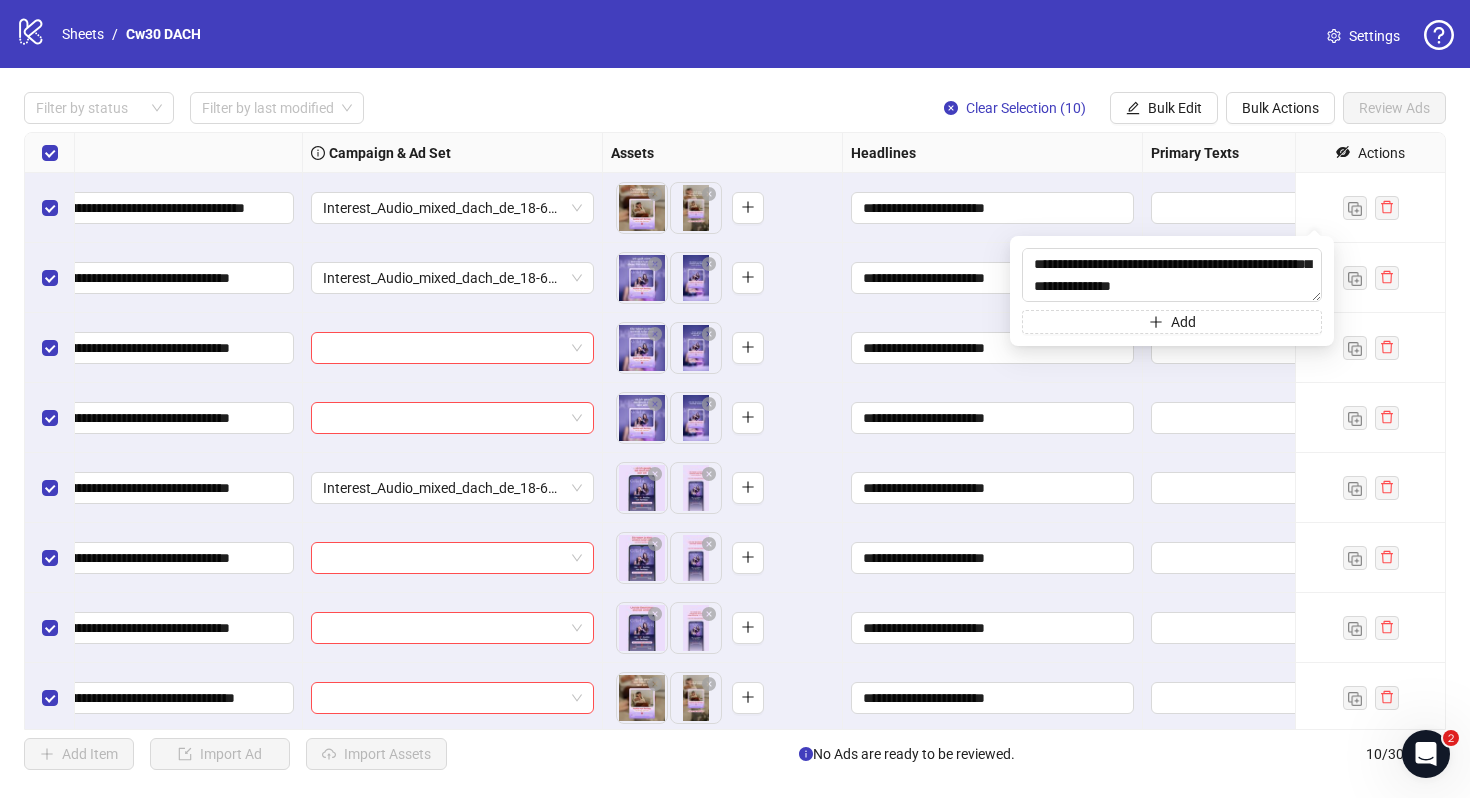 type on "**********" 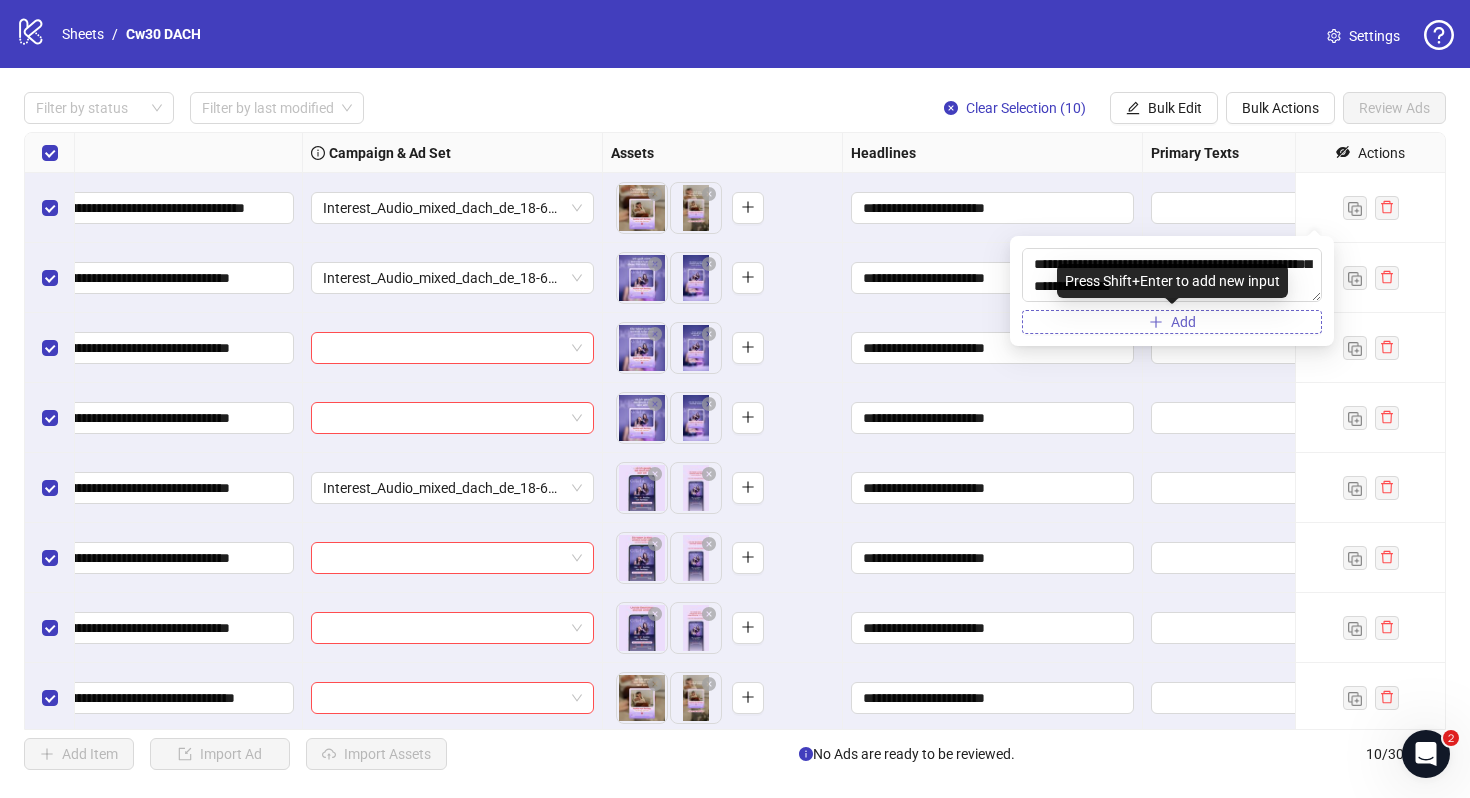 click on "Add" at bounding box center (1172, 322) 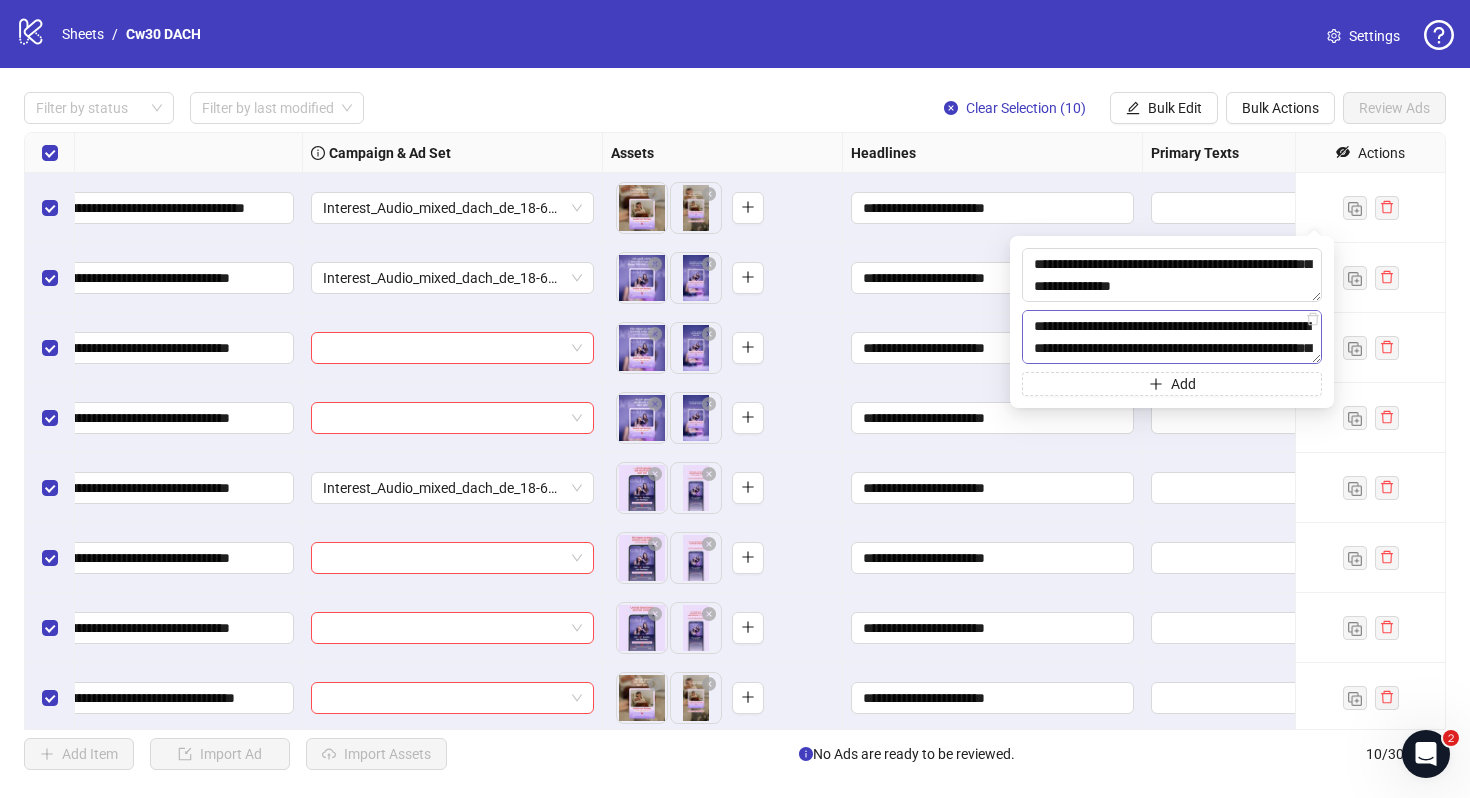 scroll, scrollTop: 37, scrollLeft: 0, axis: vertical 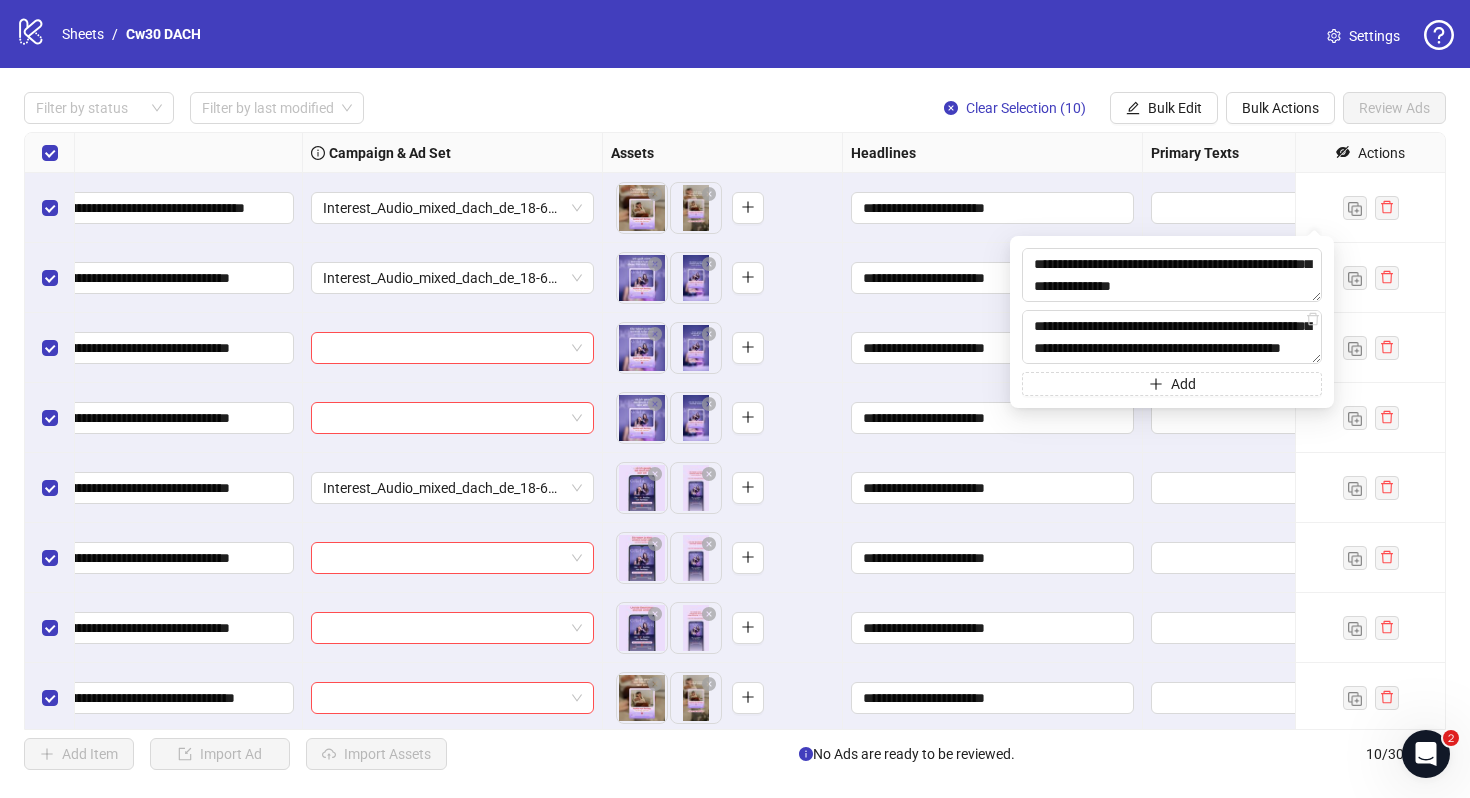 type on "**********" 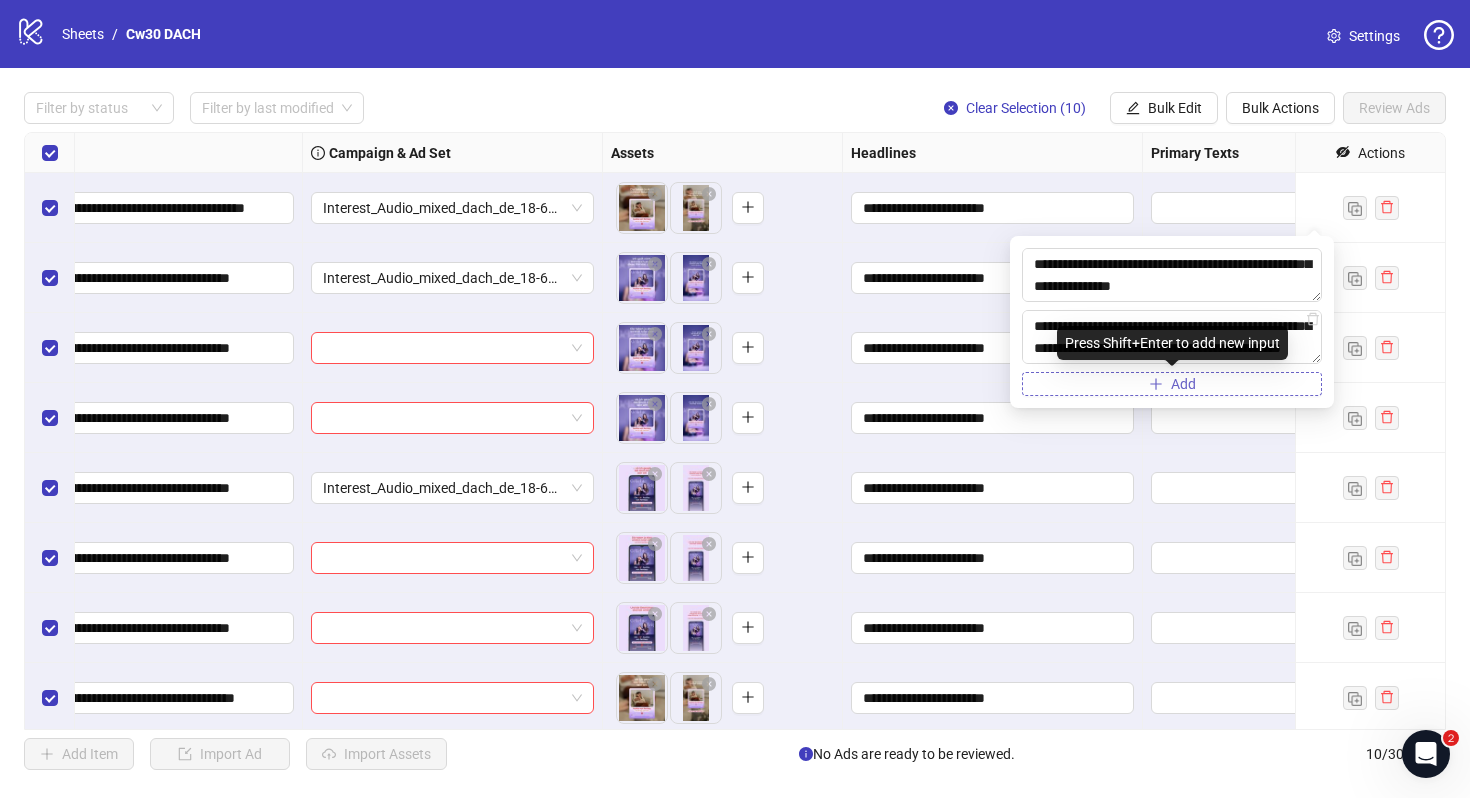click on "Add" at bounding box center (1172, 384) 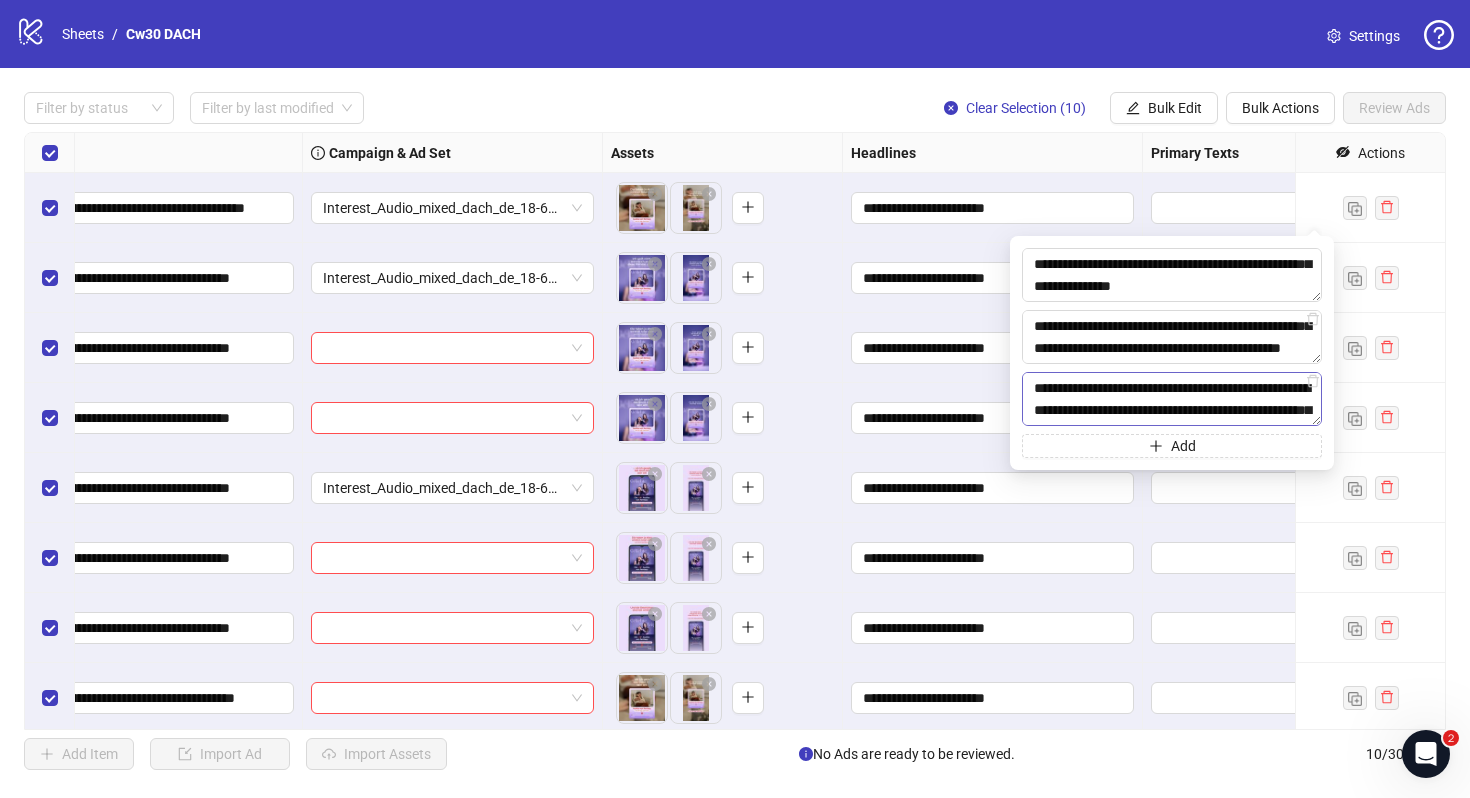 scroll, scrollTop: 37, scrollLeft: 0, axis: vertical 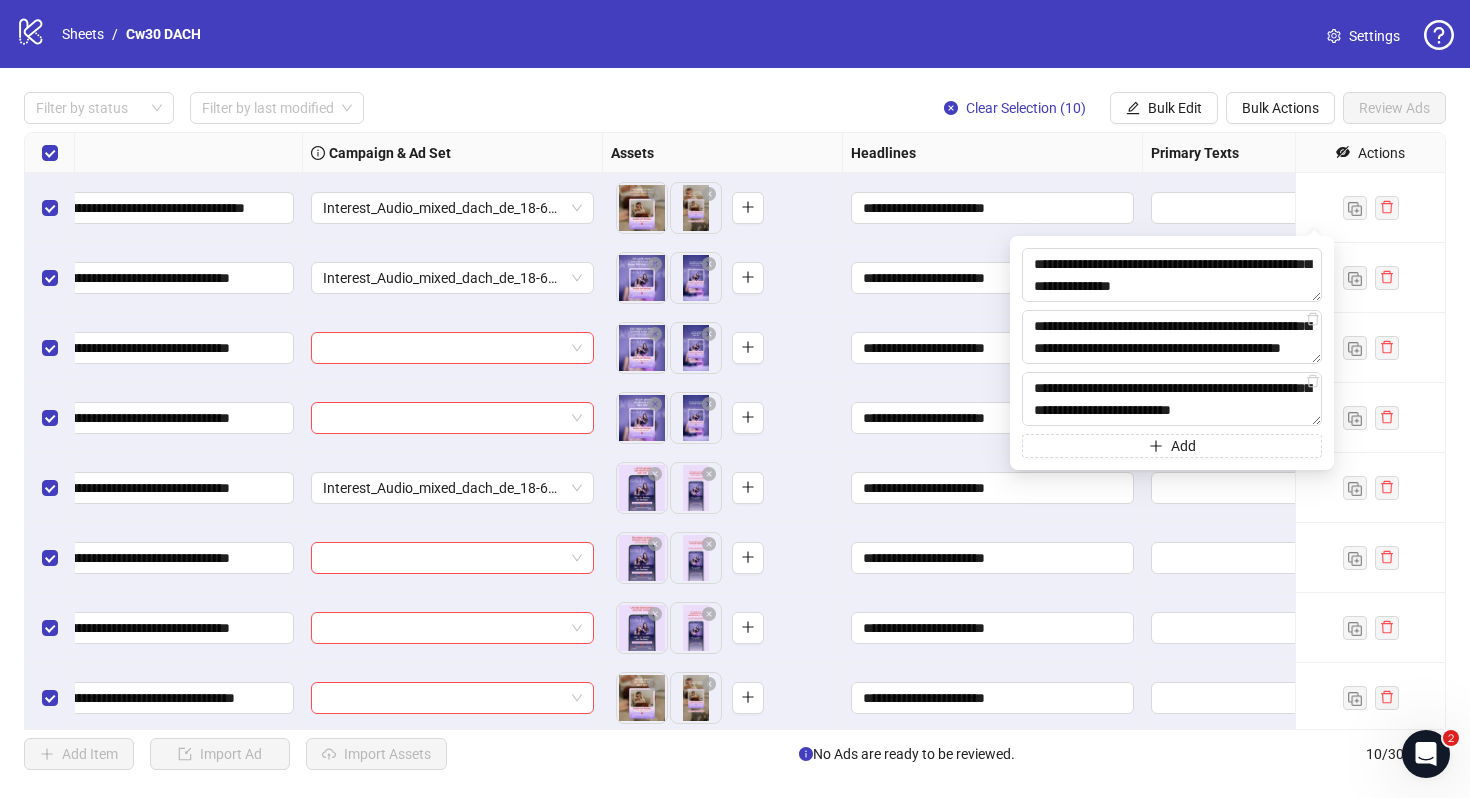 type on "**********" 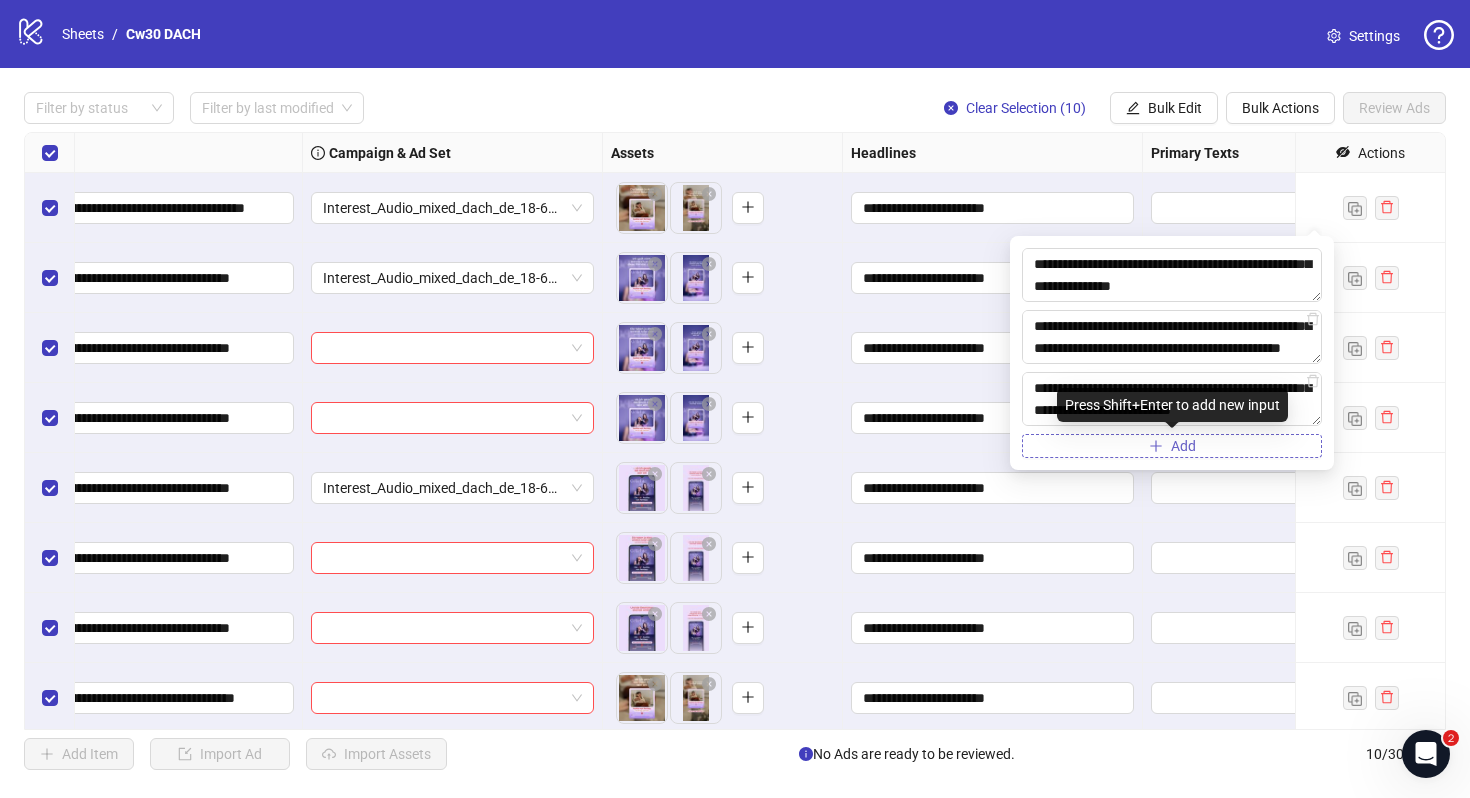 click at bounding box center [1156, 446] 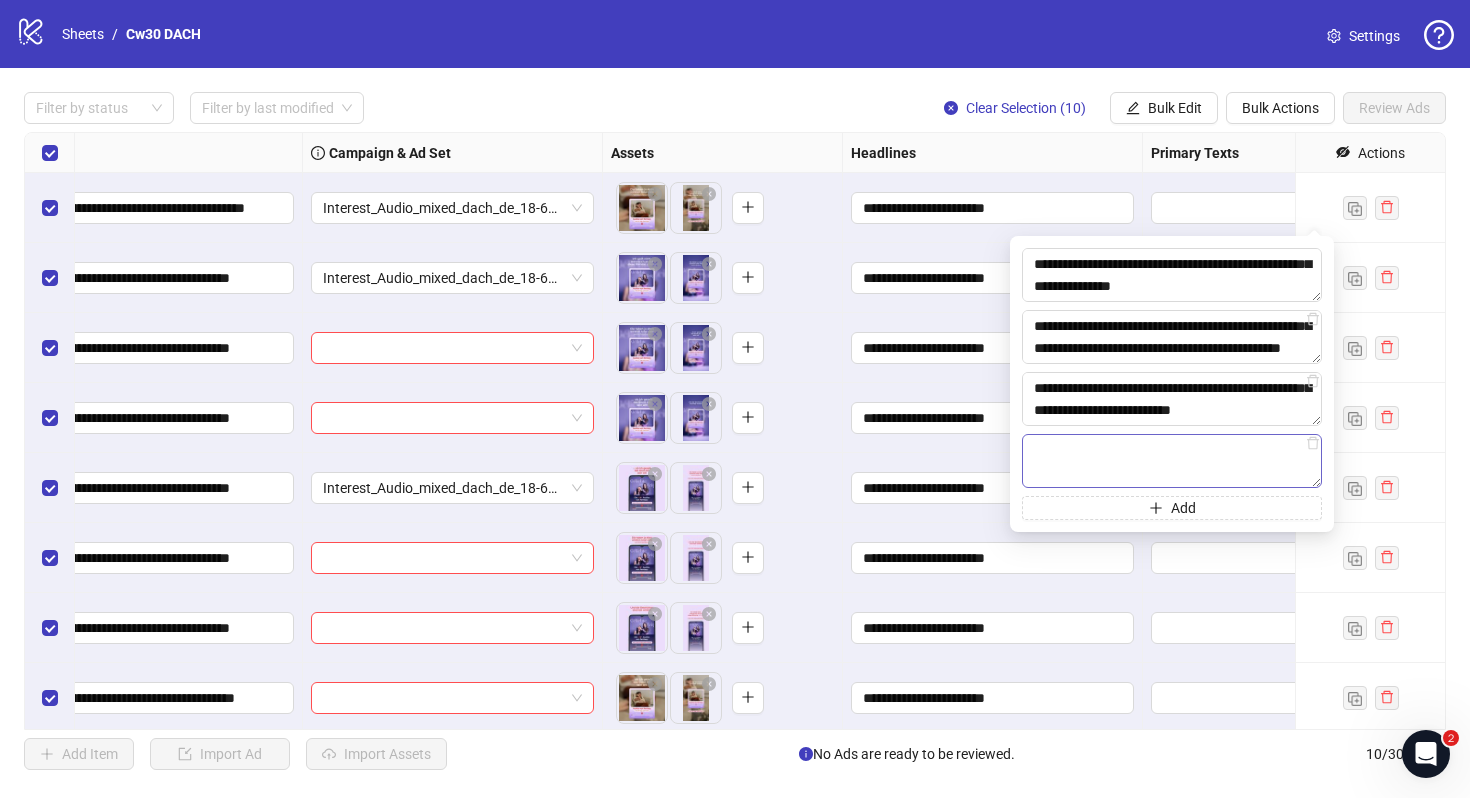 type on "**********" 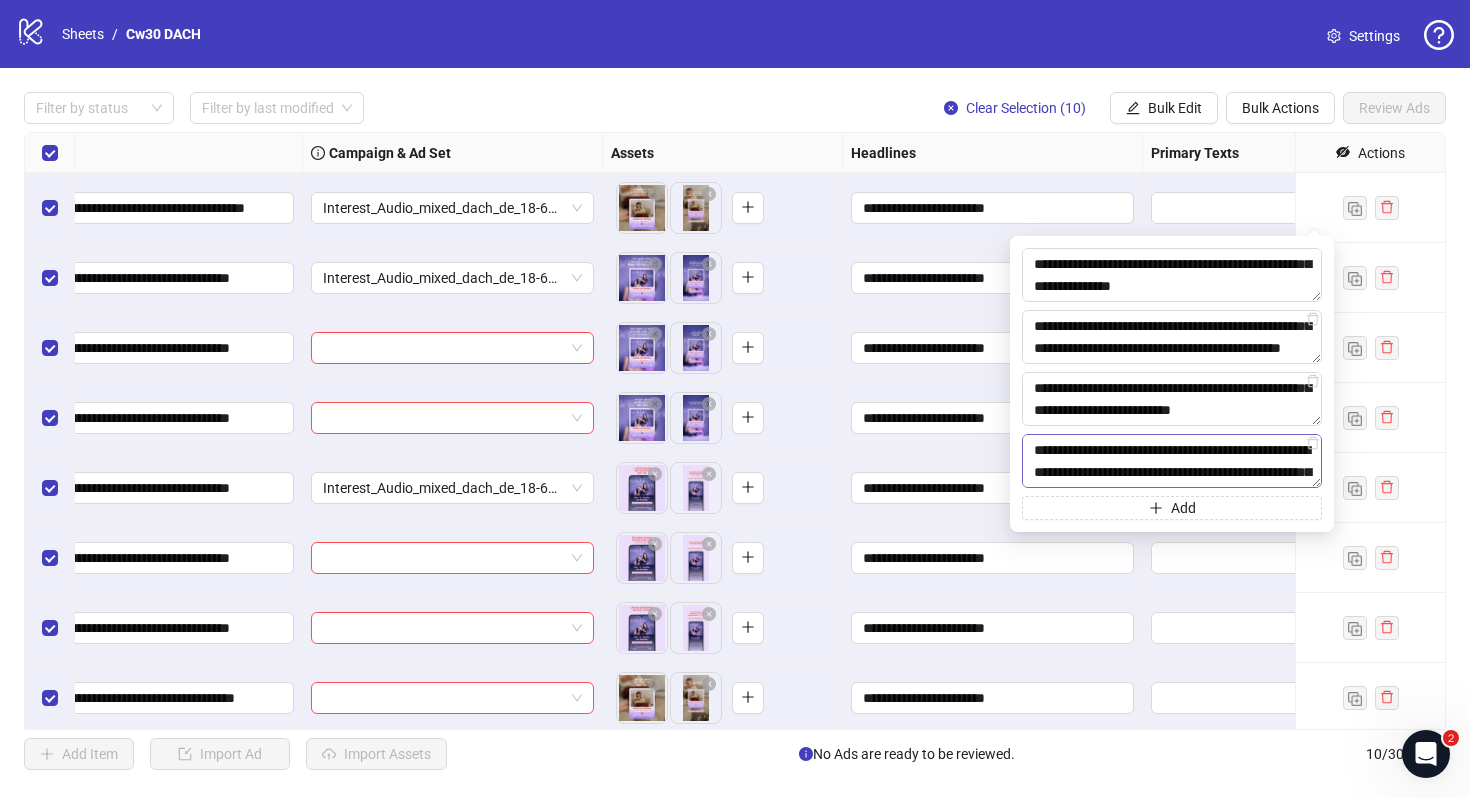 scroll, scrollTop: 37, scrollLeft: 0, axis: vertical 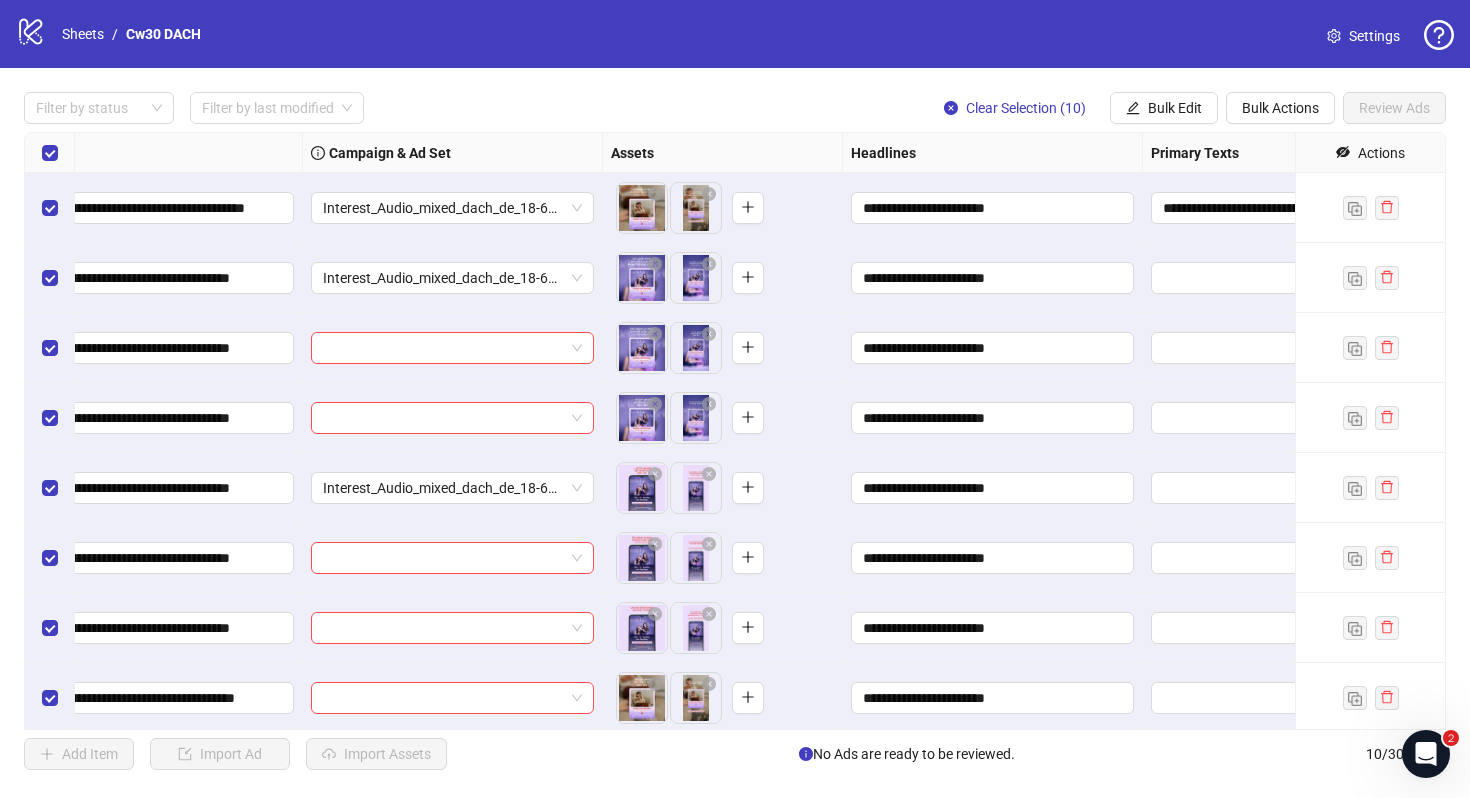 click at bounding box center [1370, 558] 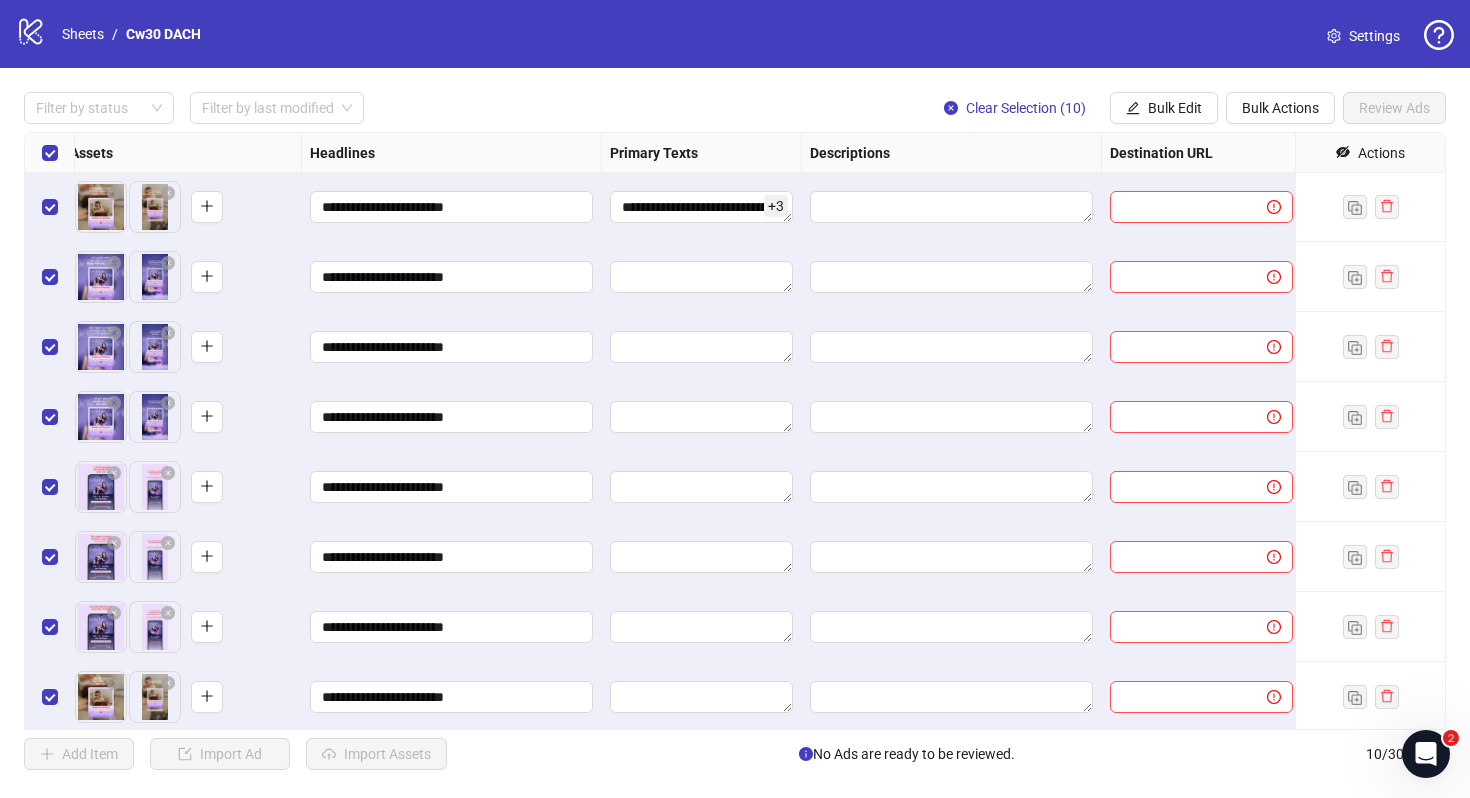 scroll, scrollTop: 1, scrollLeft: 859, axis: both 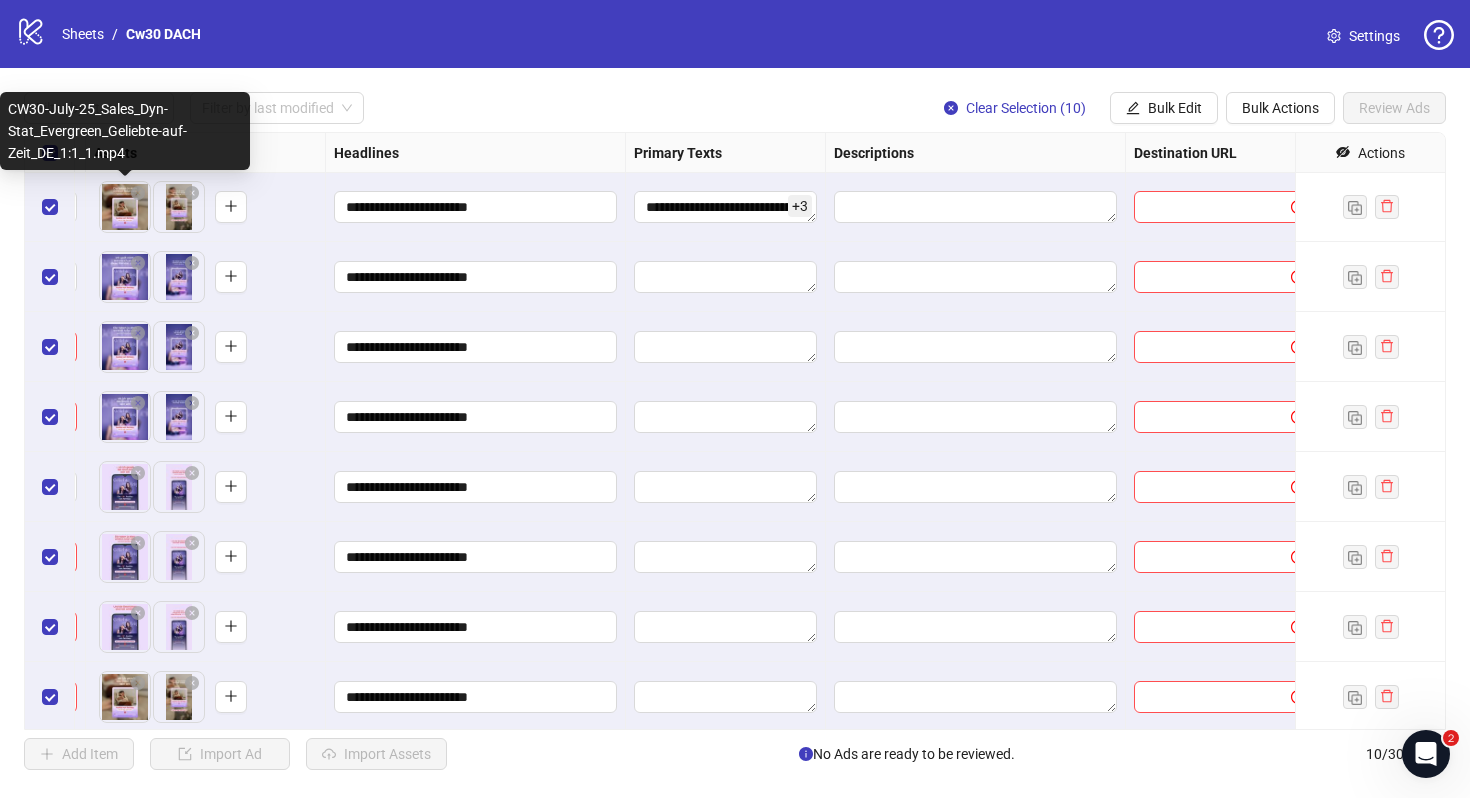 drag, startPoint x: 134, startPoint y: 205, endPoint x: 134, endPoint y: 224, distance: 19 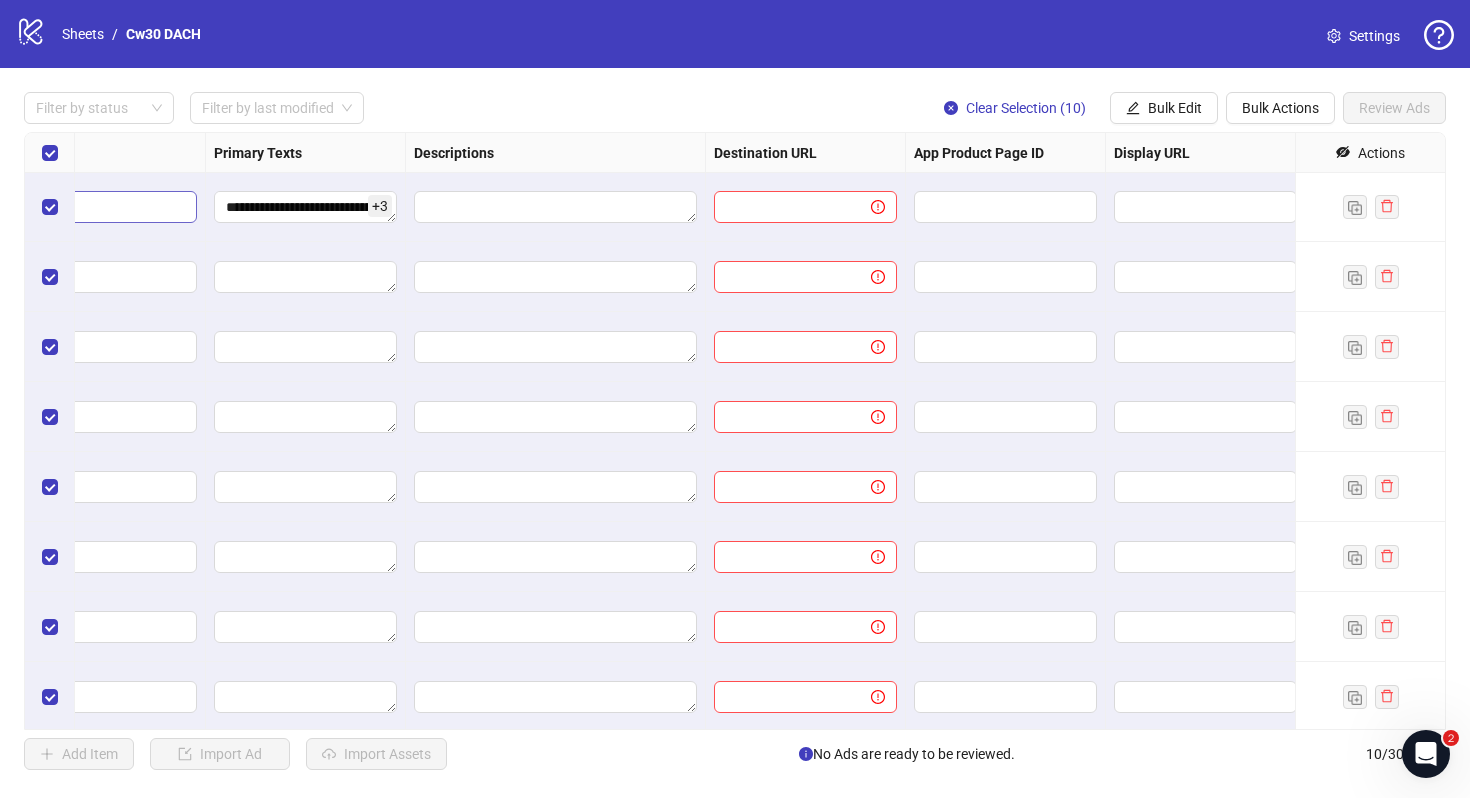 scroll, scrollTop: 1, scrollLeft: 1329, axis: both 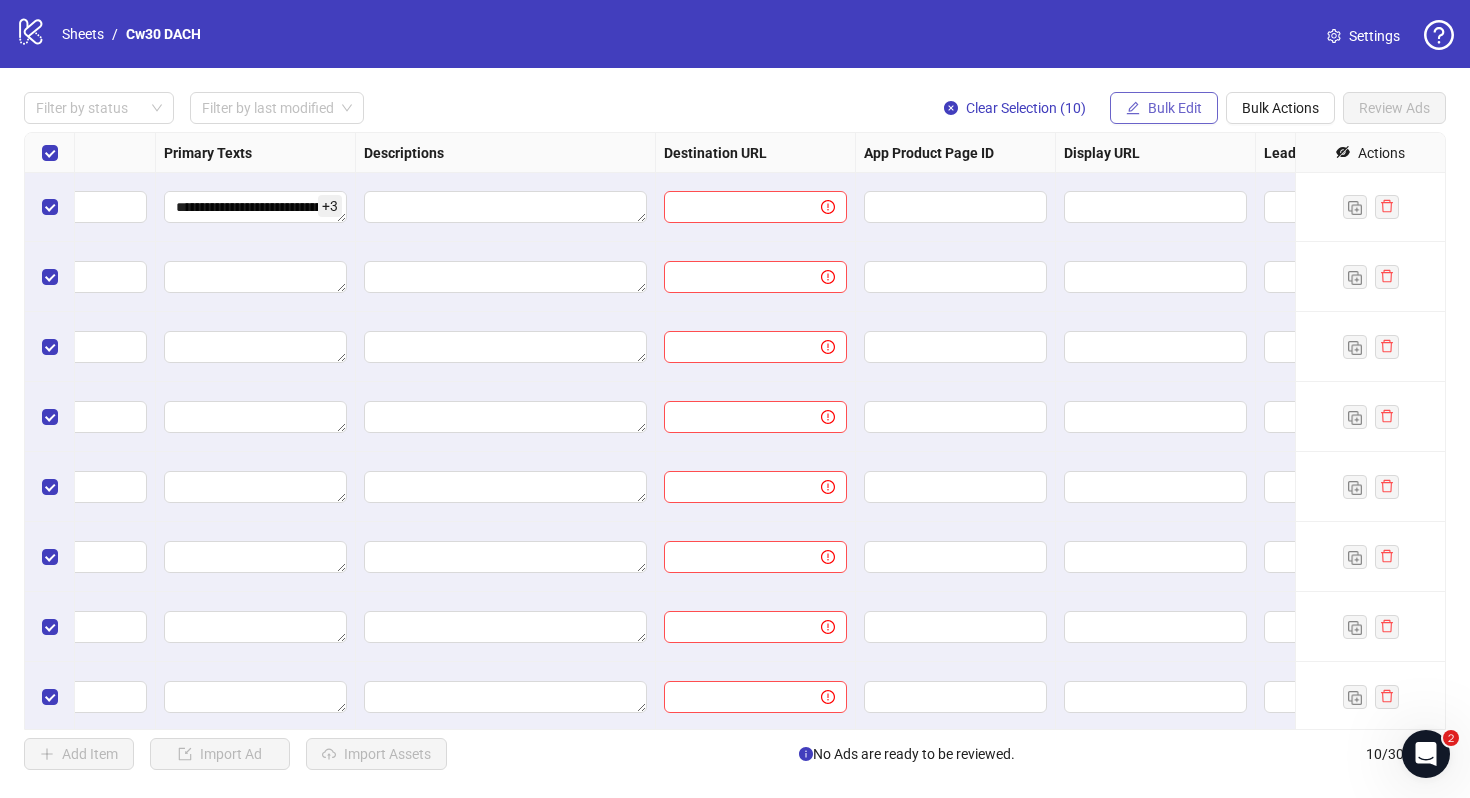 click 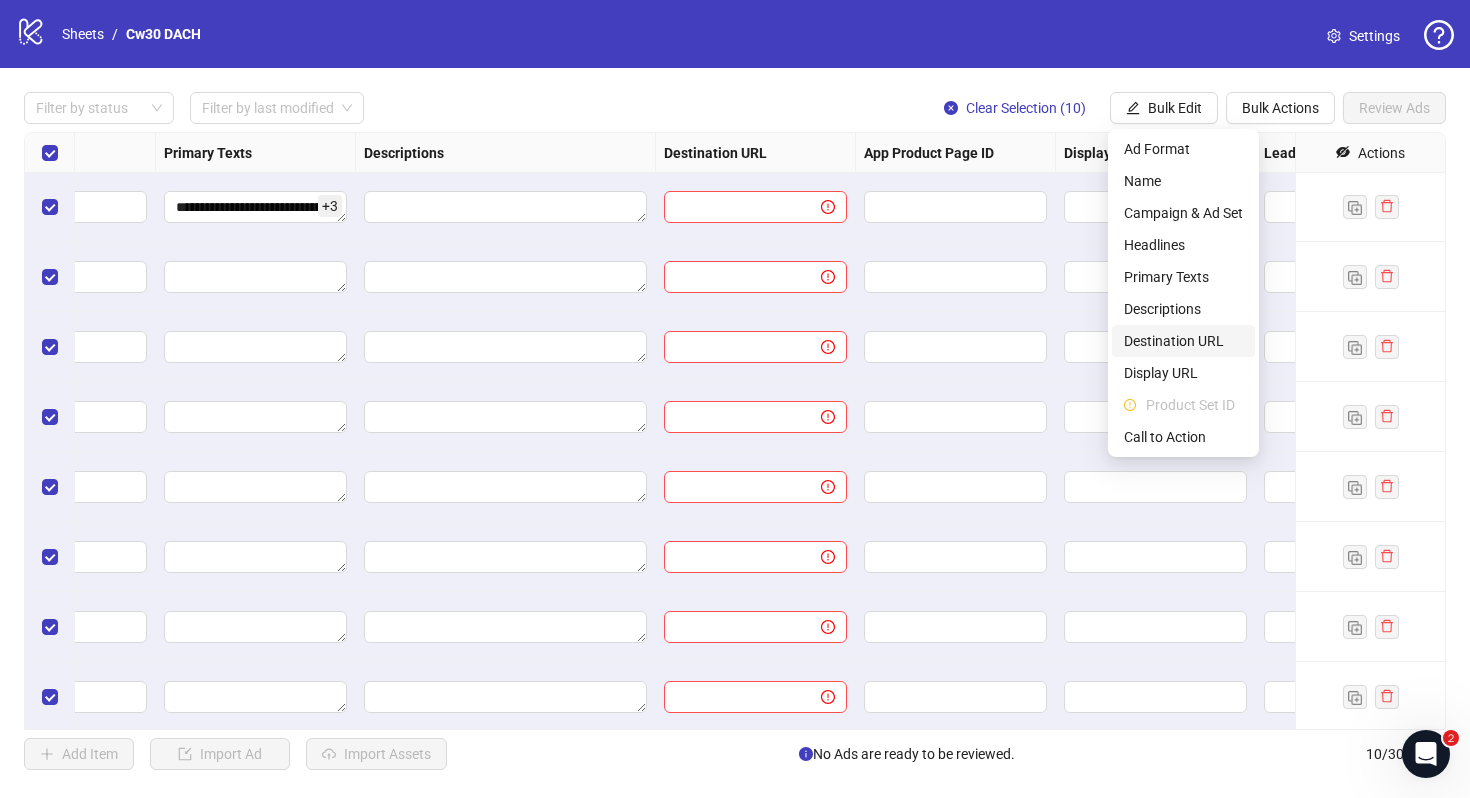 click on "Destination URL" at bounding box center (1183, 341) 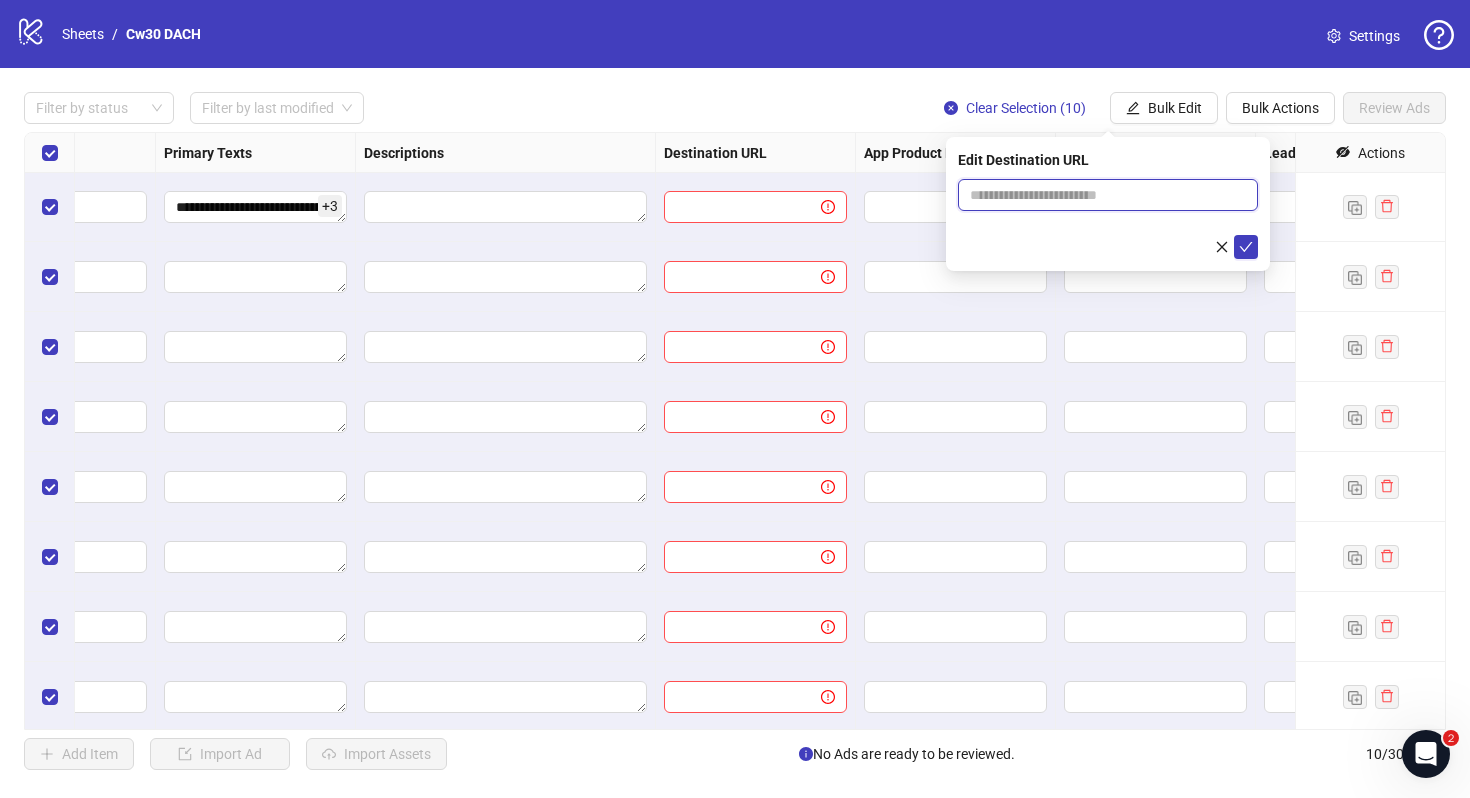 click at bounding box center [1100, 195] 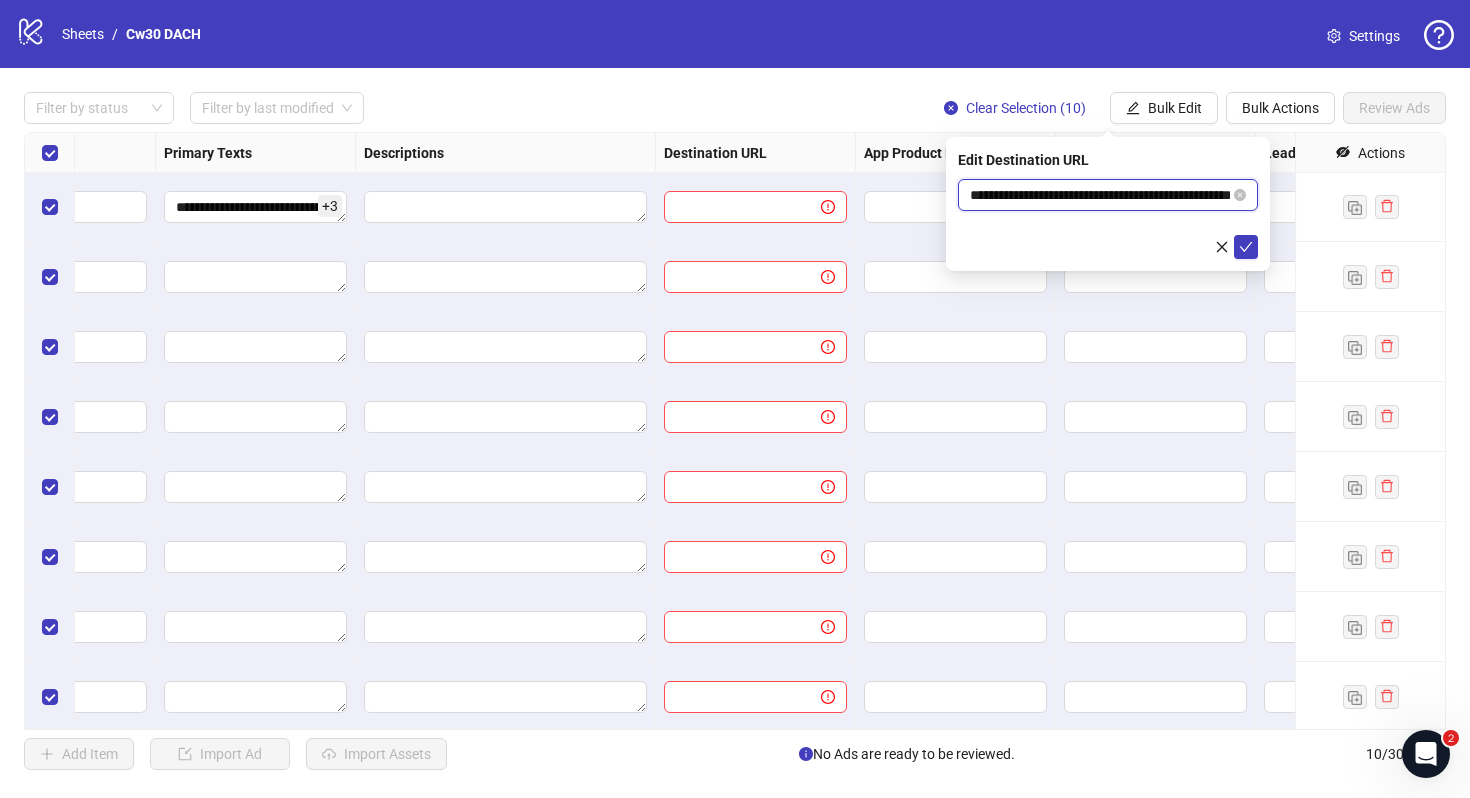 scroll, scrollTop: 0, scrollLeft: 86, axis: horizontal 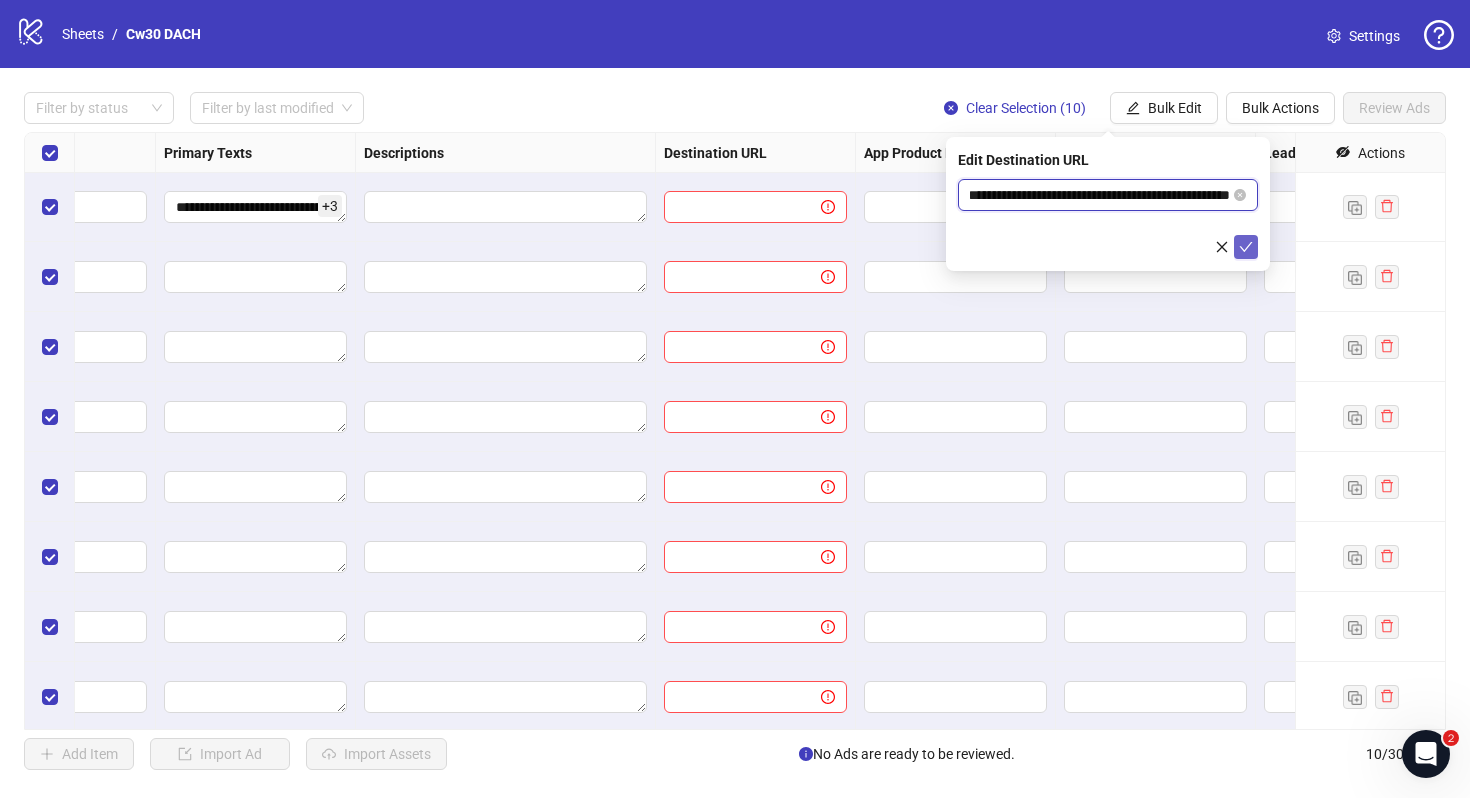type on "**********" 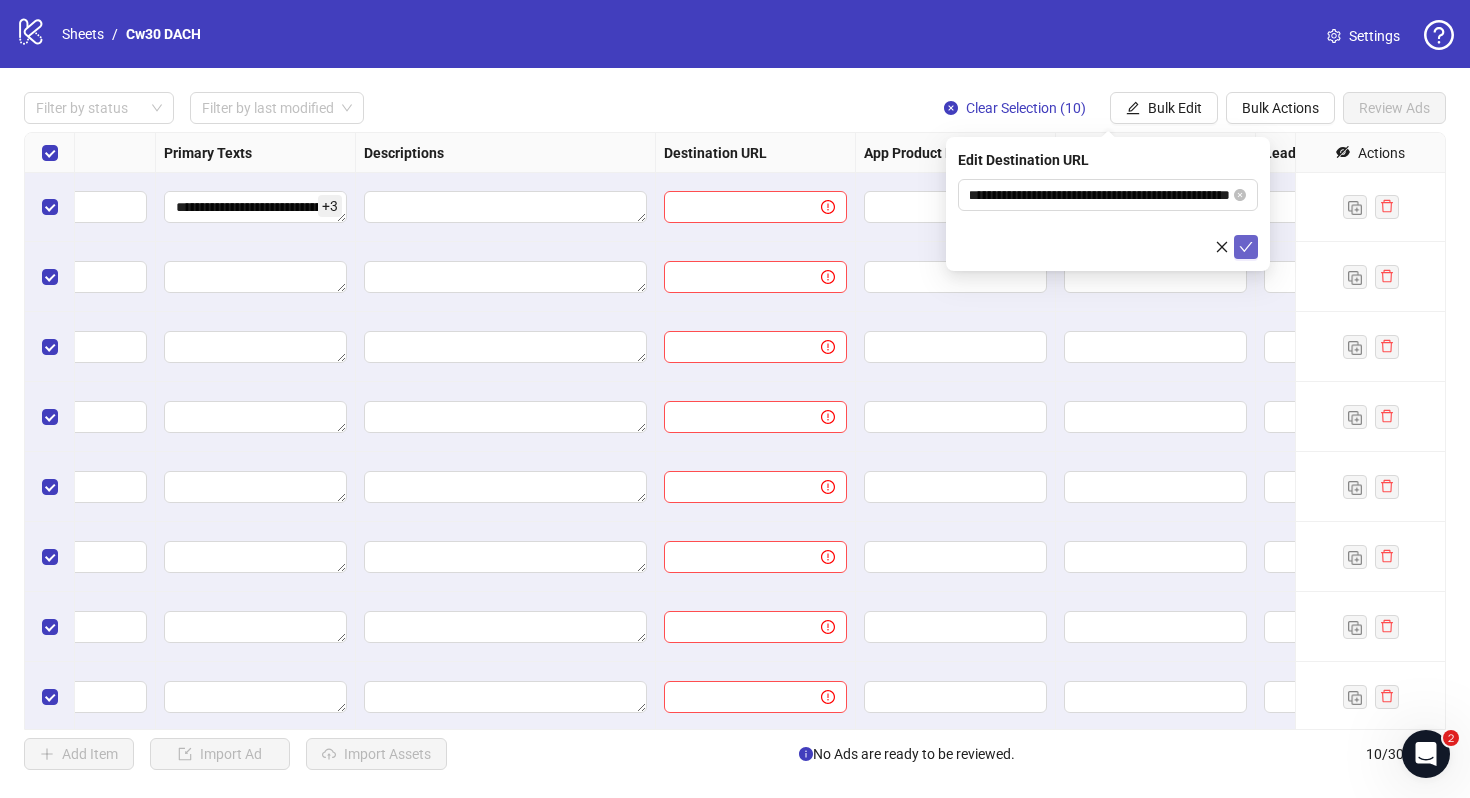 scroll, scrollTop: 0, scrollLeft: 0, axis: both 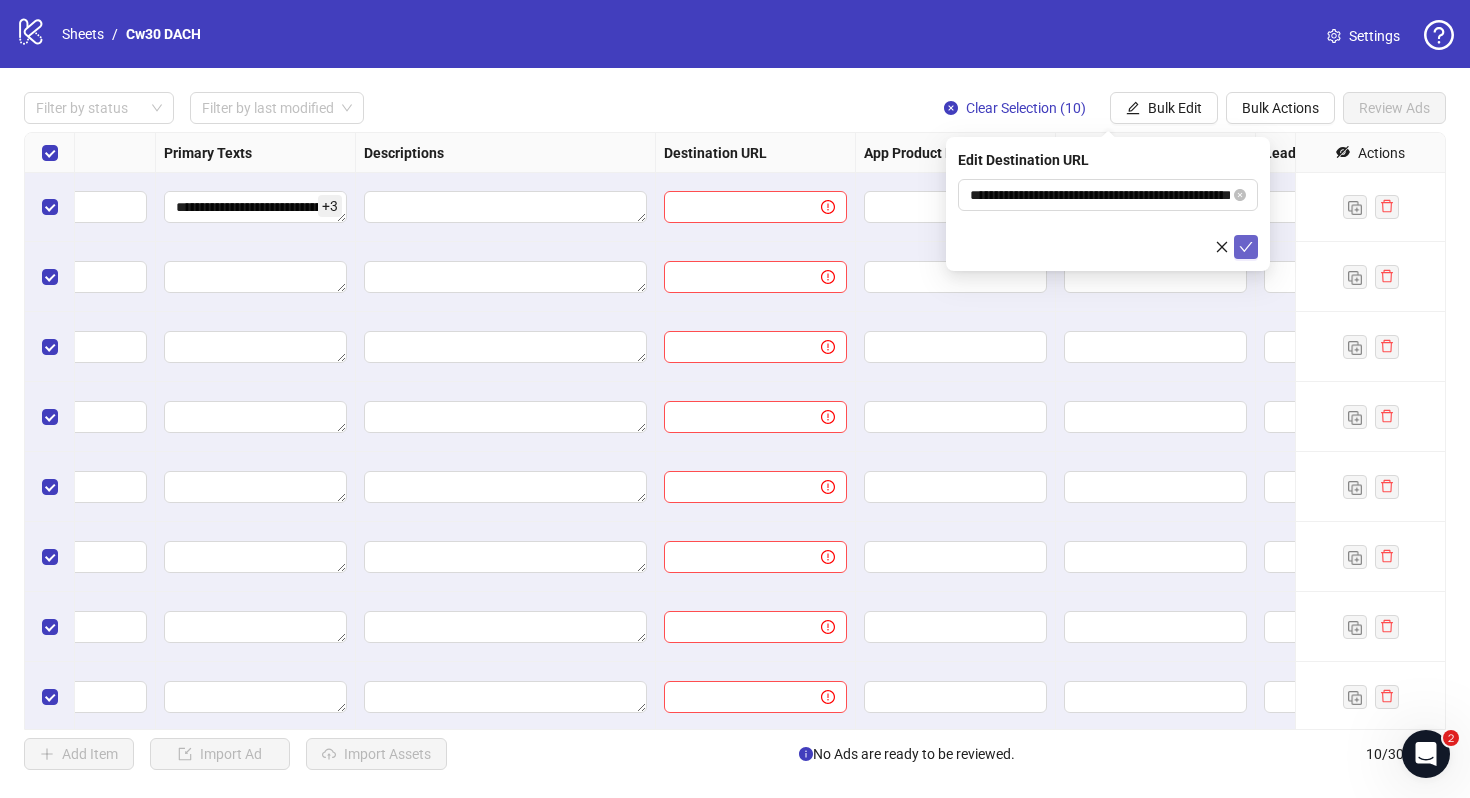 click 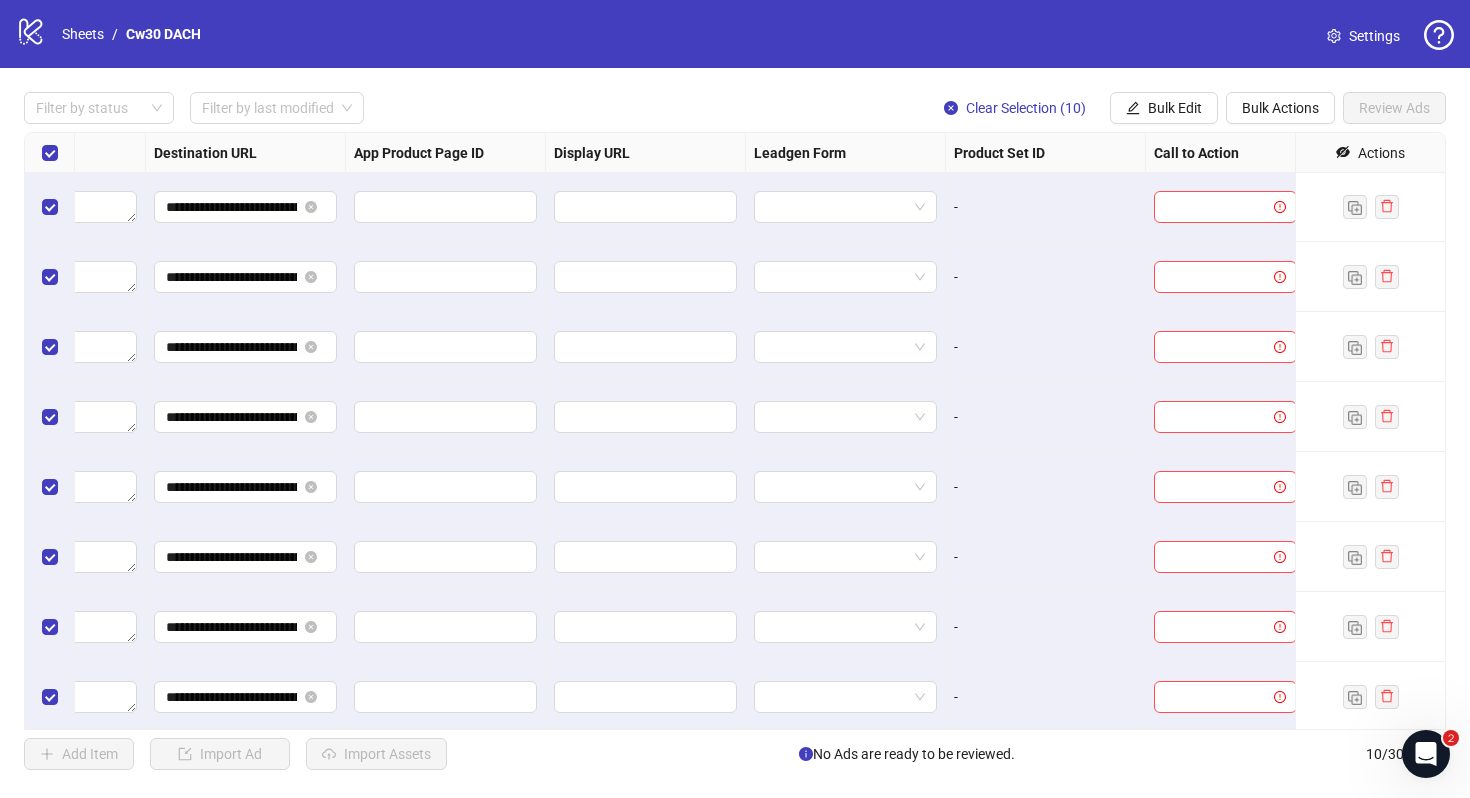 scroll, scrollTop: 1, scrollLeft: 1850, axis: both 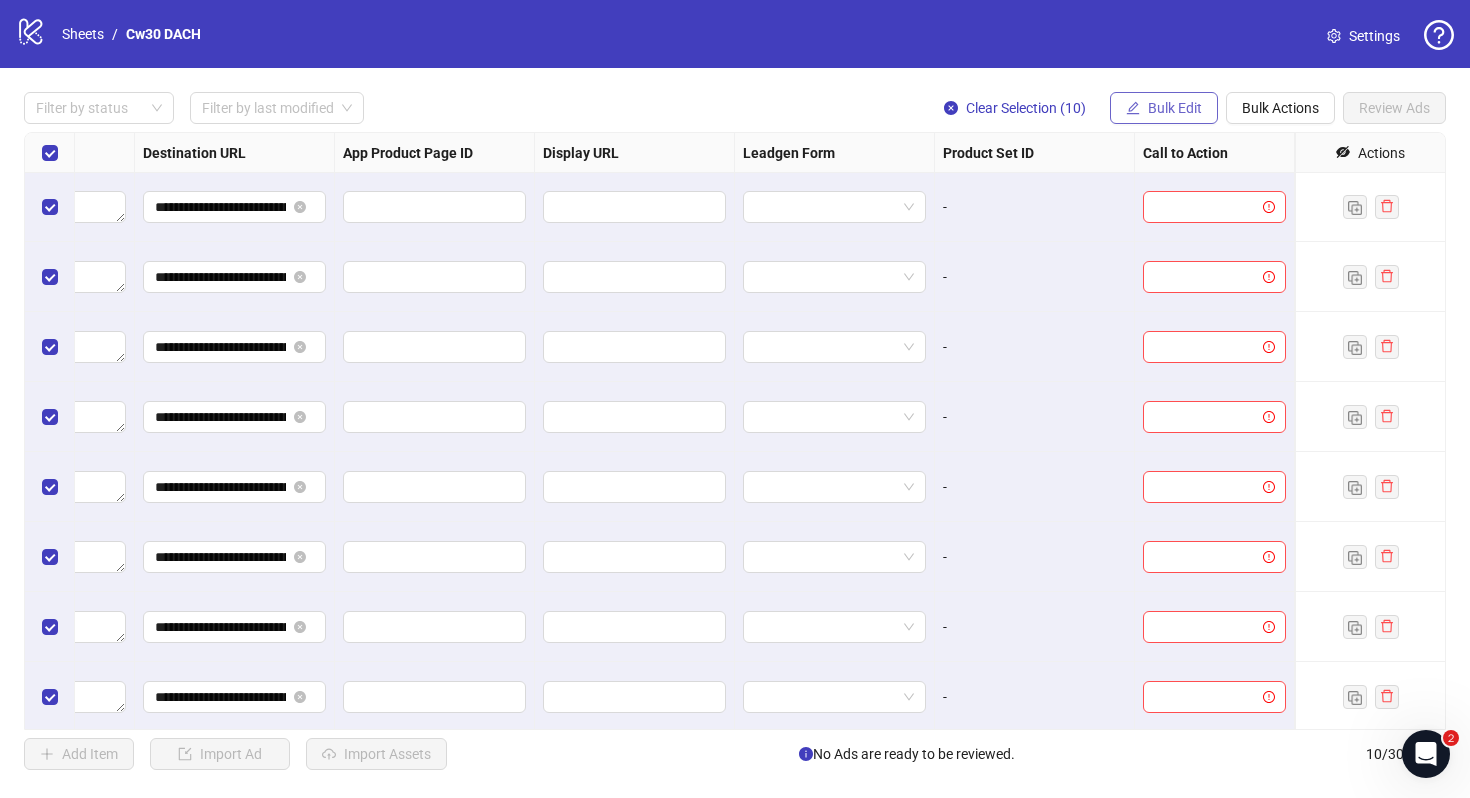 click on "Bulk Edit" at bounding box center [1164, 108] 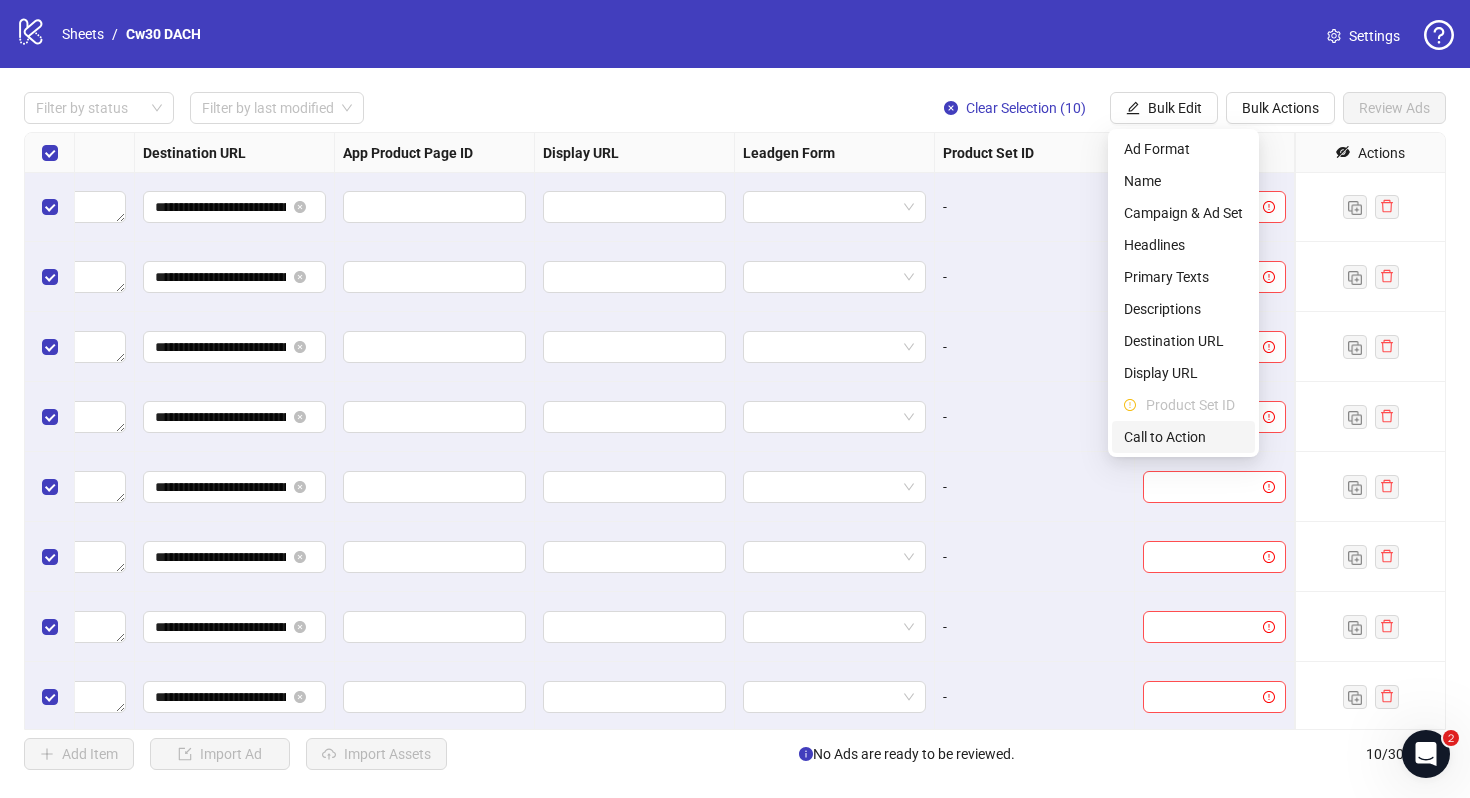 click on "Call to Action" at bounding box center (1183, 437) 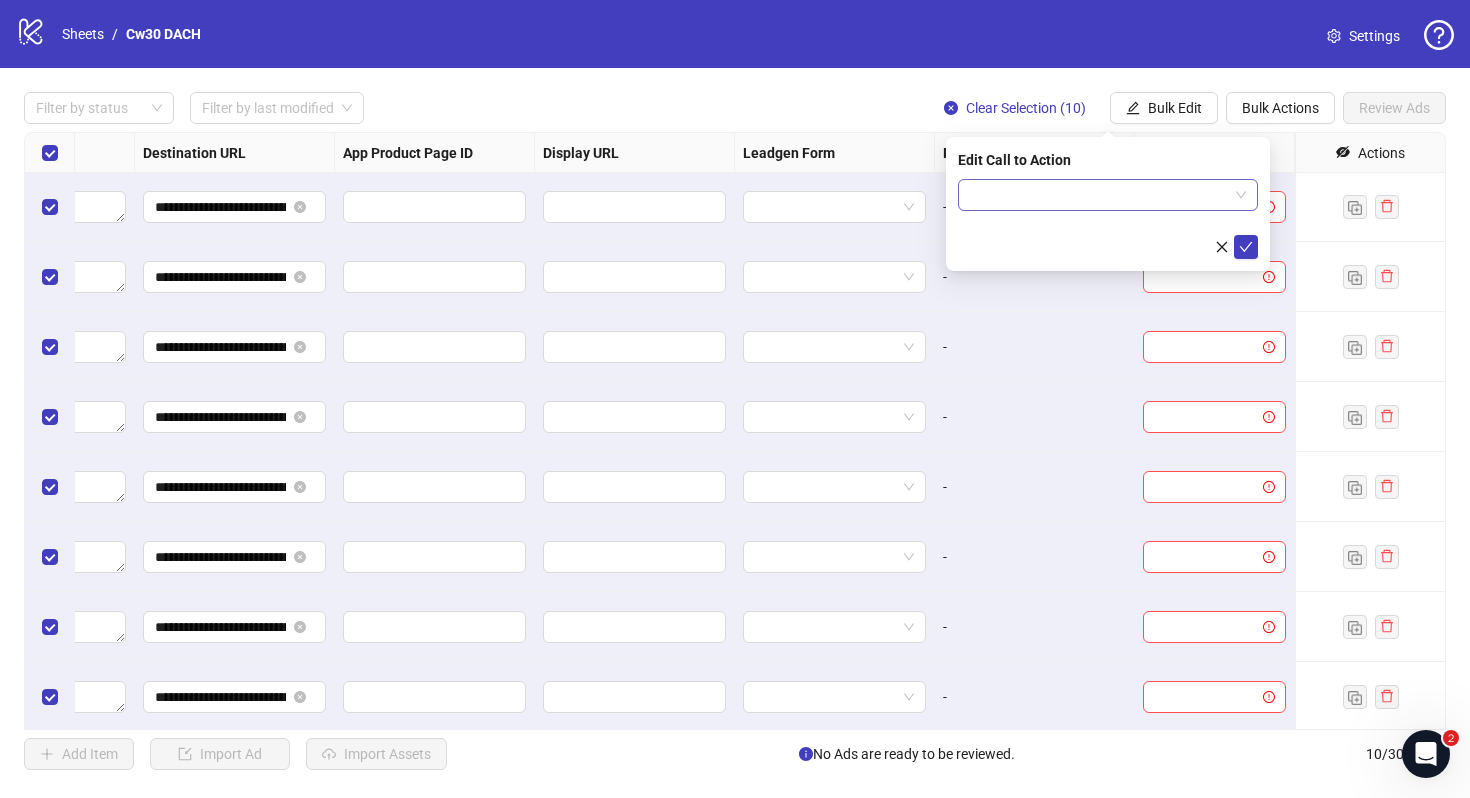 click at bounding box center [1099, 195] 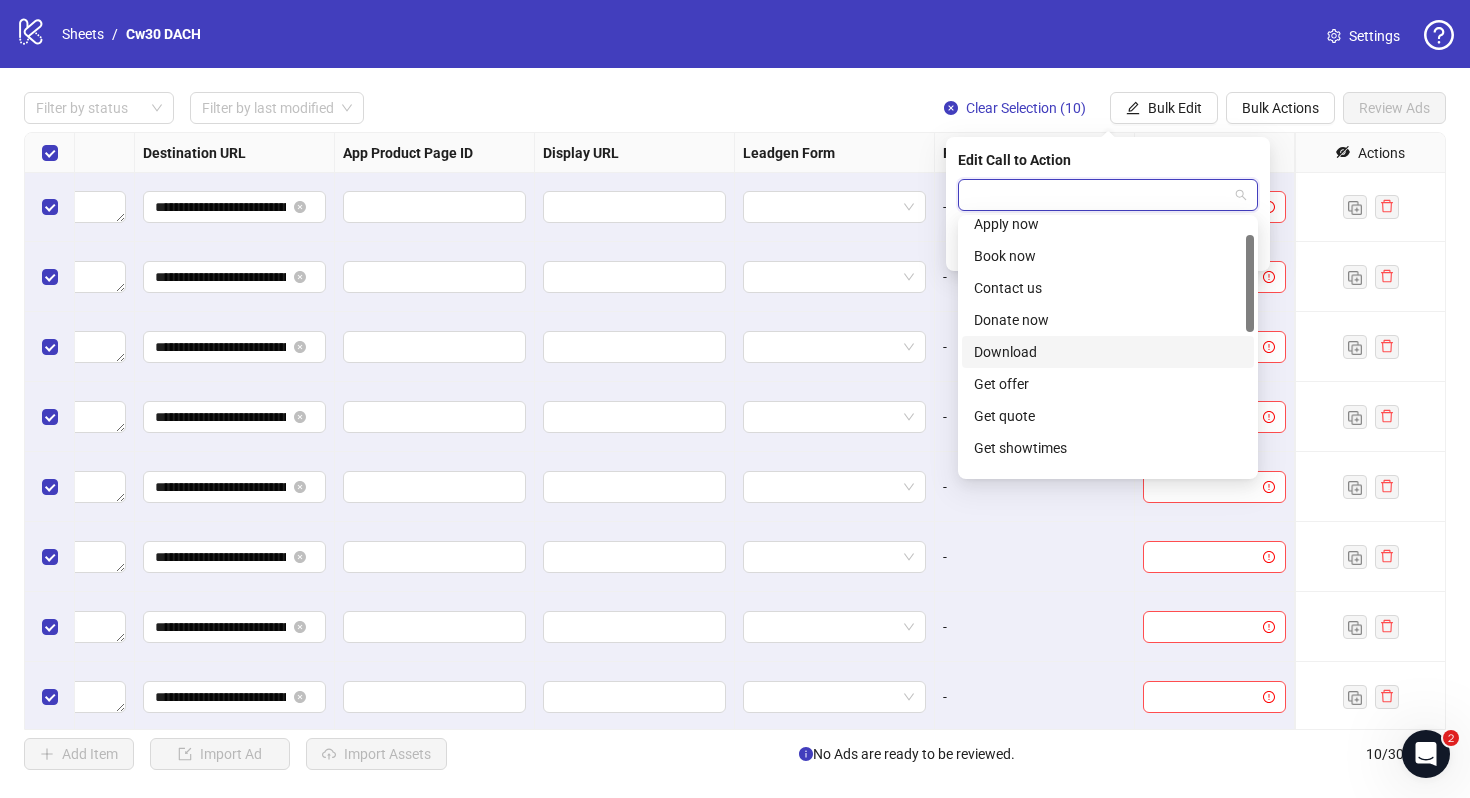 scroll, scrollTop: 0, scrollLeft: 0, axis: both 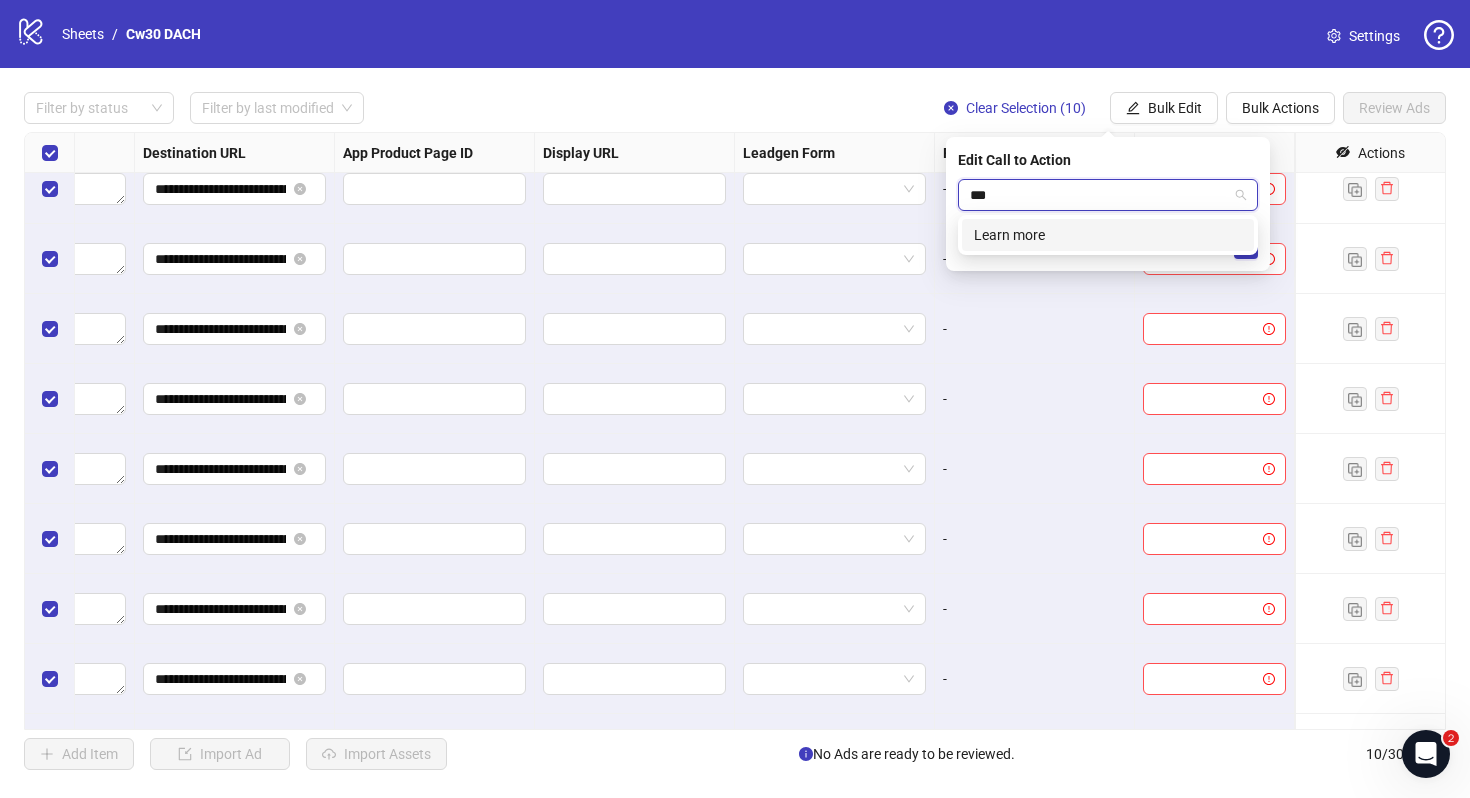 type on "****" 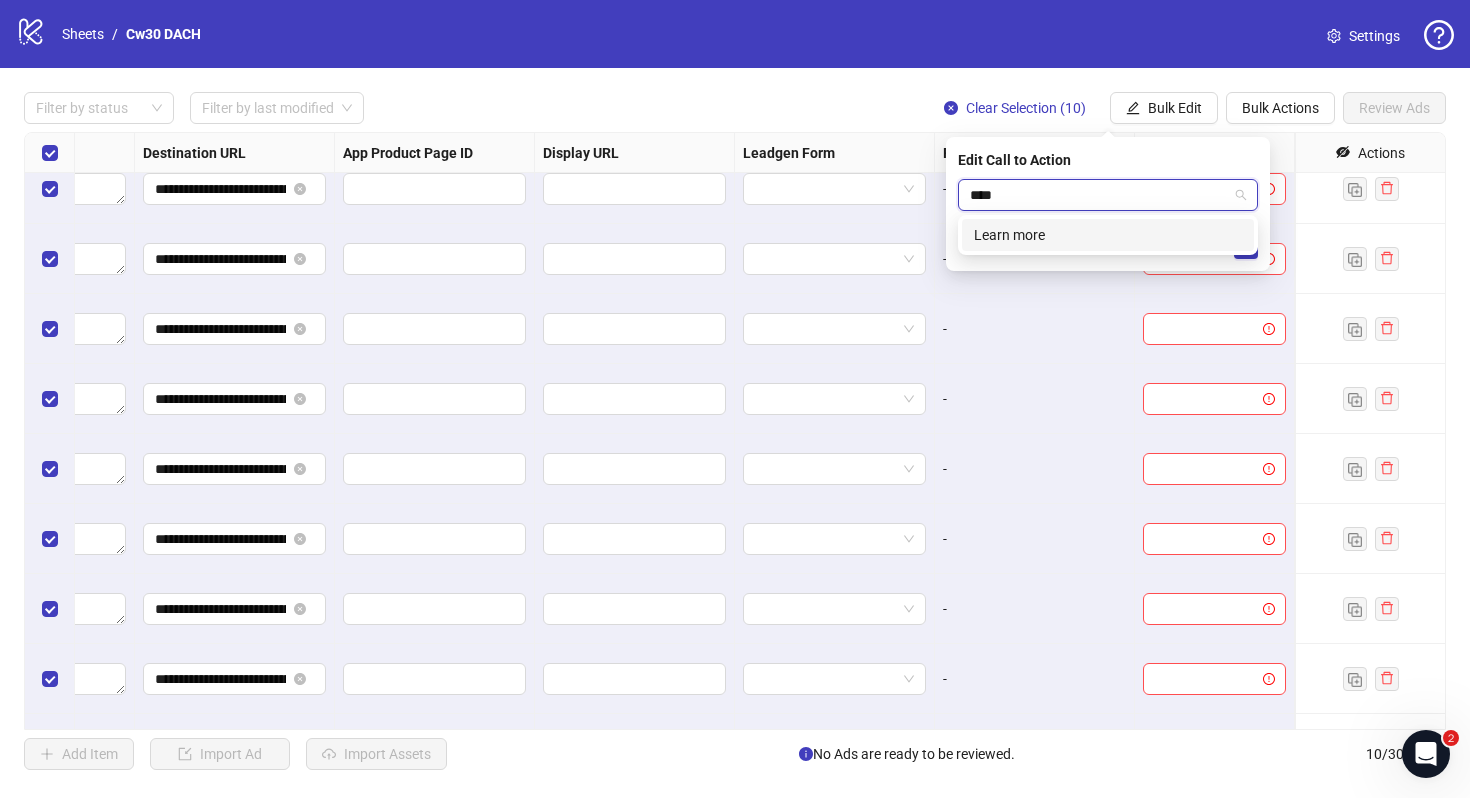 click on "Learn more" at bounding box center [1108, 235] 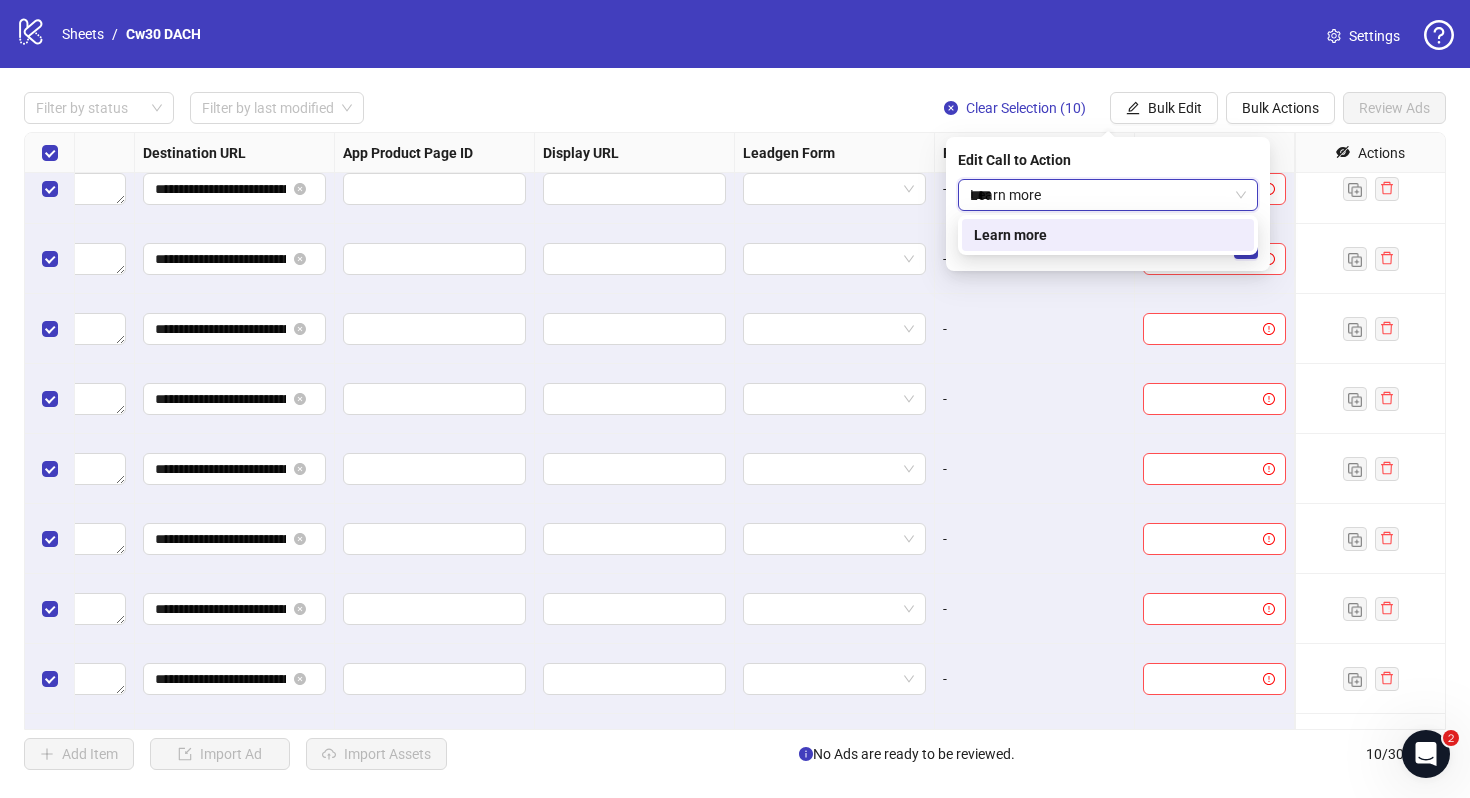 type 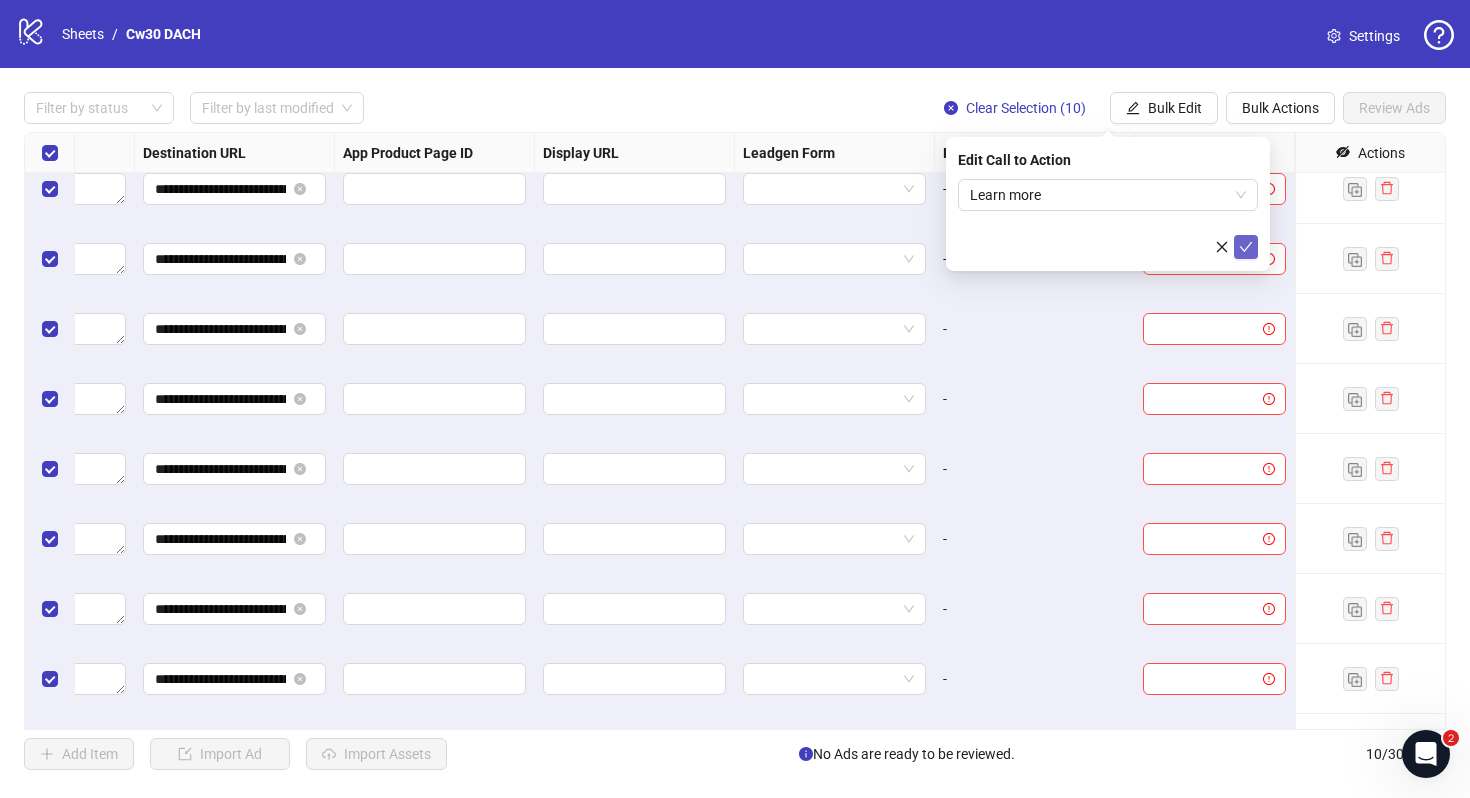 click 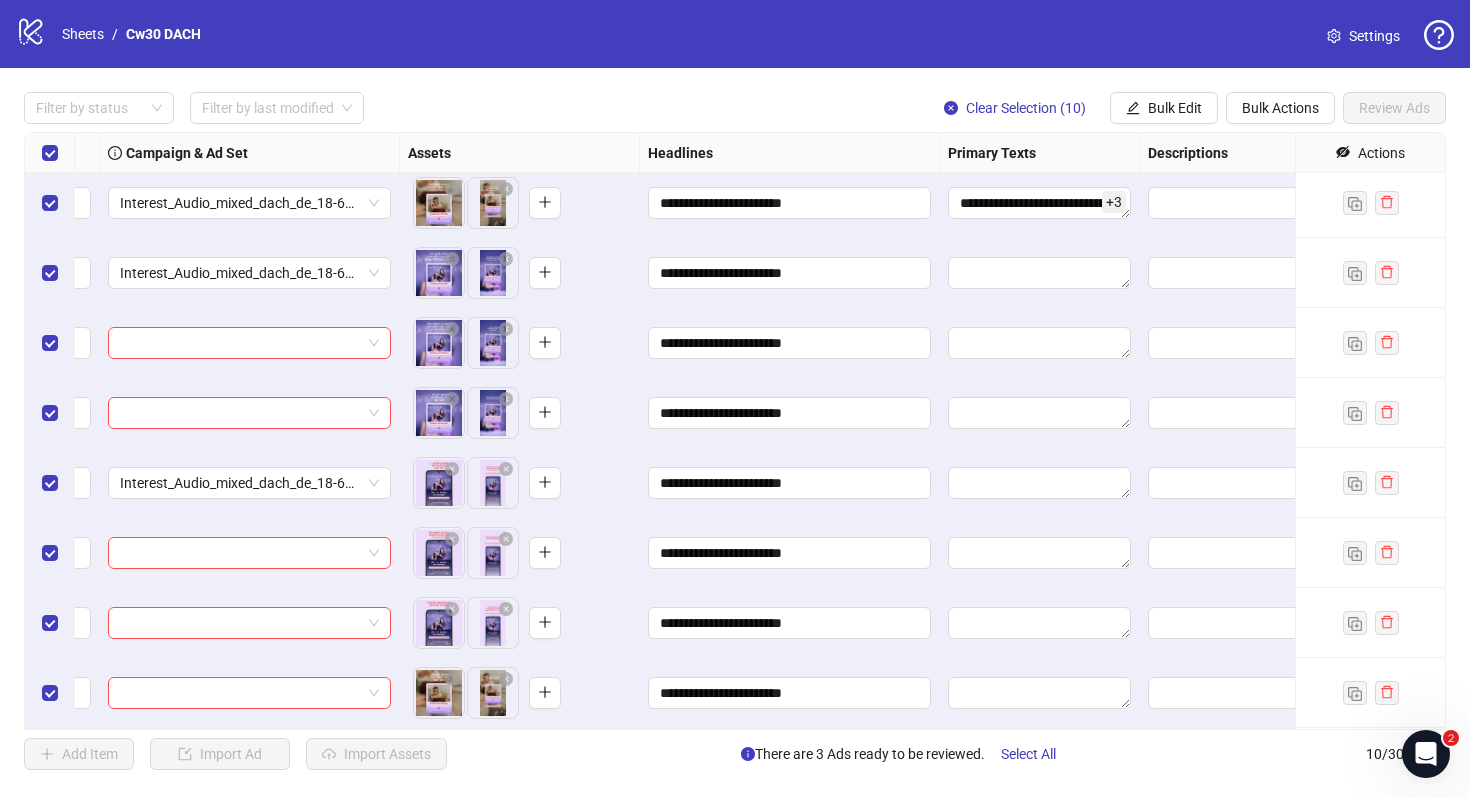 scroll, scrollTop: 0, scrollLeft: 545, axis: horizontal 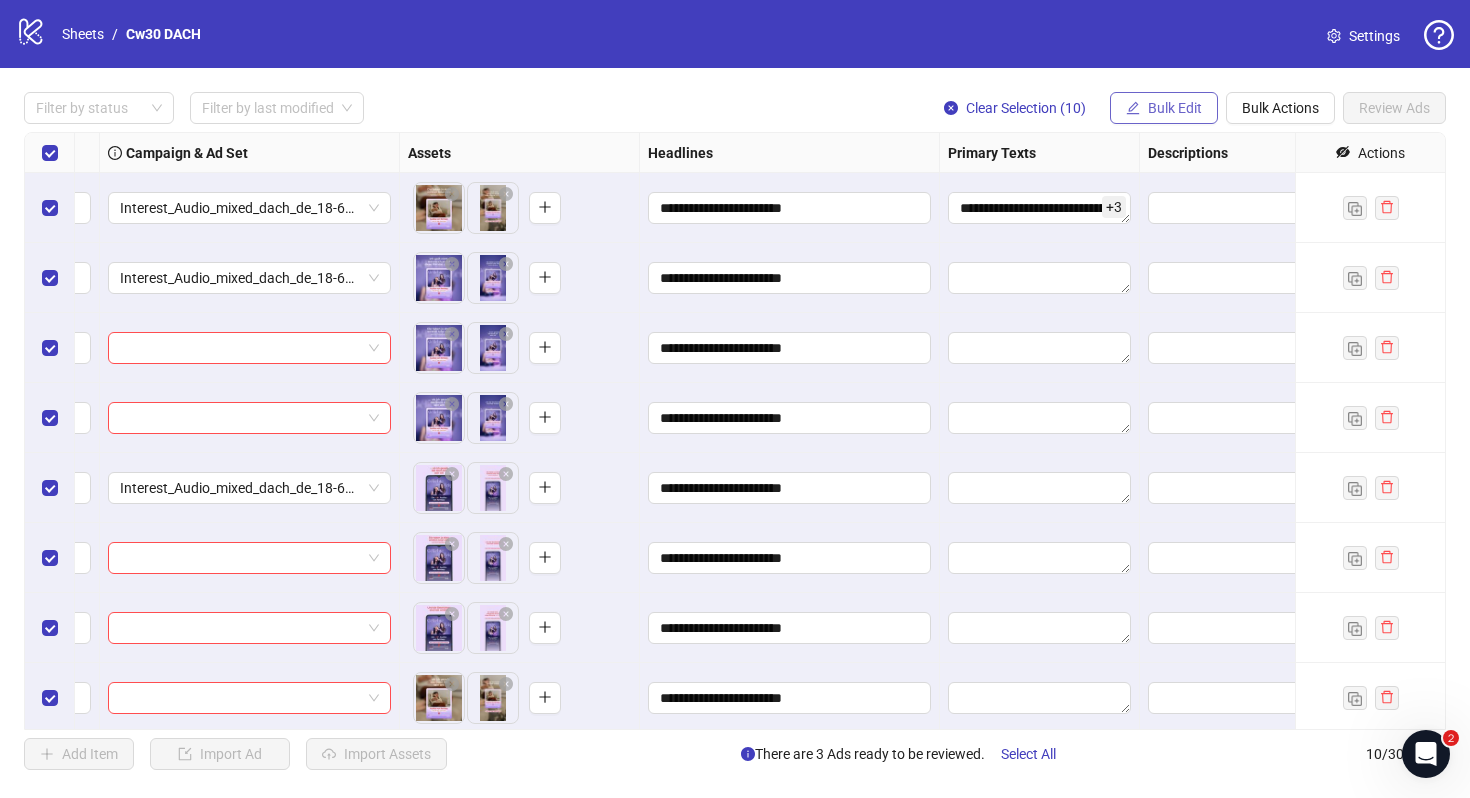 click on "Bulk Edit" at bounding box center (1175, 108) 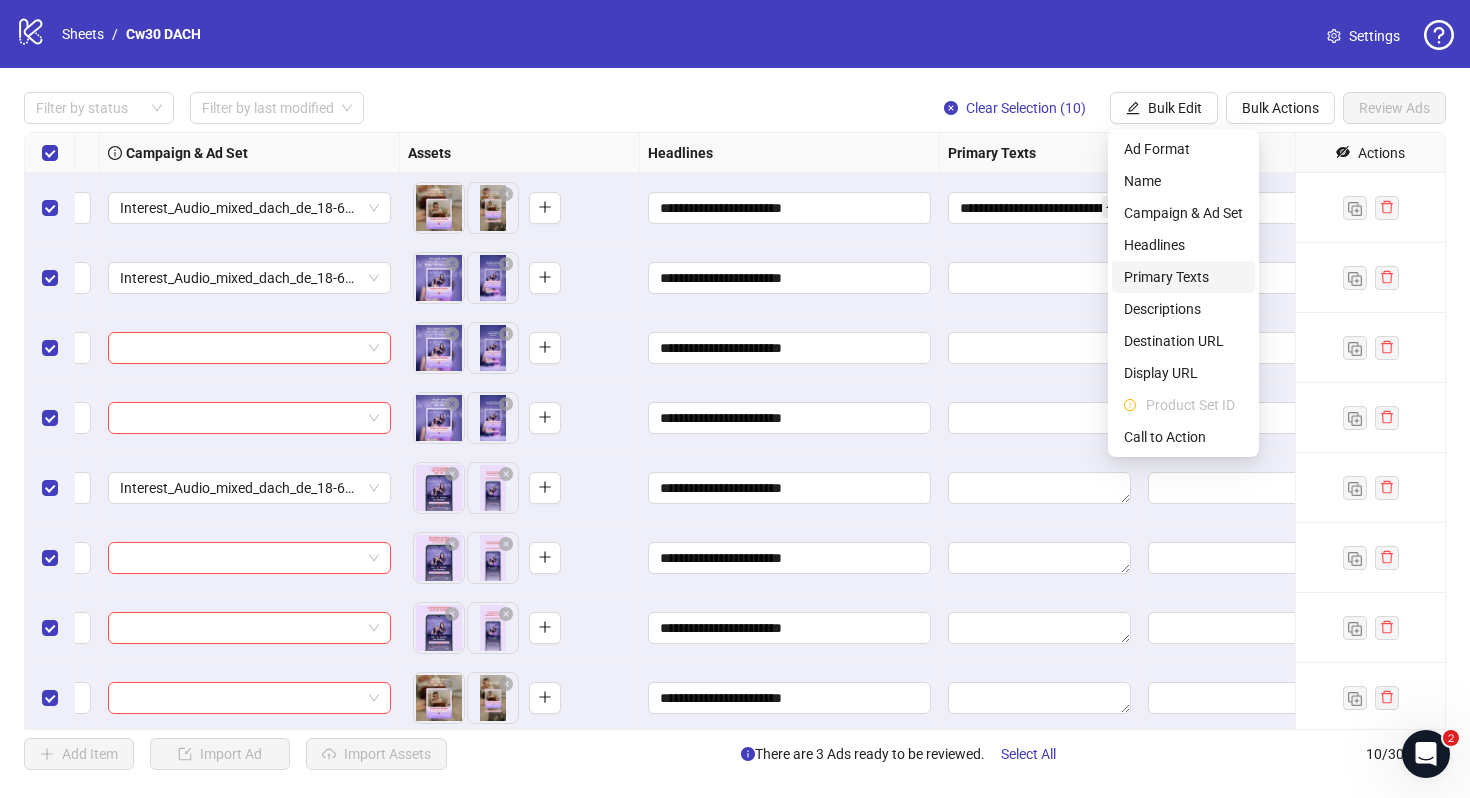 click on "Primary Texts" at bounding box center (1183, 277) 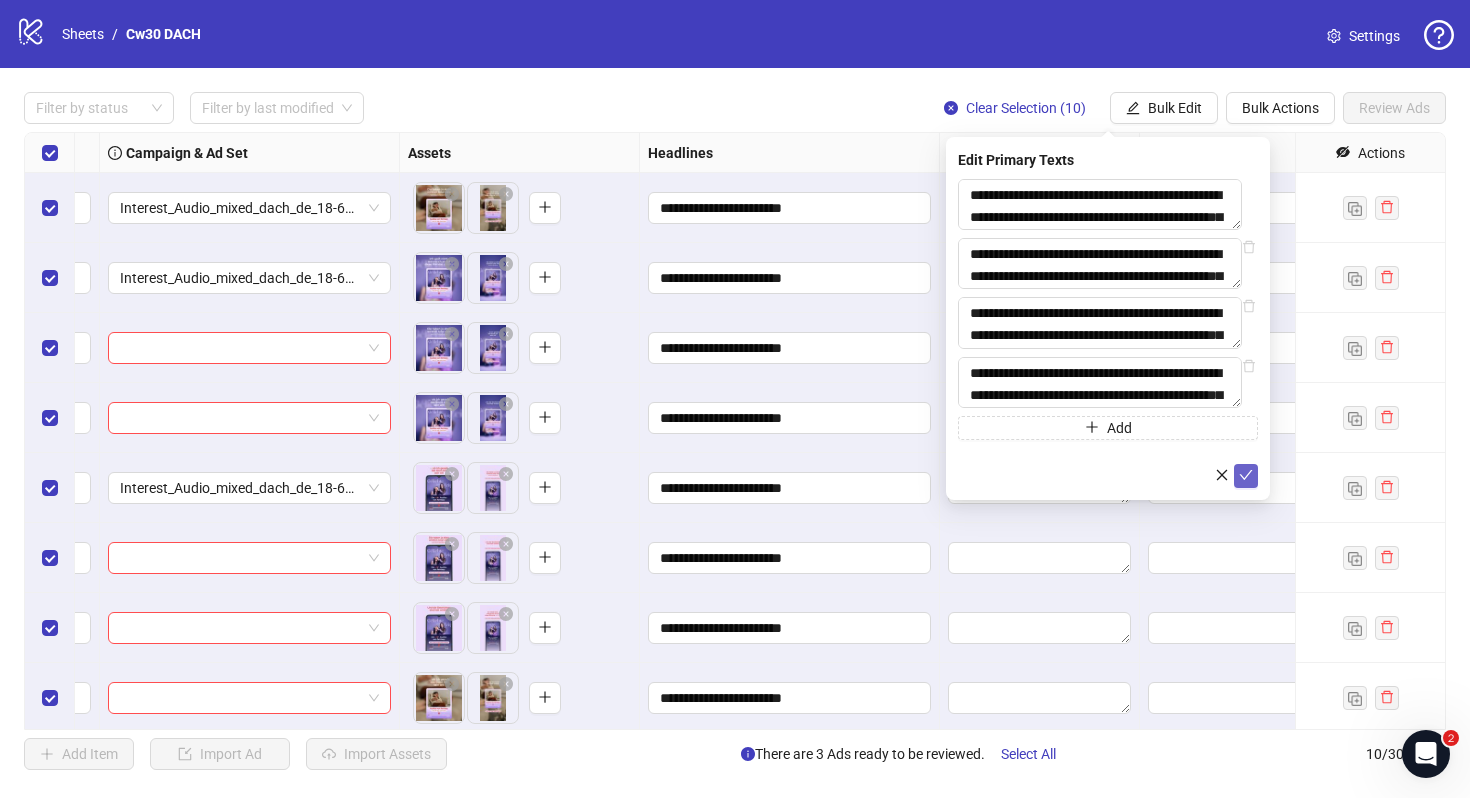 click 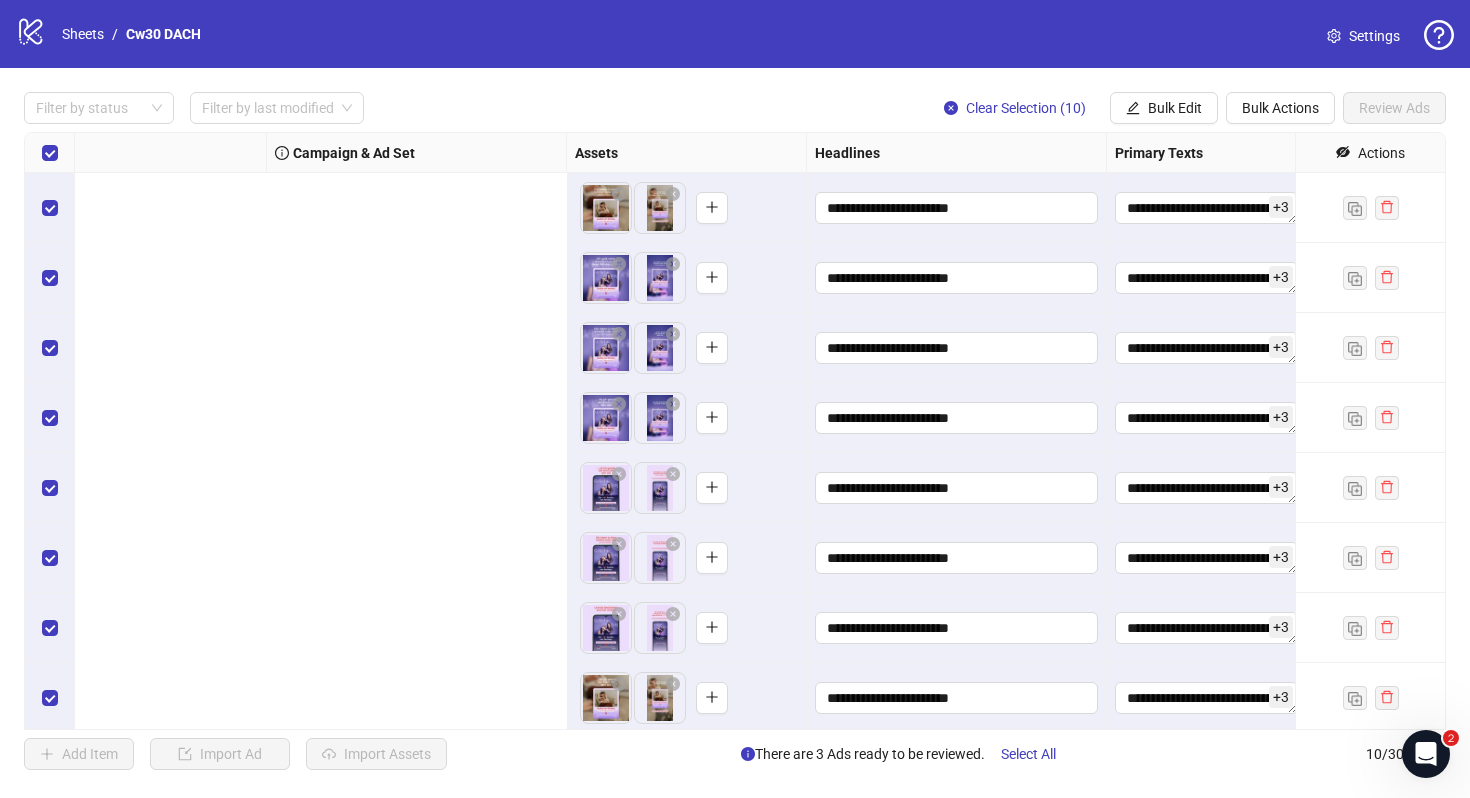 scroll, scrollTop: 0, scrollLeft: 0, axis: both 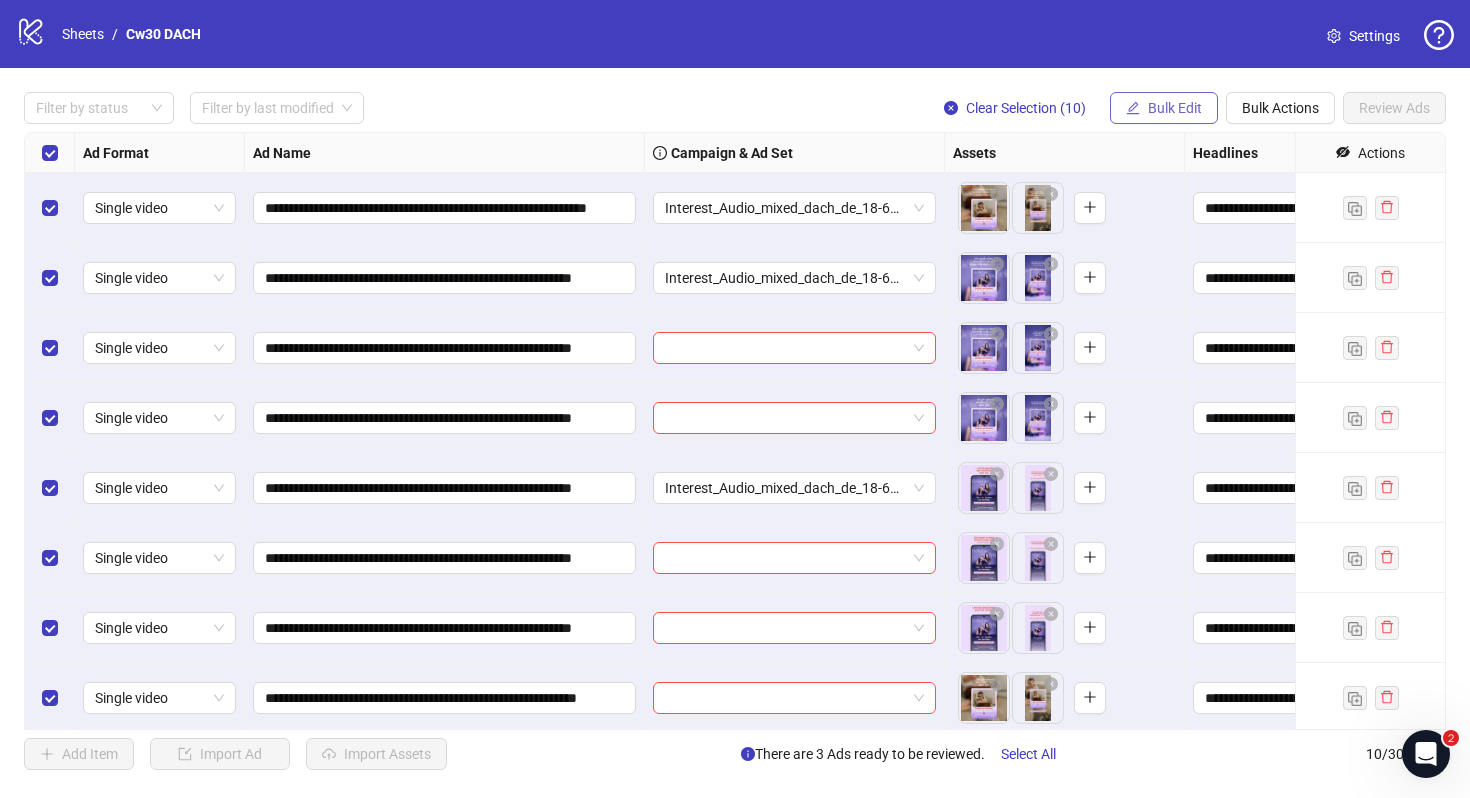 click on "Bulk Edit" at bounding box center [1175, 108] 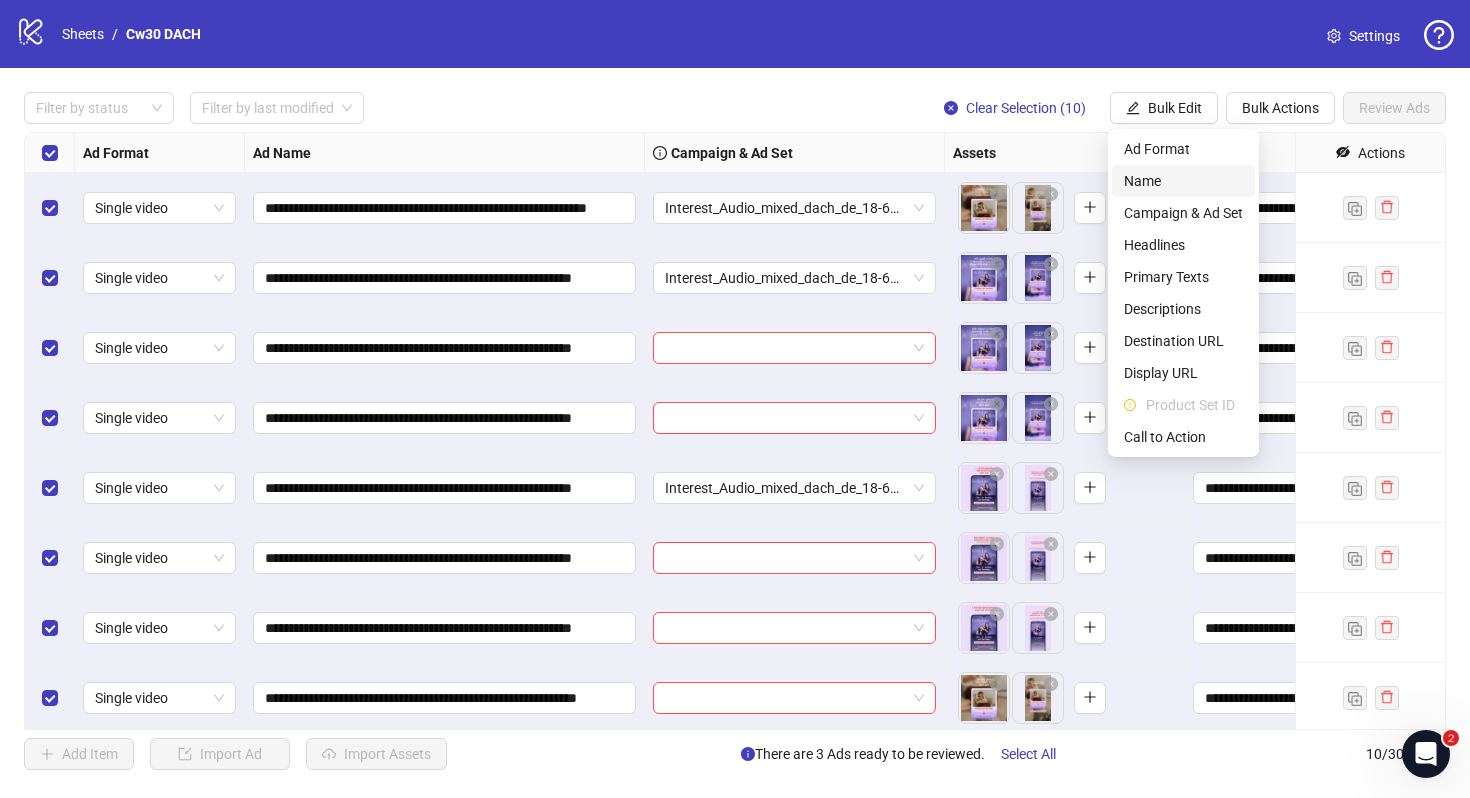 click on "Name" at bounding box center (1183, 181) 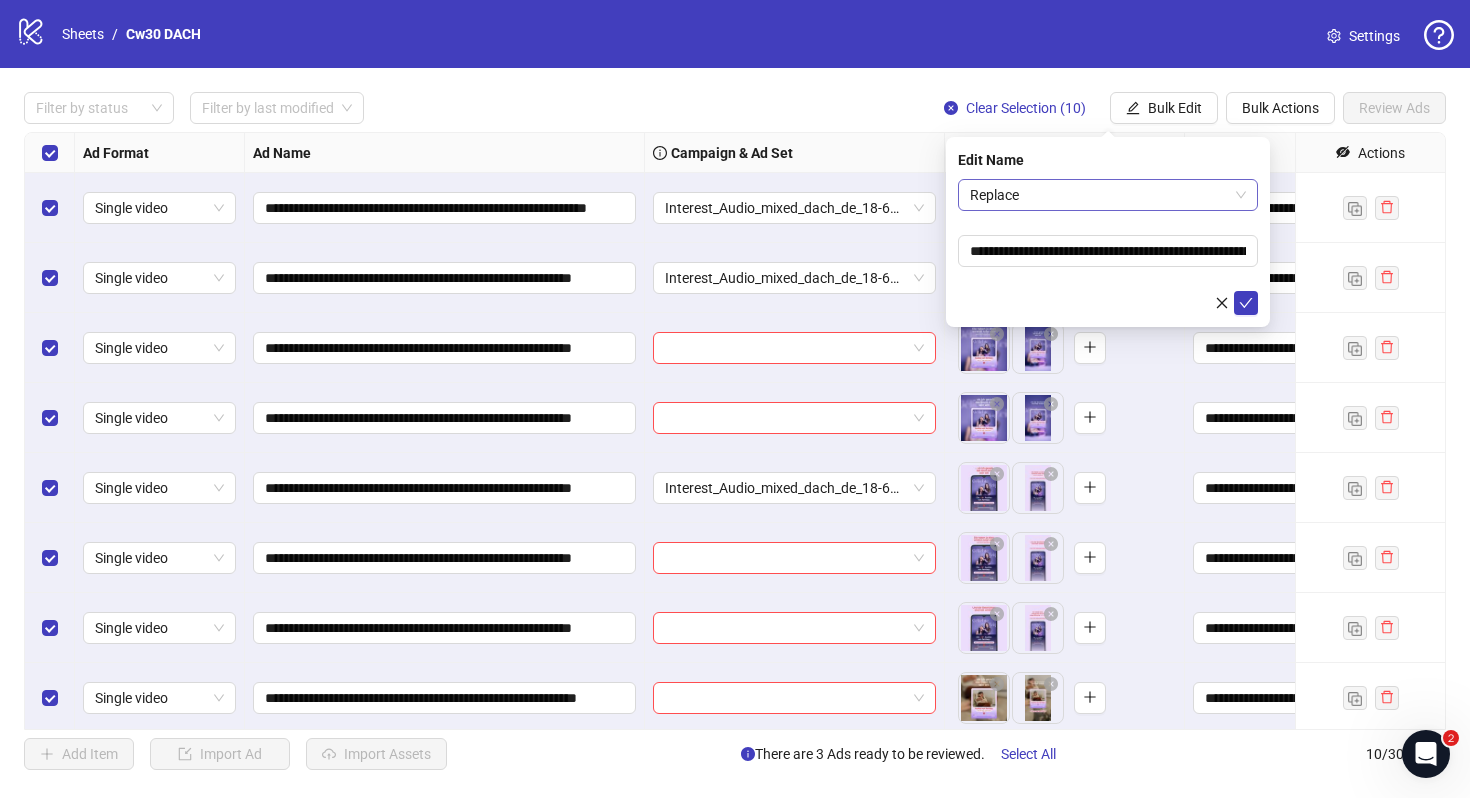 click on "Replace" at bounding box center (1108, 195) 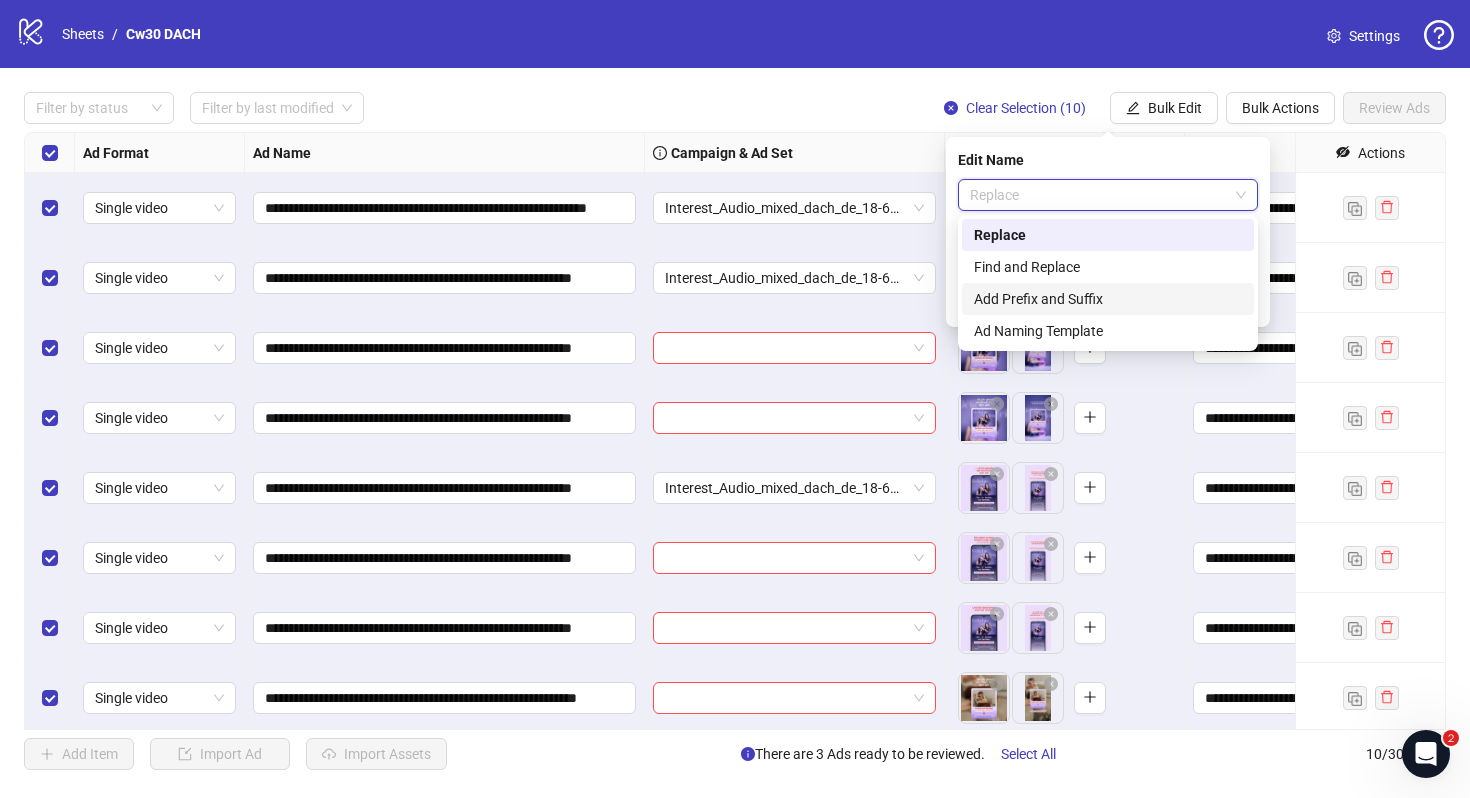 click on "Add Prefix and Suffix" at bounding box center [1108, 299] 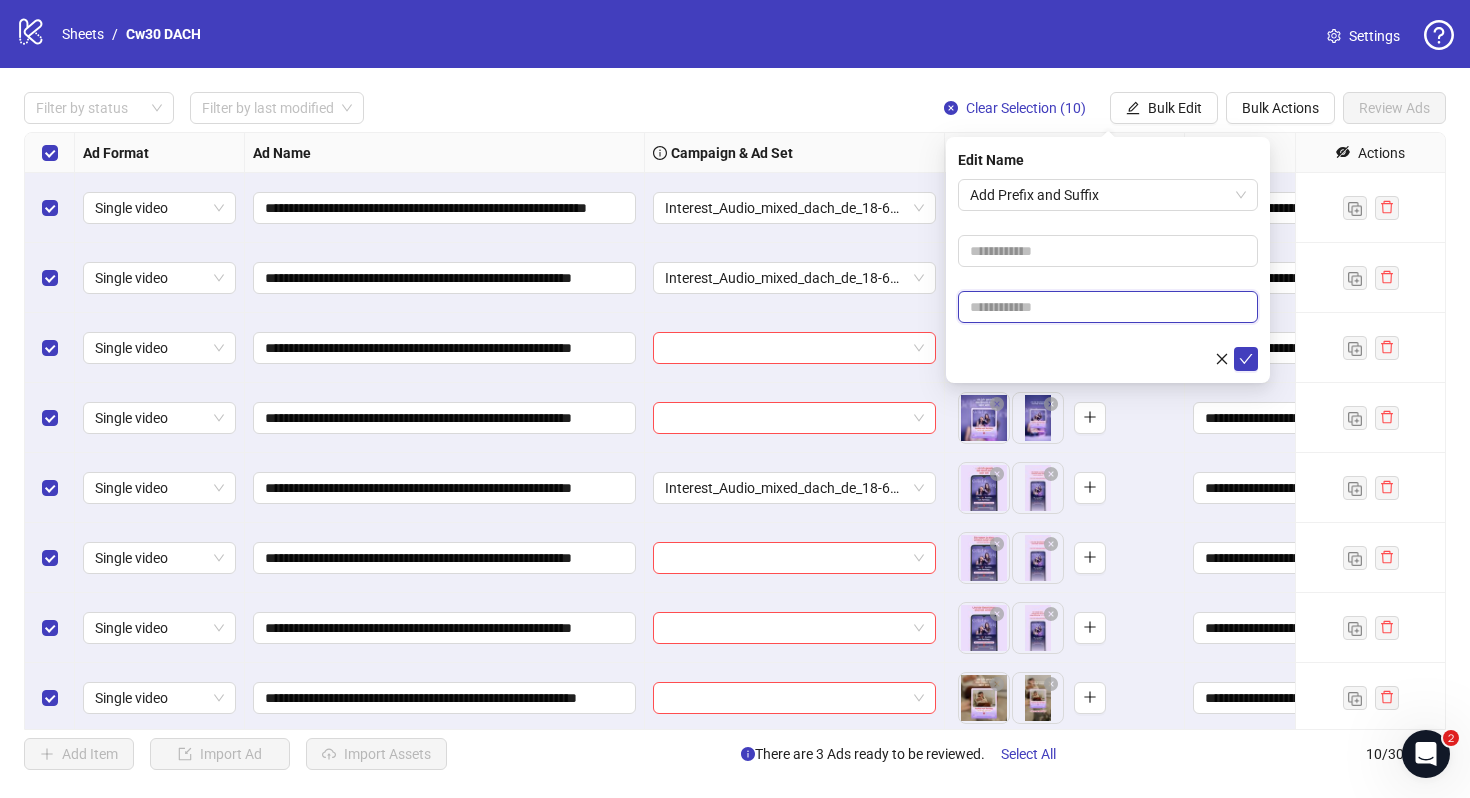 click at bounding box center [1108, 307] 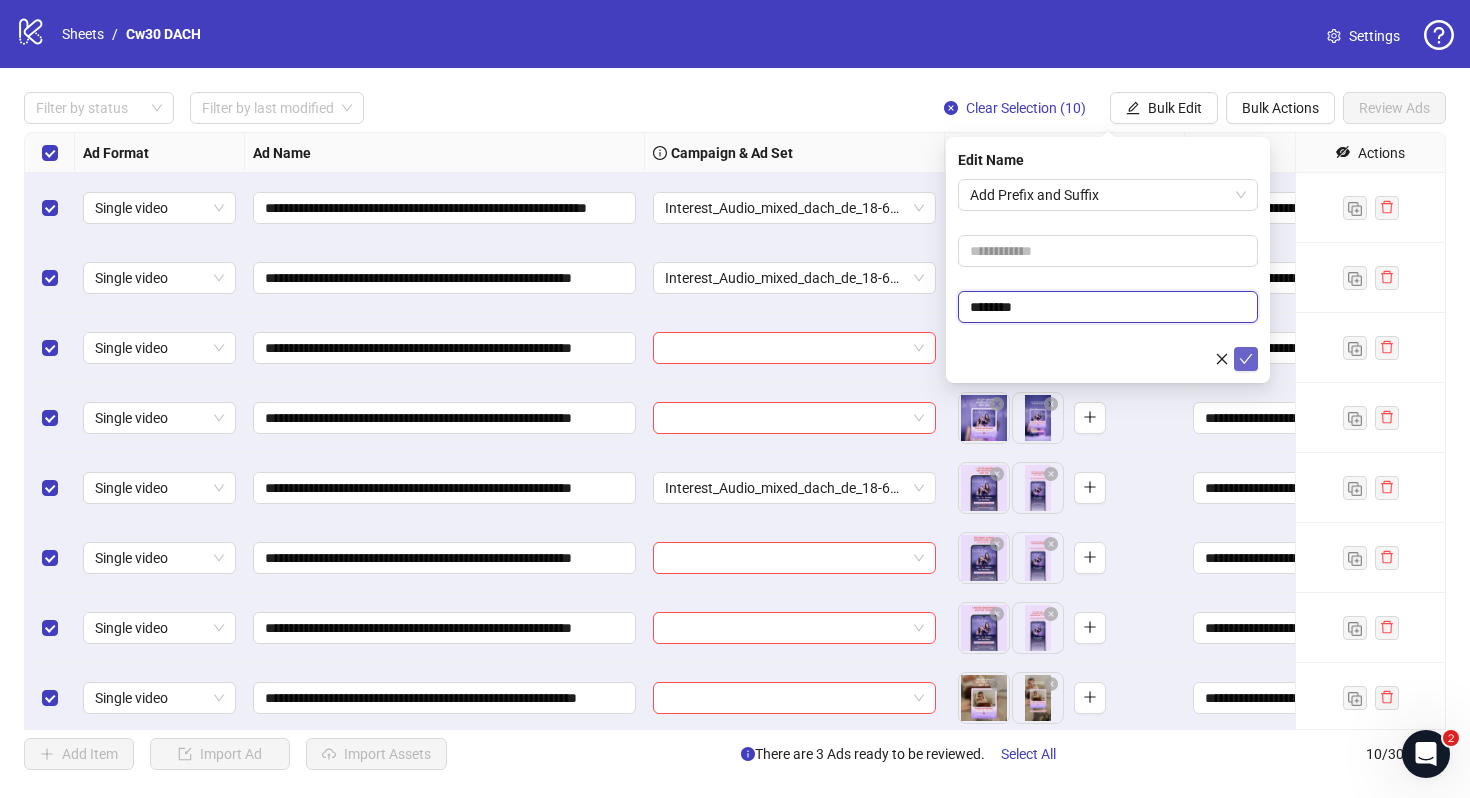 type on "********" 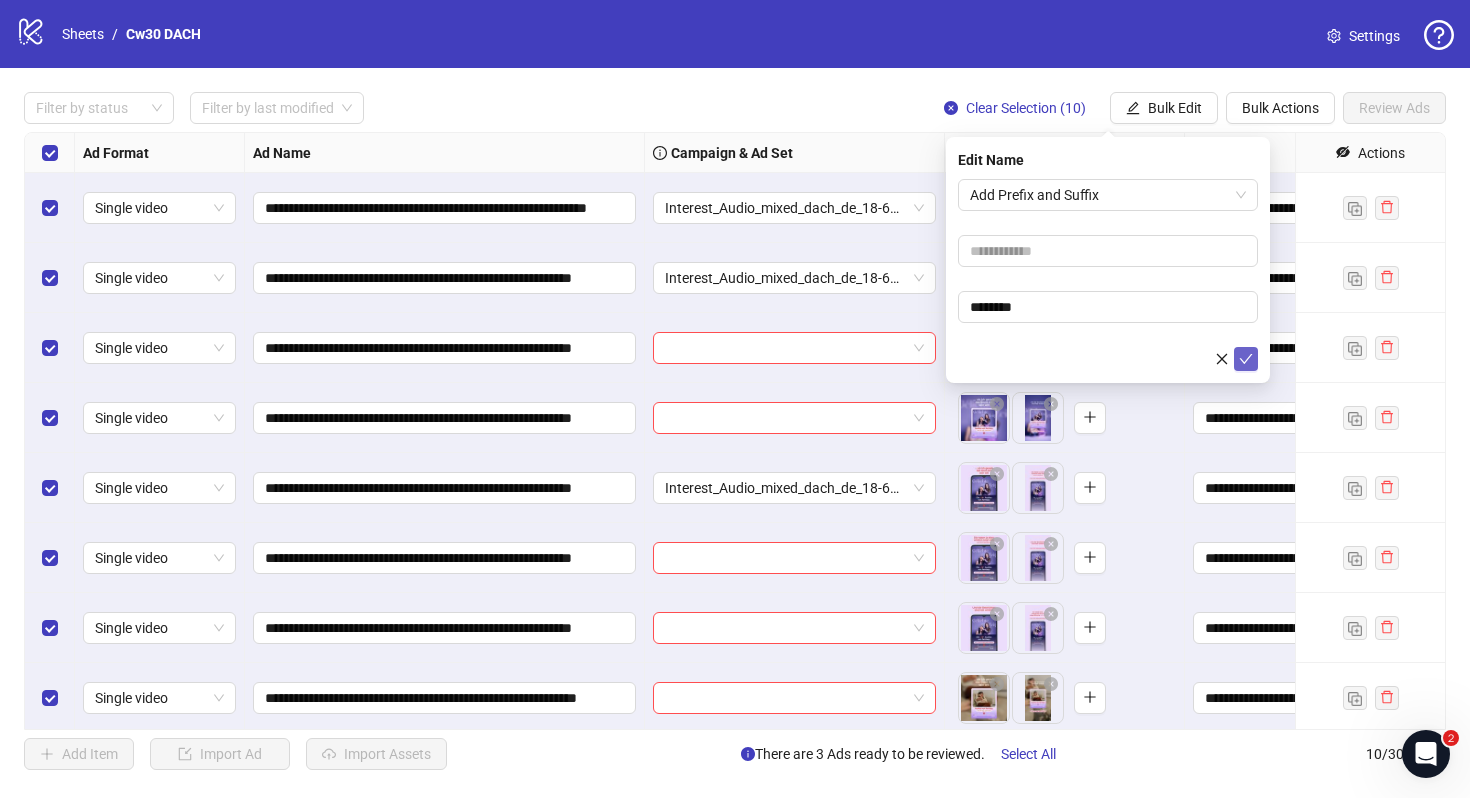 click 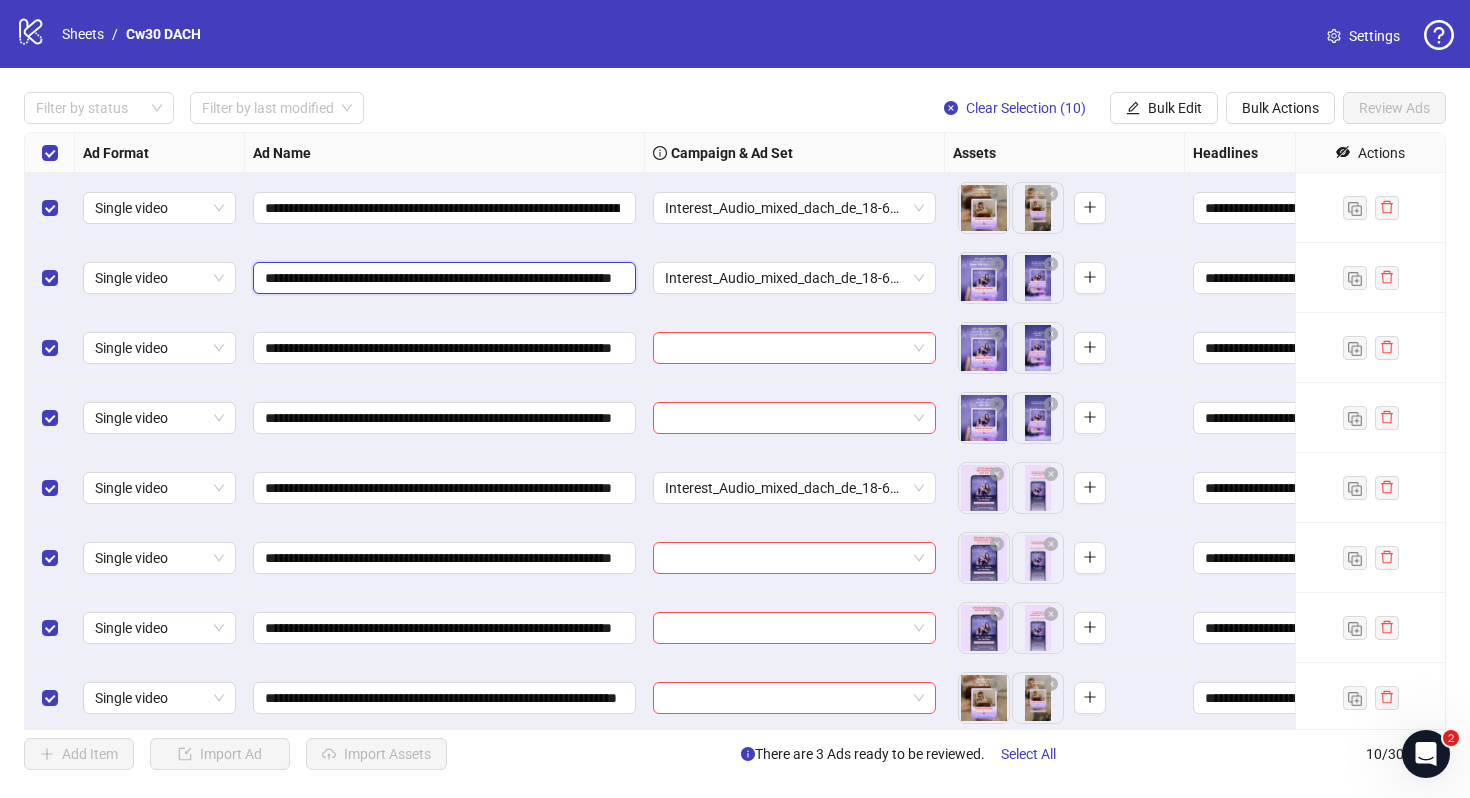 click on "**********" at bounding box center [442, 278] 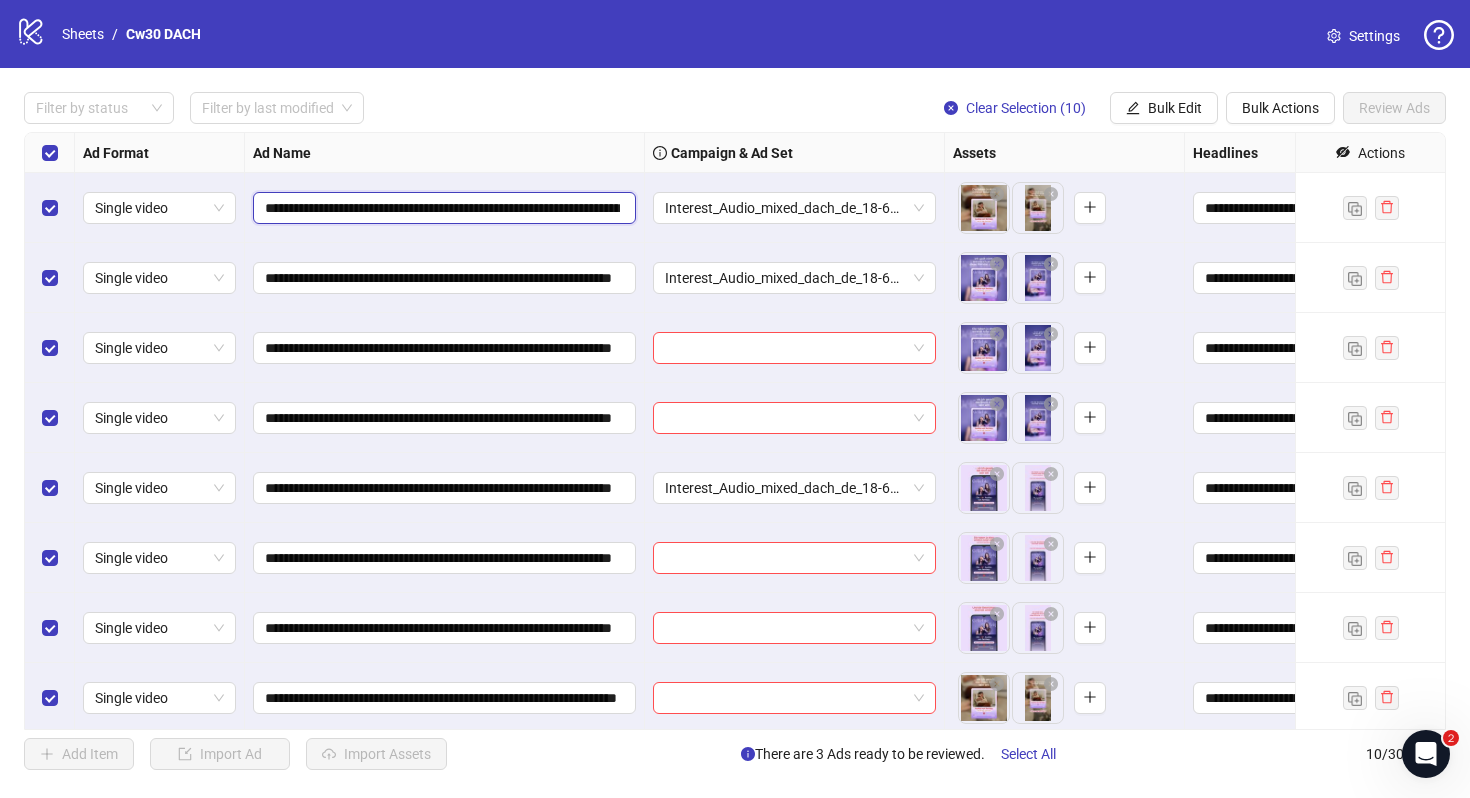 click on "**********" at bounding box center (442, 208) 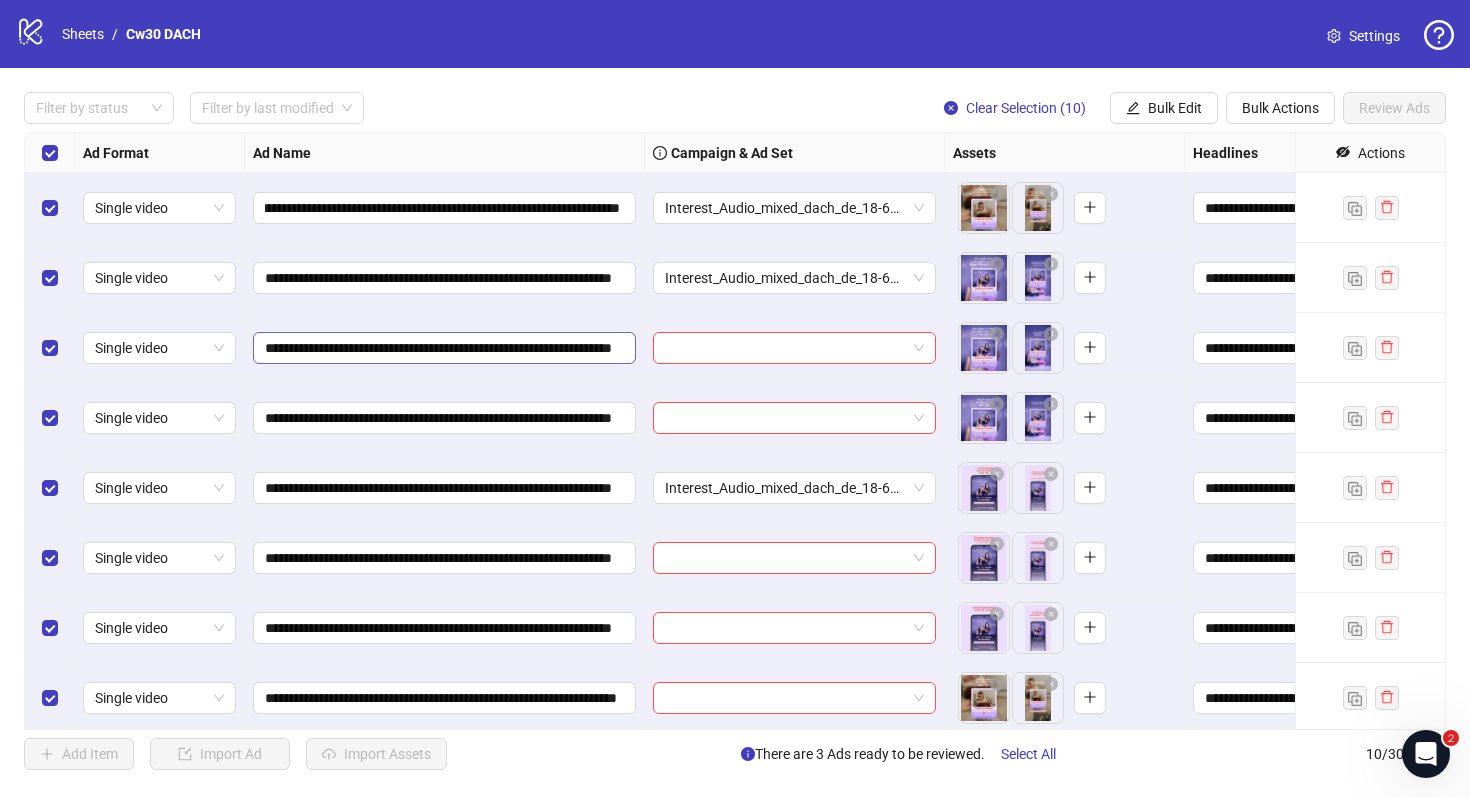 scroll, scrollTop: 0, scrollLeft: 0, axis: both 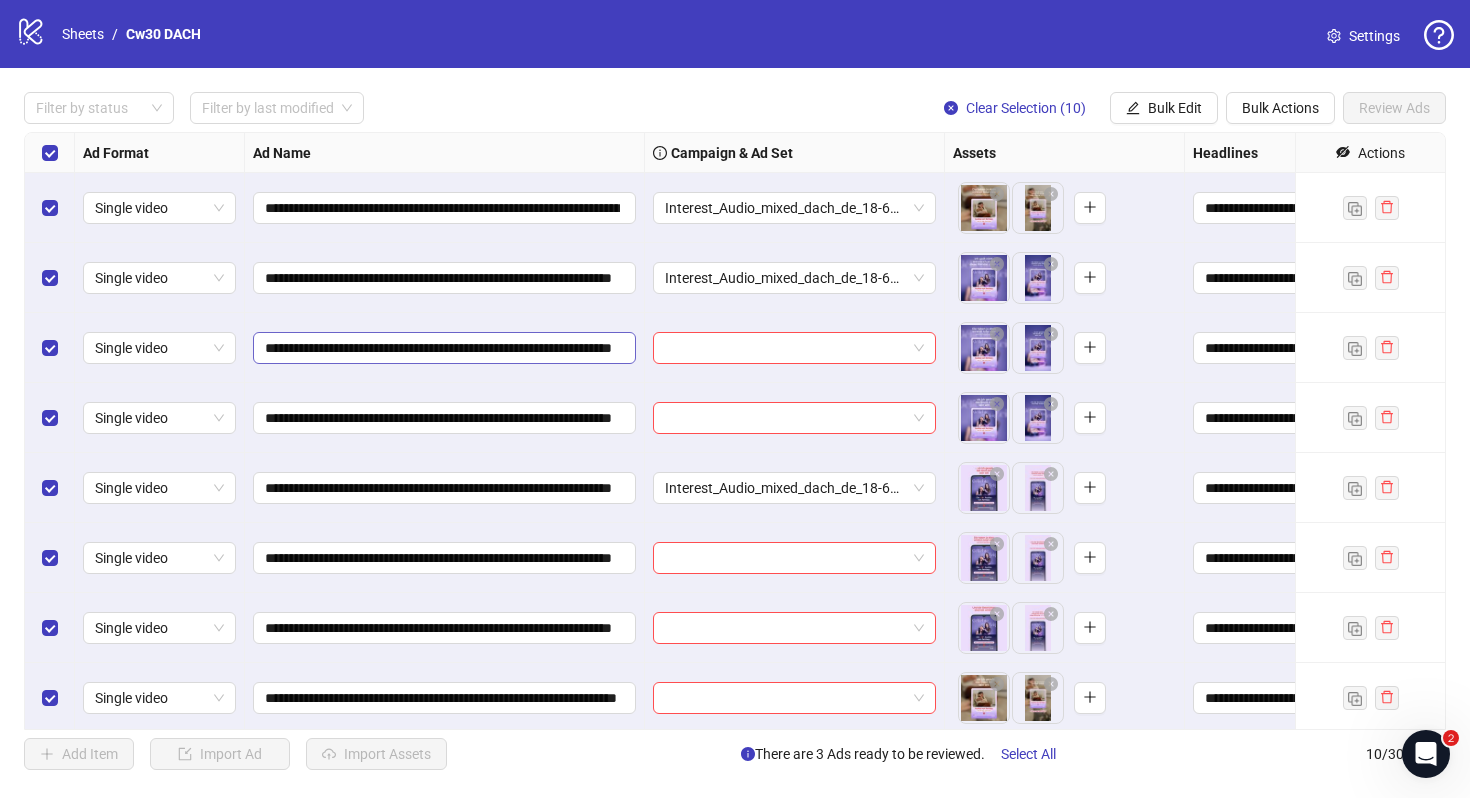 click on "**********" at bounding box center [444, 348] 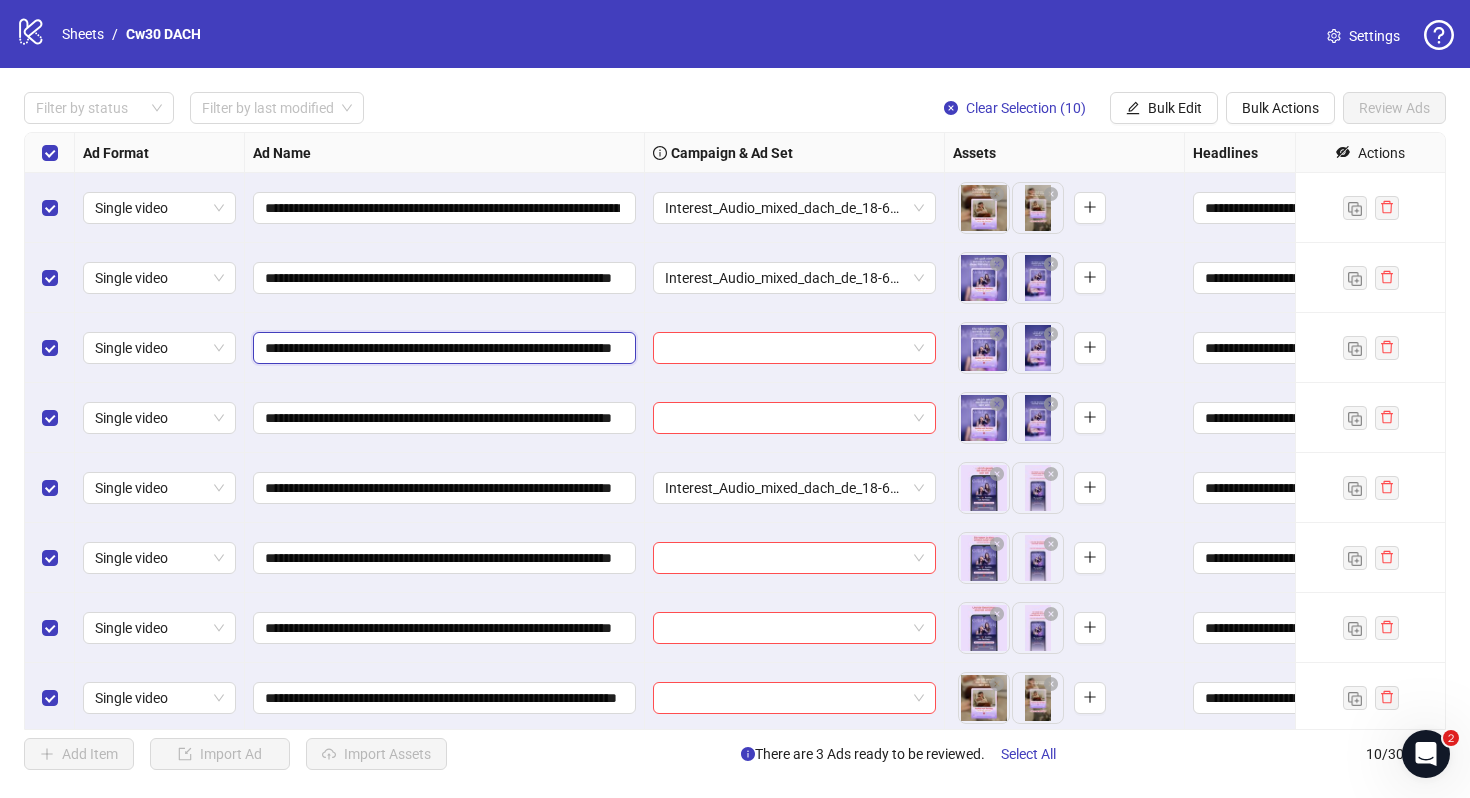 scroll, scrollTop: 0, scrollLeft: 109, axis: horizontal 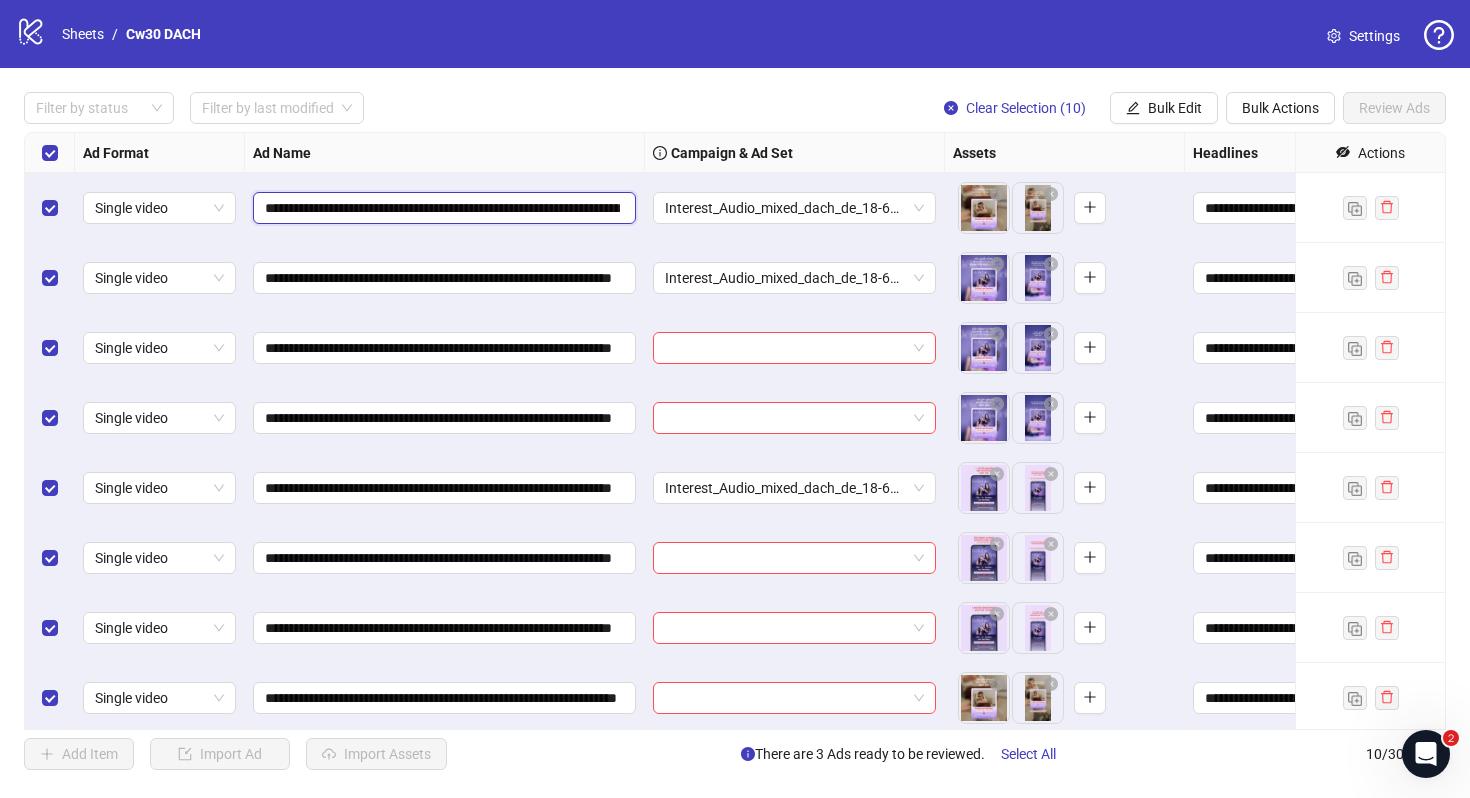 click on "**********" at bounding box center (442, 208) 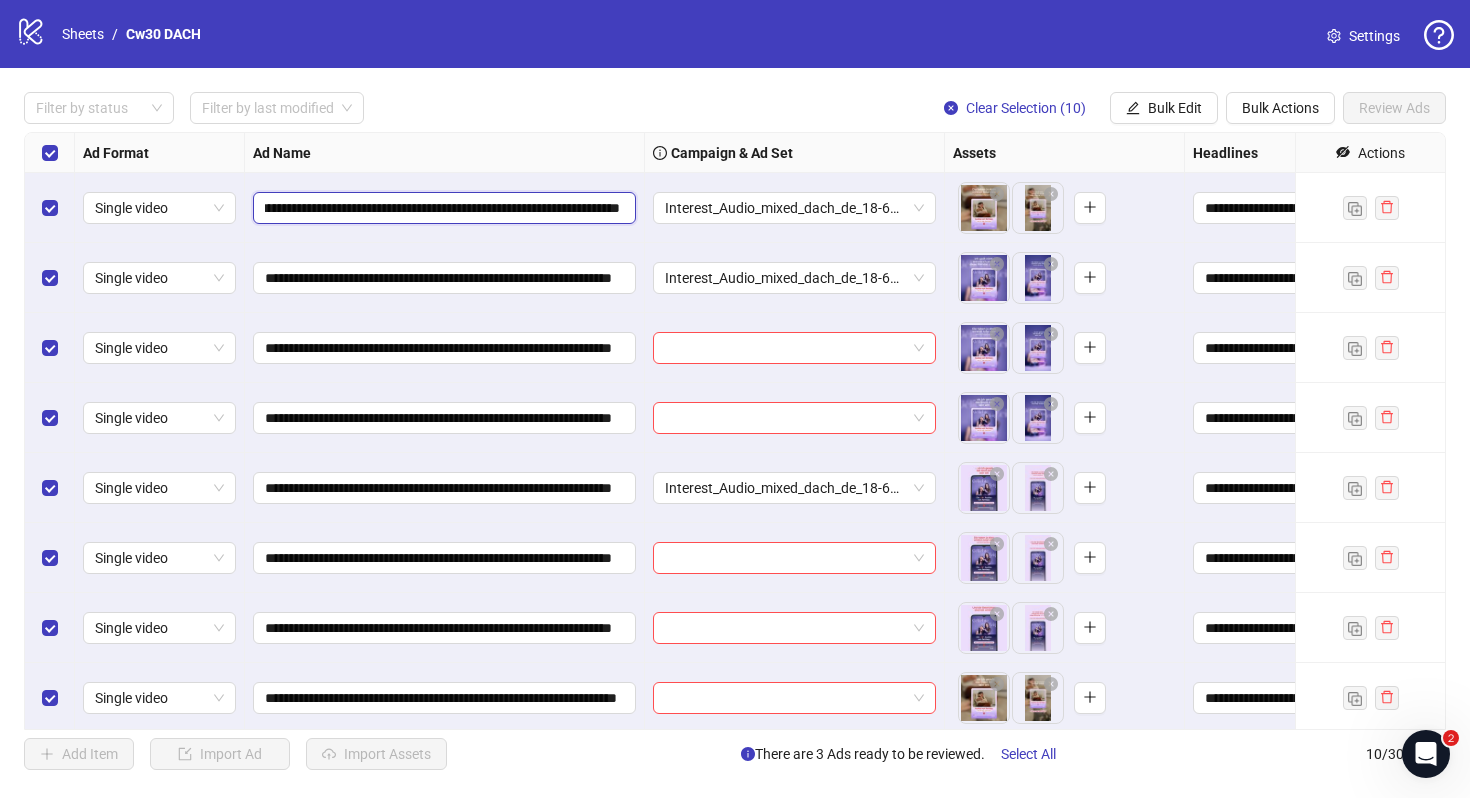 click on "**********" at bounding box center (442, 208) 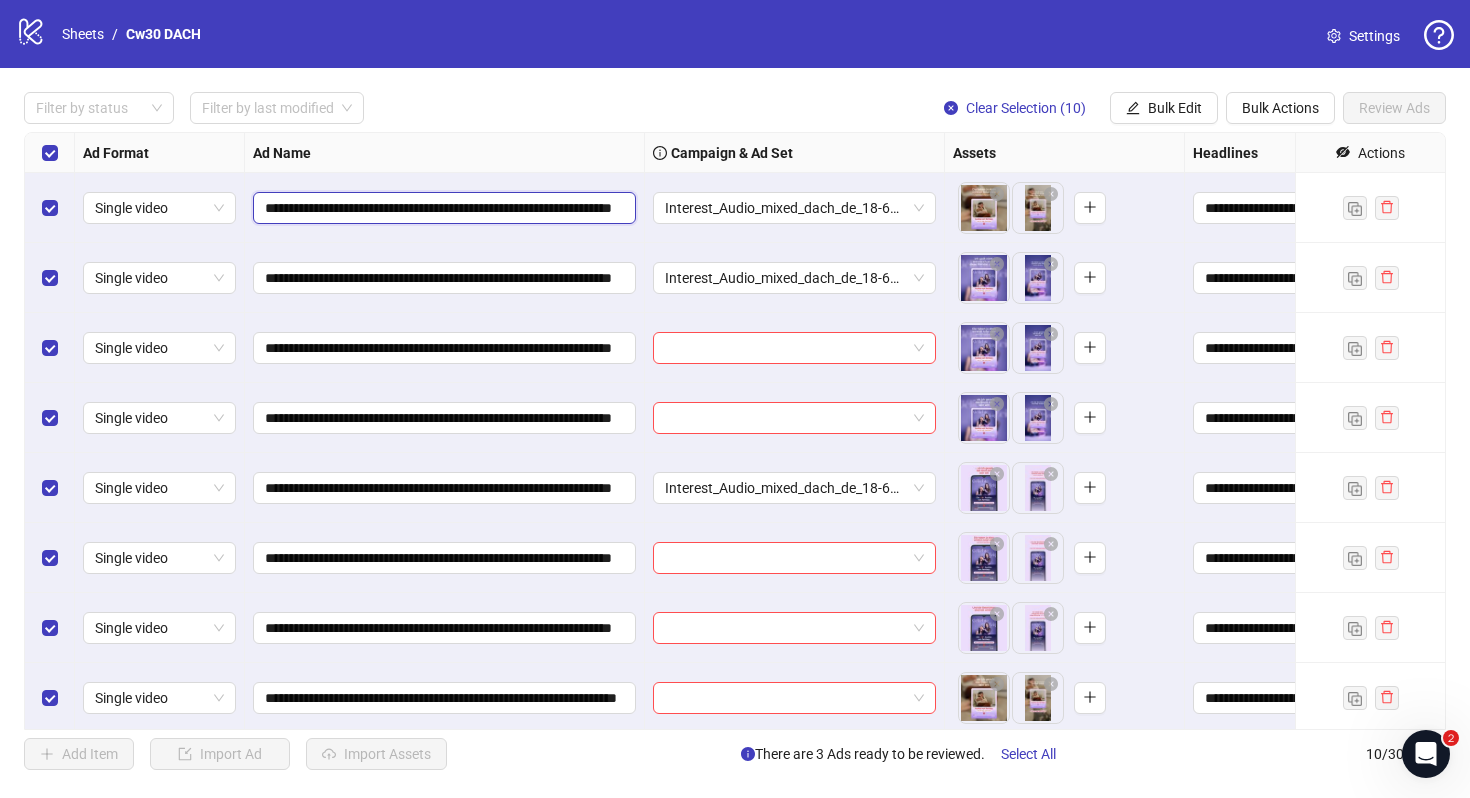 type on "**********" 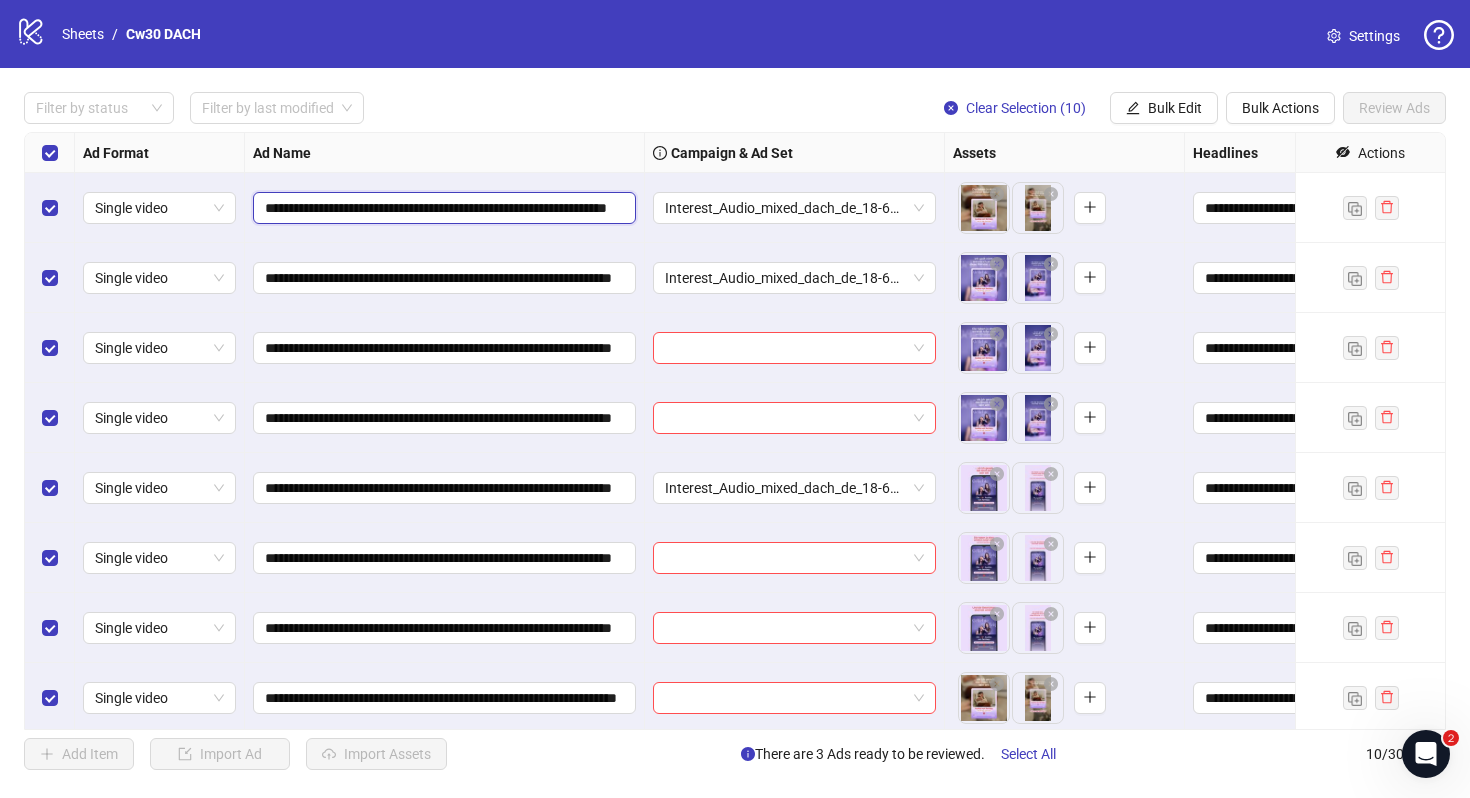 scroll, scrollTop: 0, scrollLeft: 103, axis: horizontal 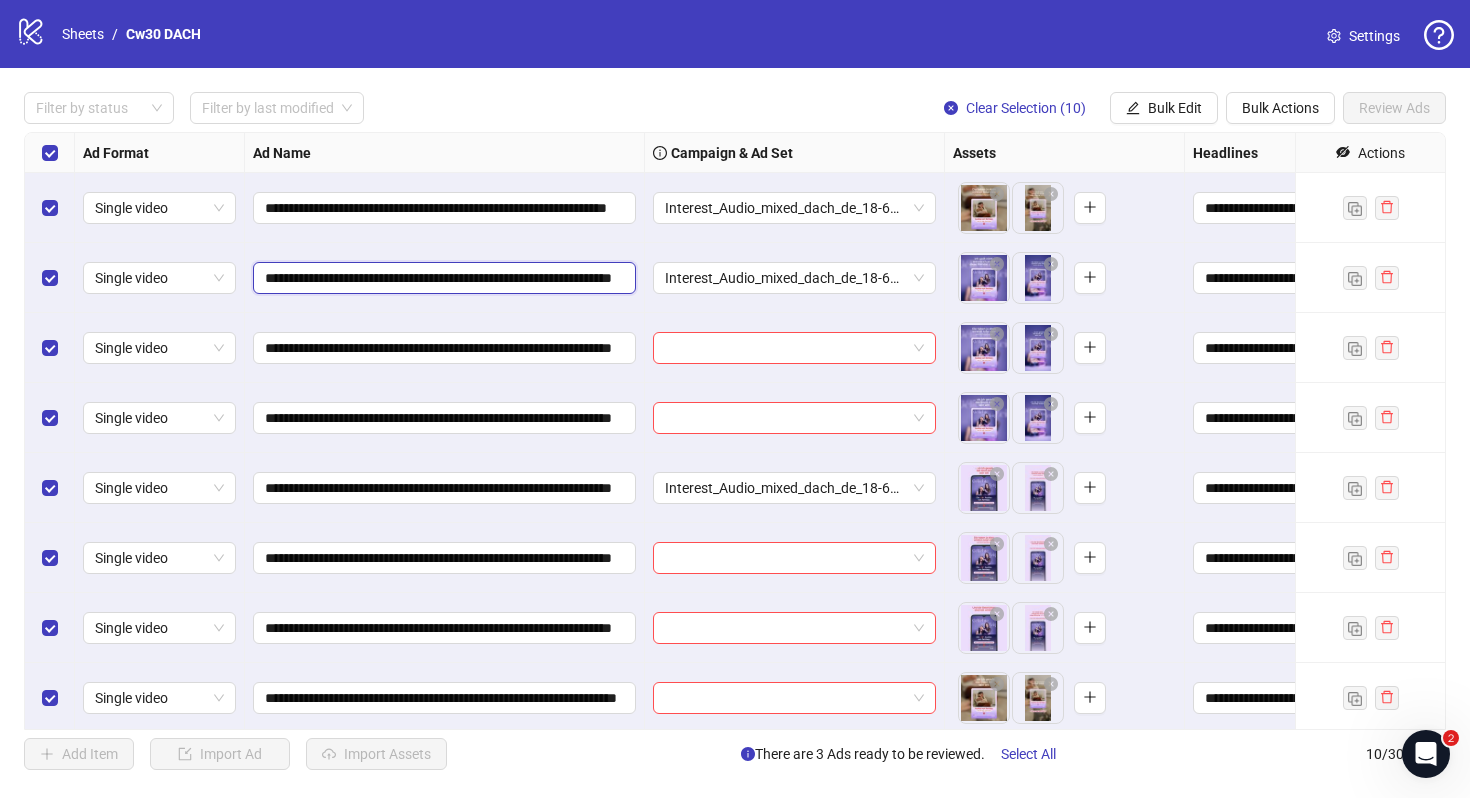 click on "**********" at bounding box center (442, 278) 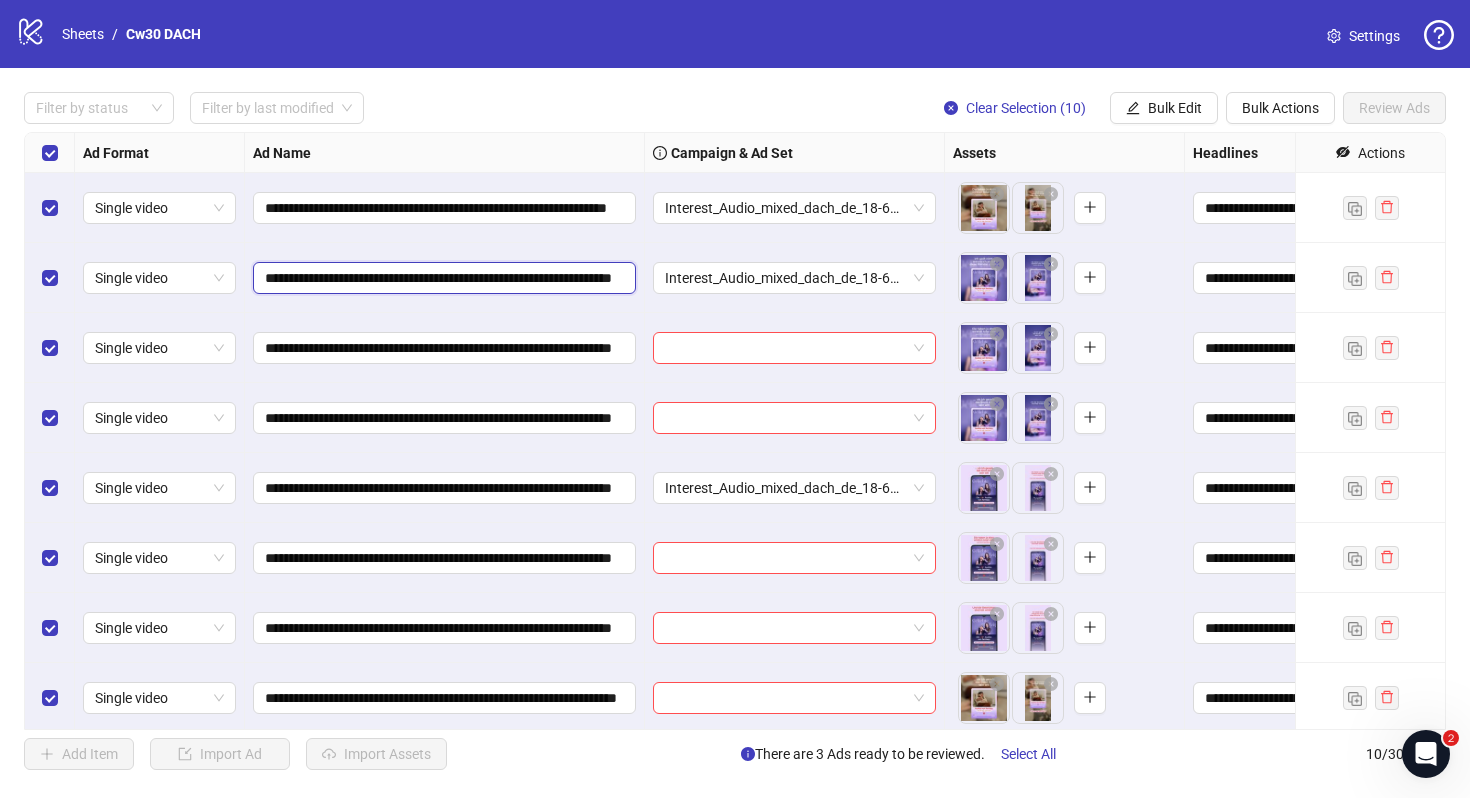 scroll, scrollTop: 0, scrollLeft: 109, axis: horizontal 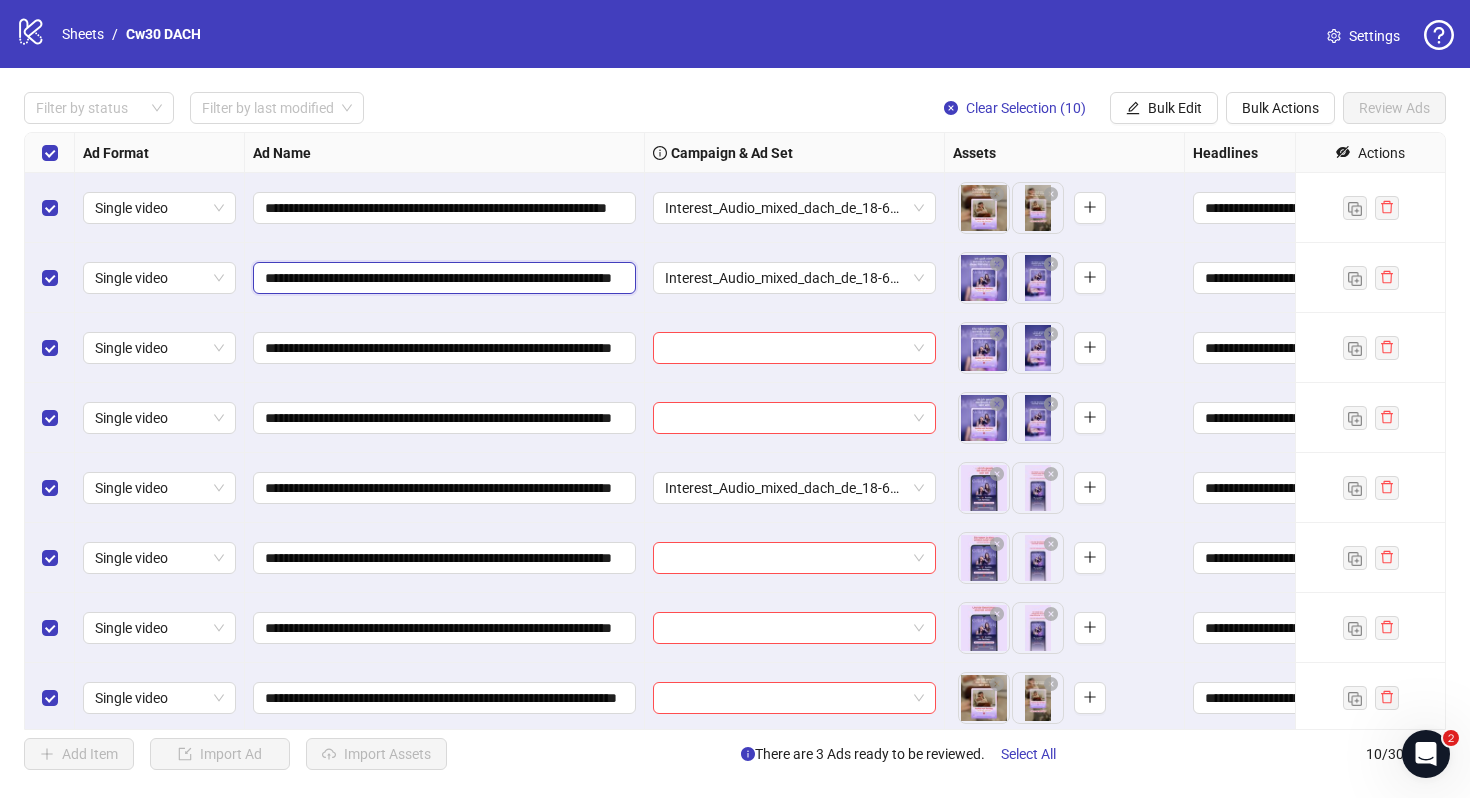 click on "**********" at bounding box center (442, 278) 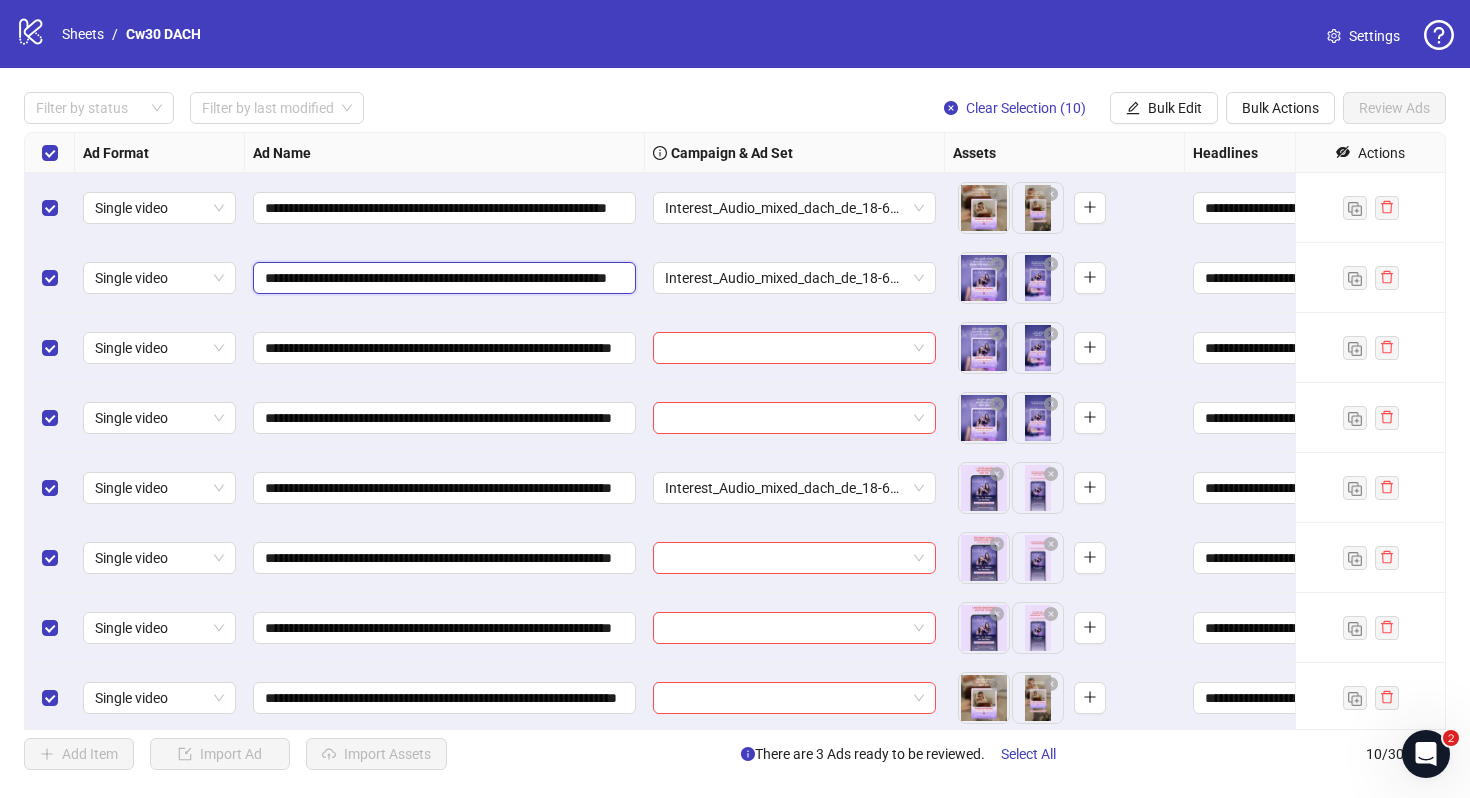 scroll, scrollTop: 0, scrollLeft: 103, axis: horizontal 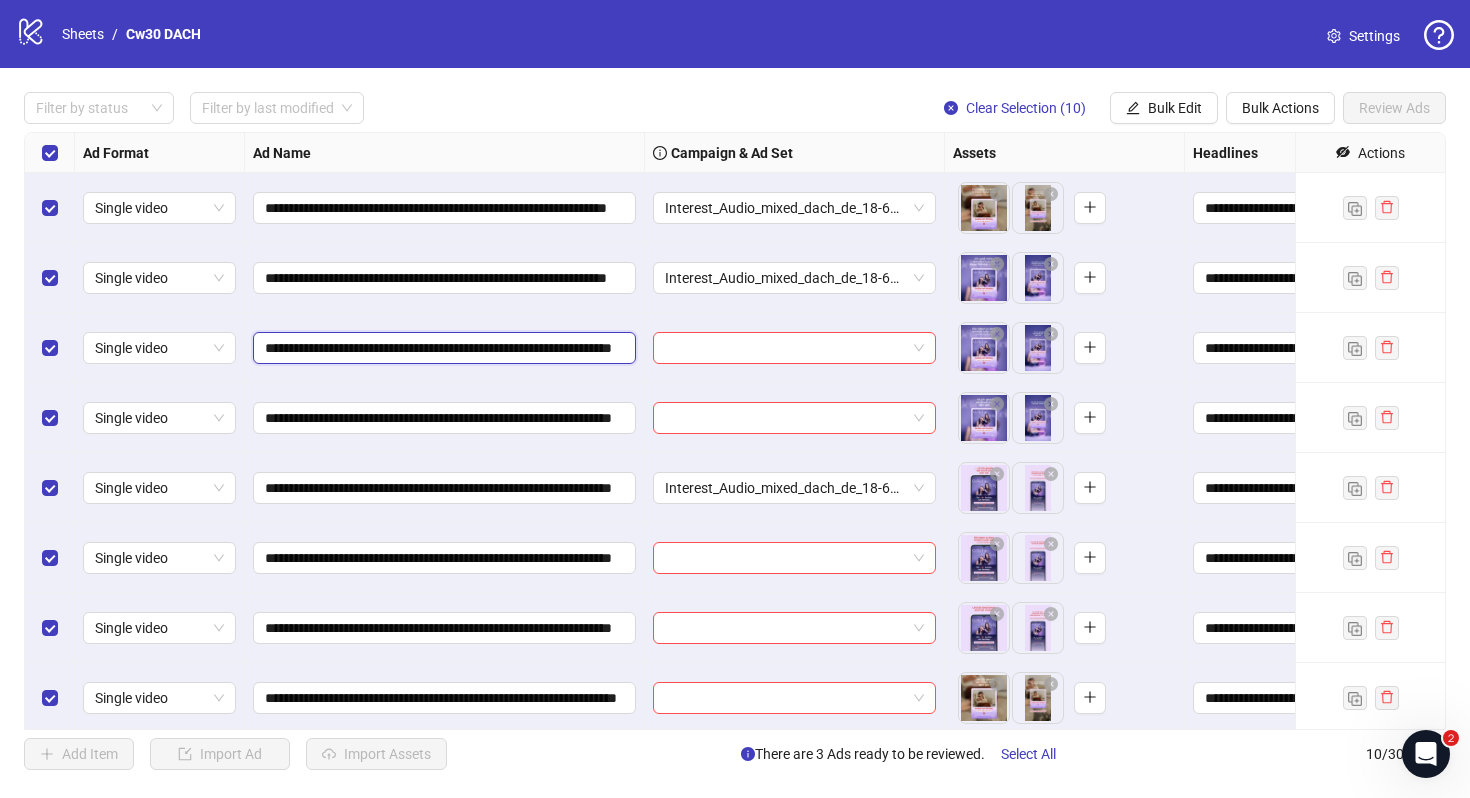 click on "**********" at bounding box center (442, 348) 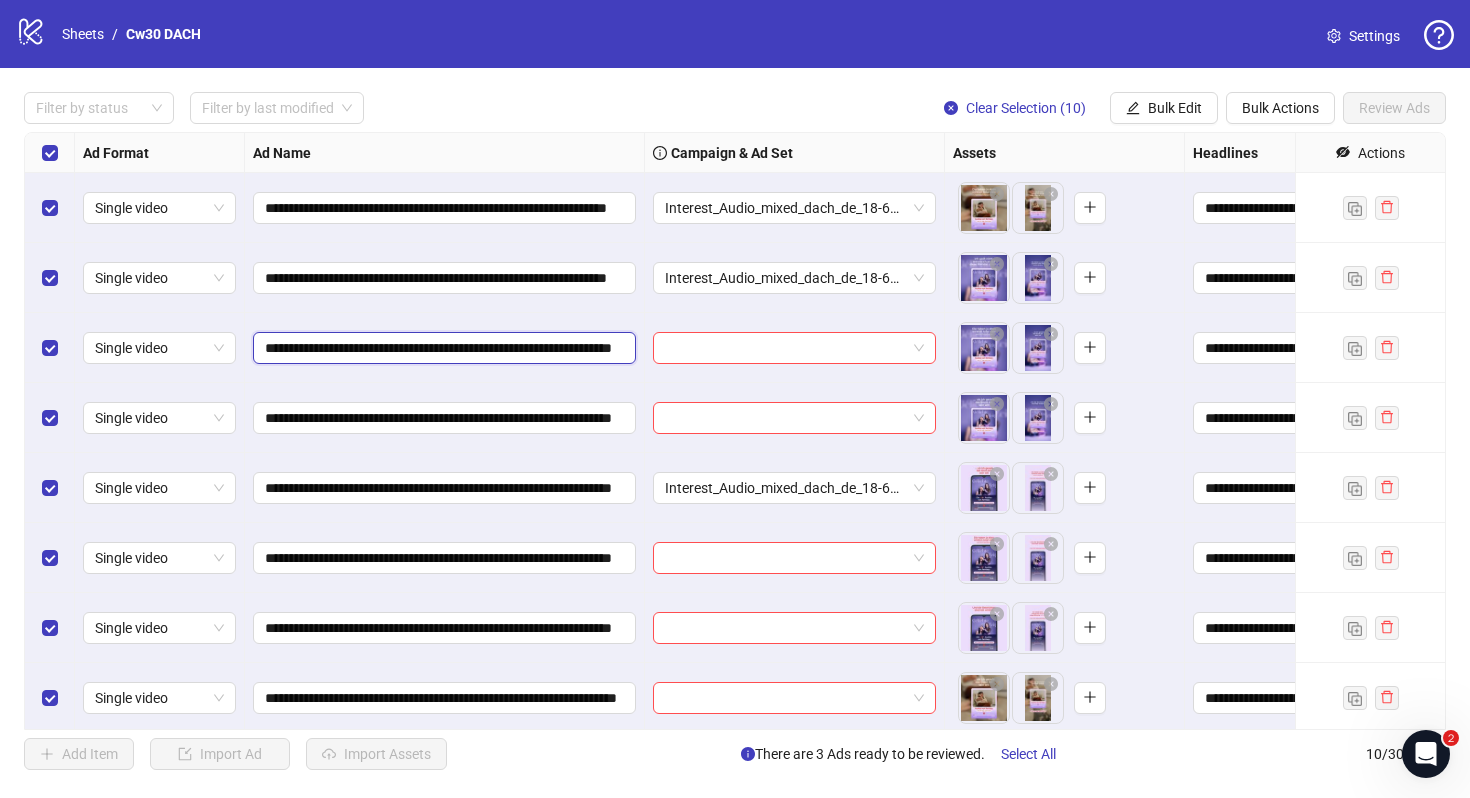 scroll, scrollTop: 0, scrollLeft: 109, axis: horizontal 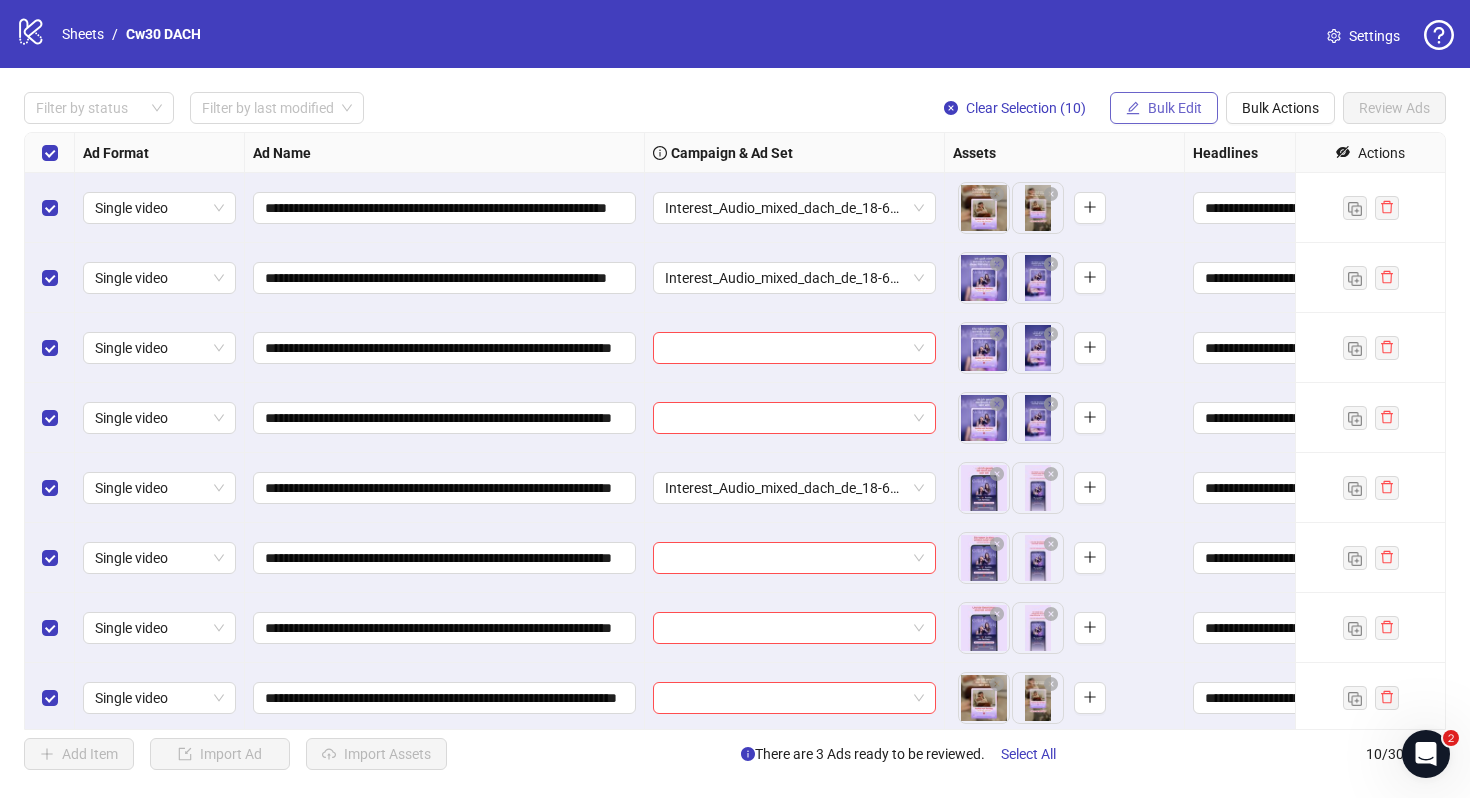 click on "Bulk Edit" at bounding box center [1175, 108] 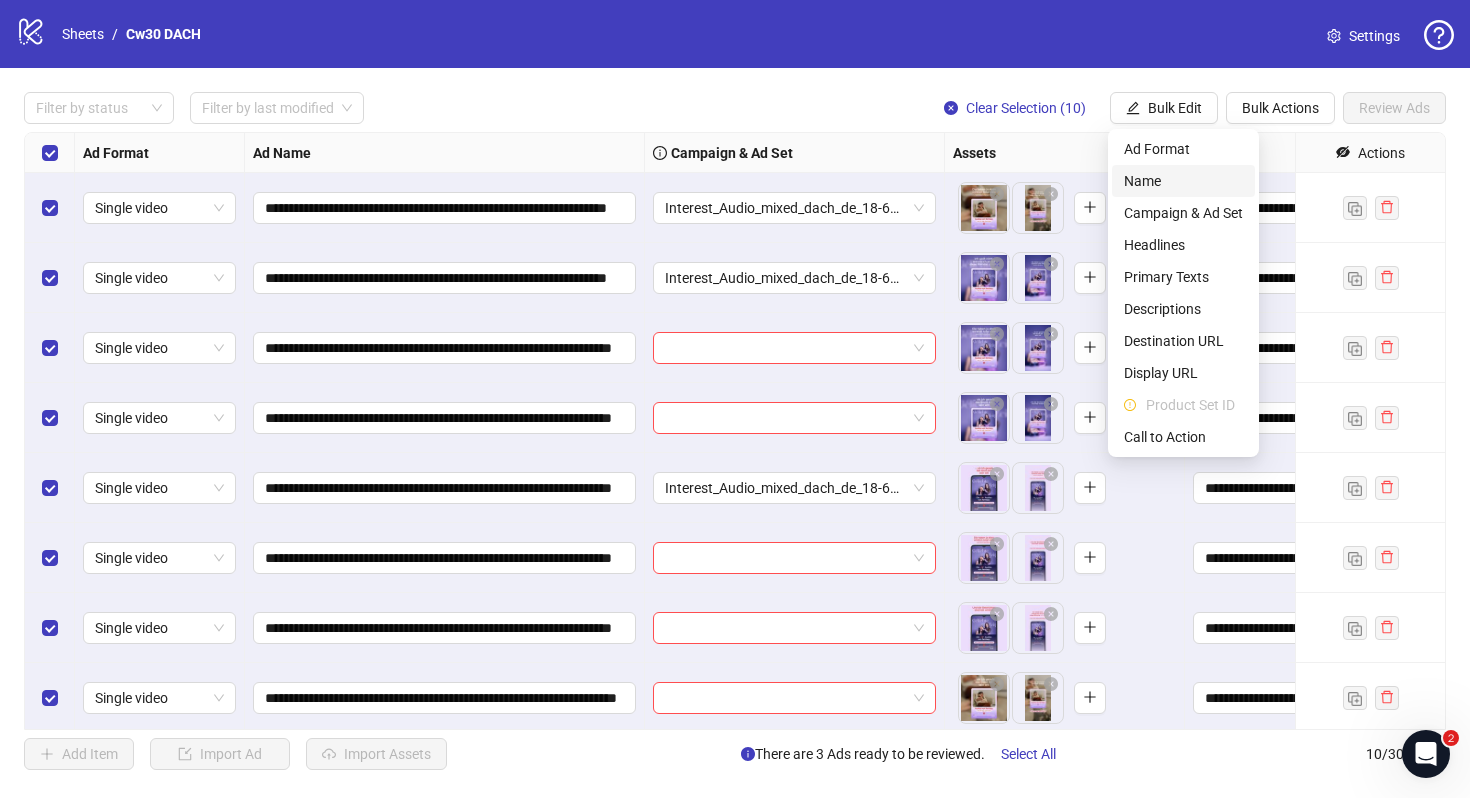 click on "Name" at bounding box center (1183, 181) 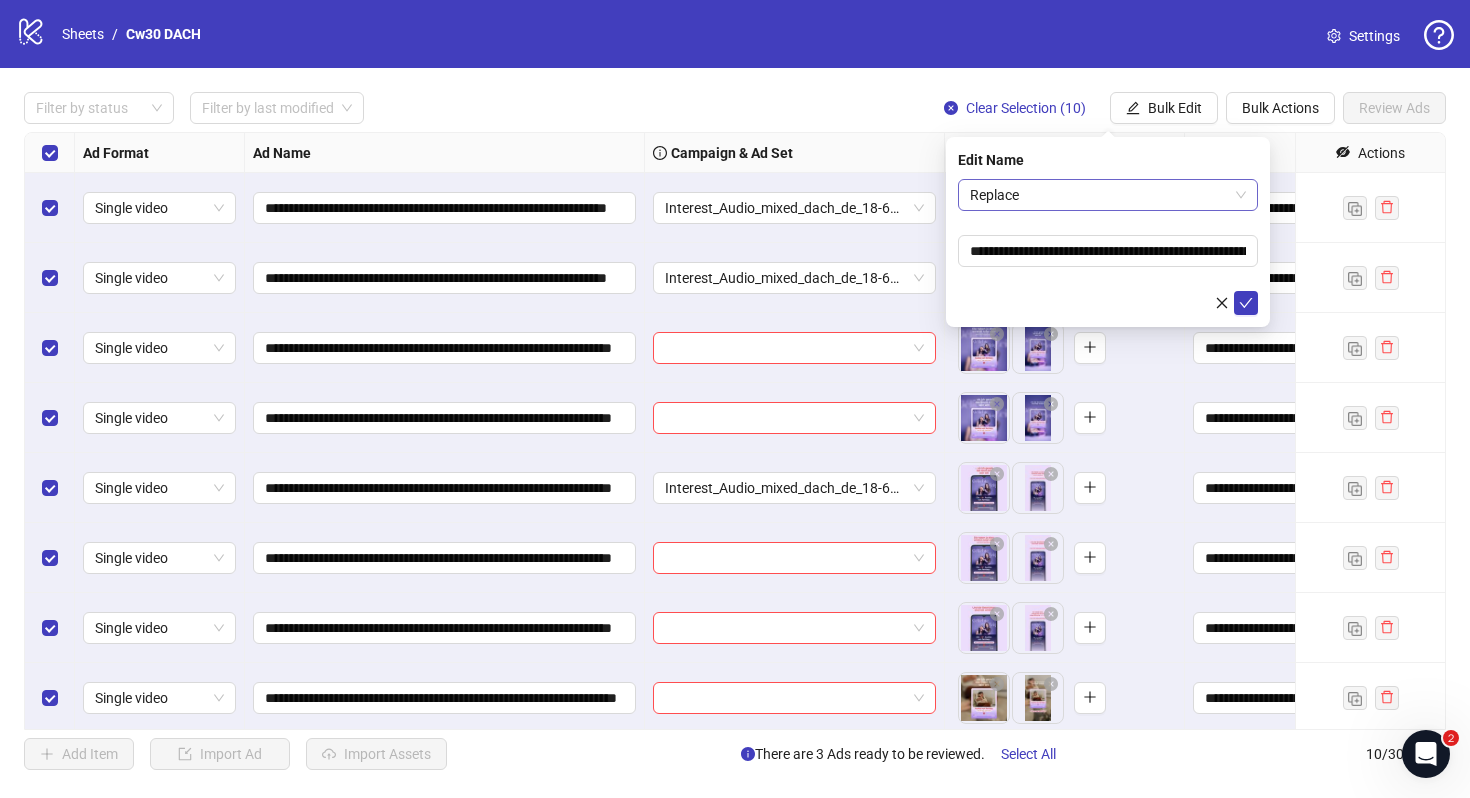click on "Replace" at bounding box center [1108, 195] 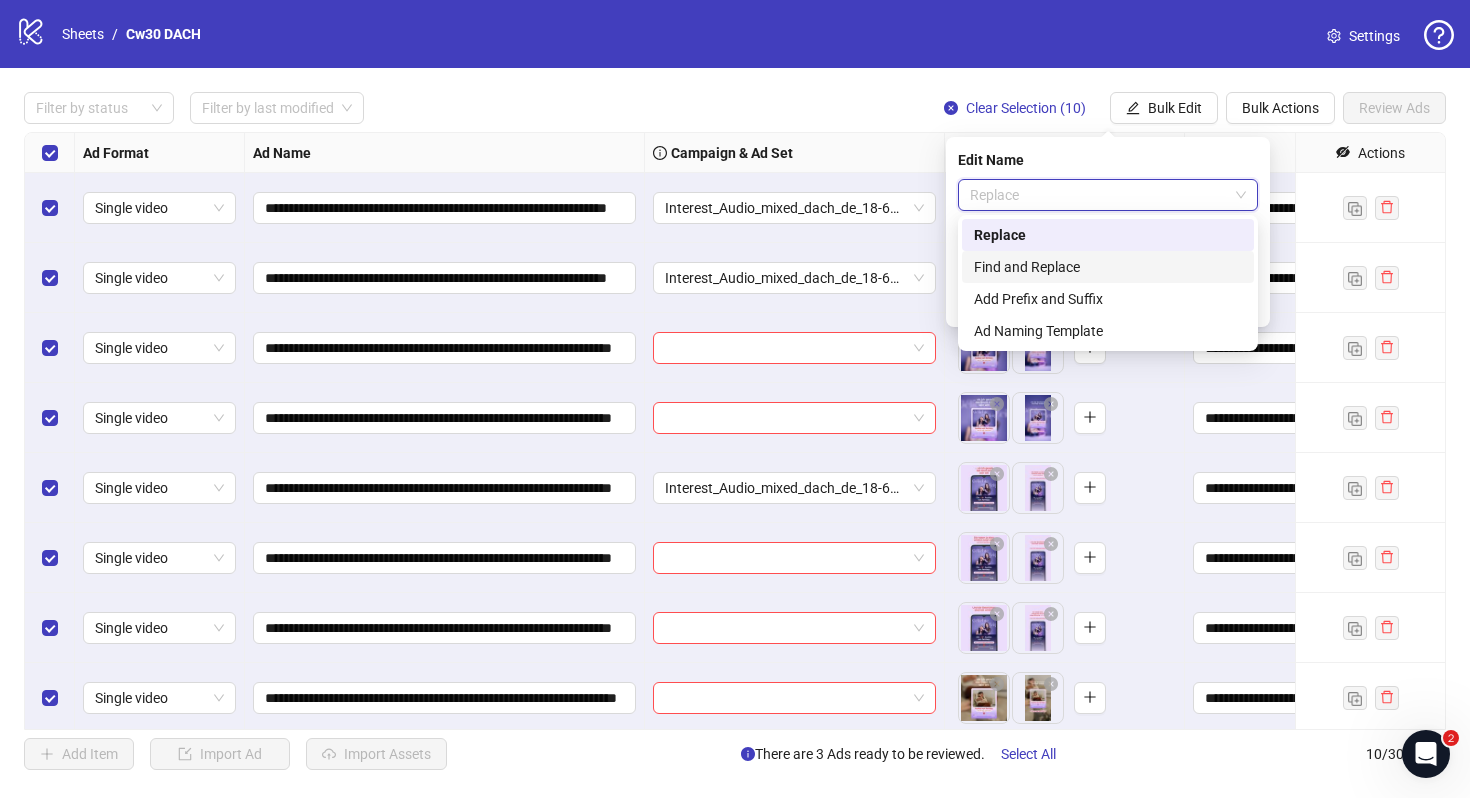 click on "Find and Replace" at bounding box center (1108, 267) 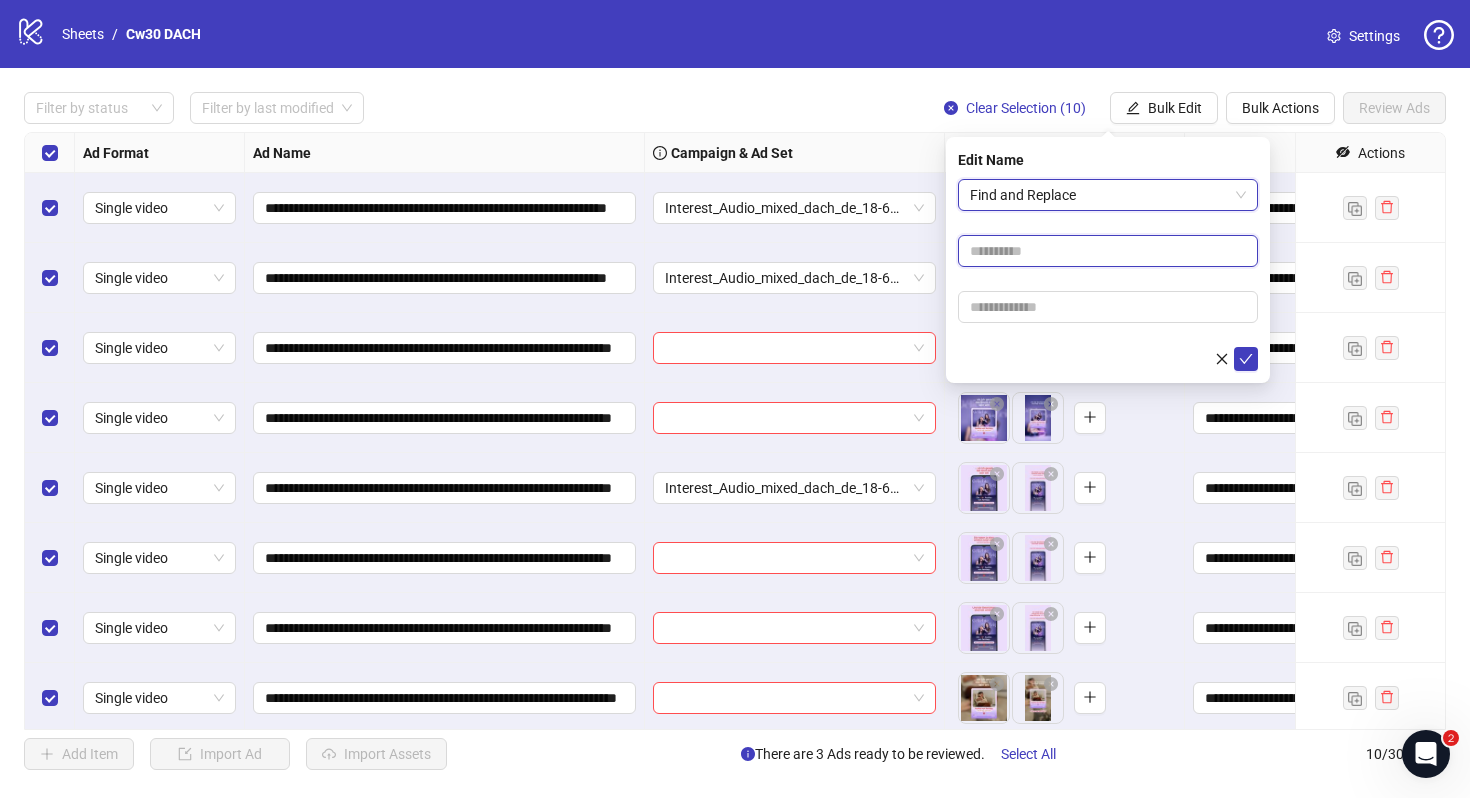 click at bounding box center [1108, 251] 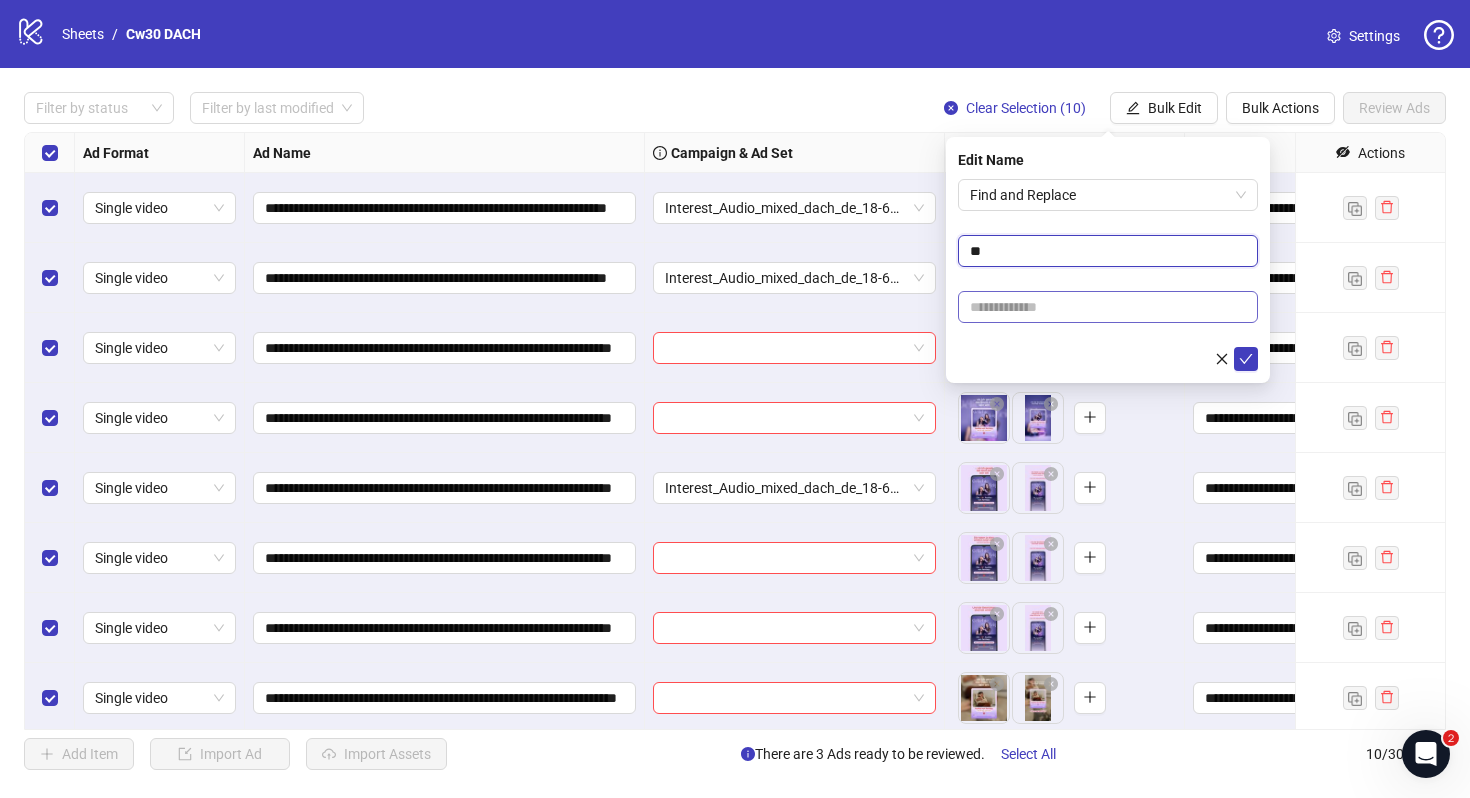 type on "**" 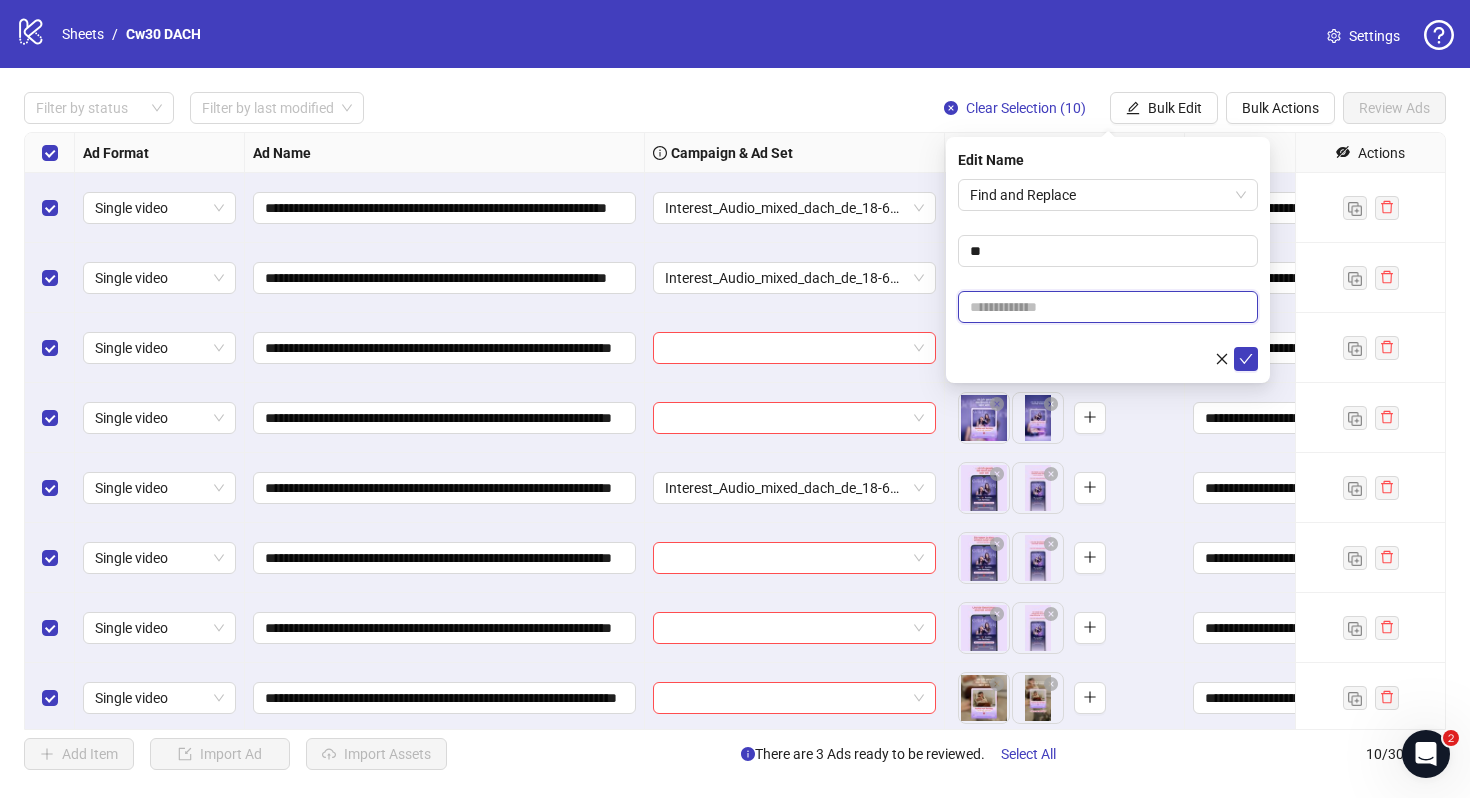 click at bounding box center [1108, 307] 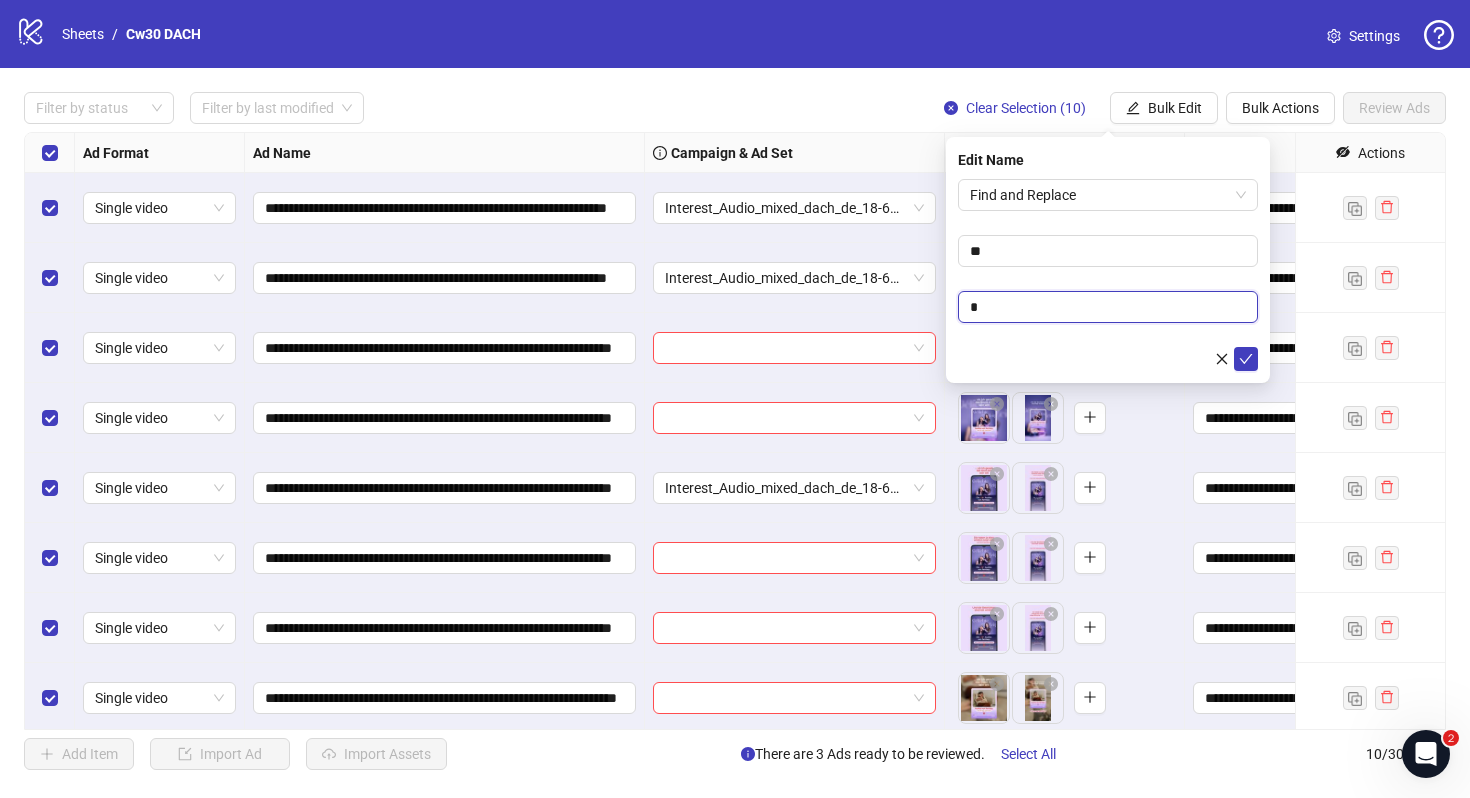 type on "*" 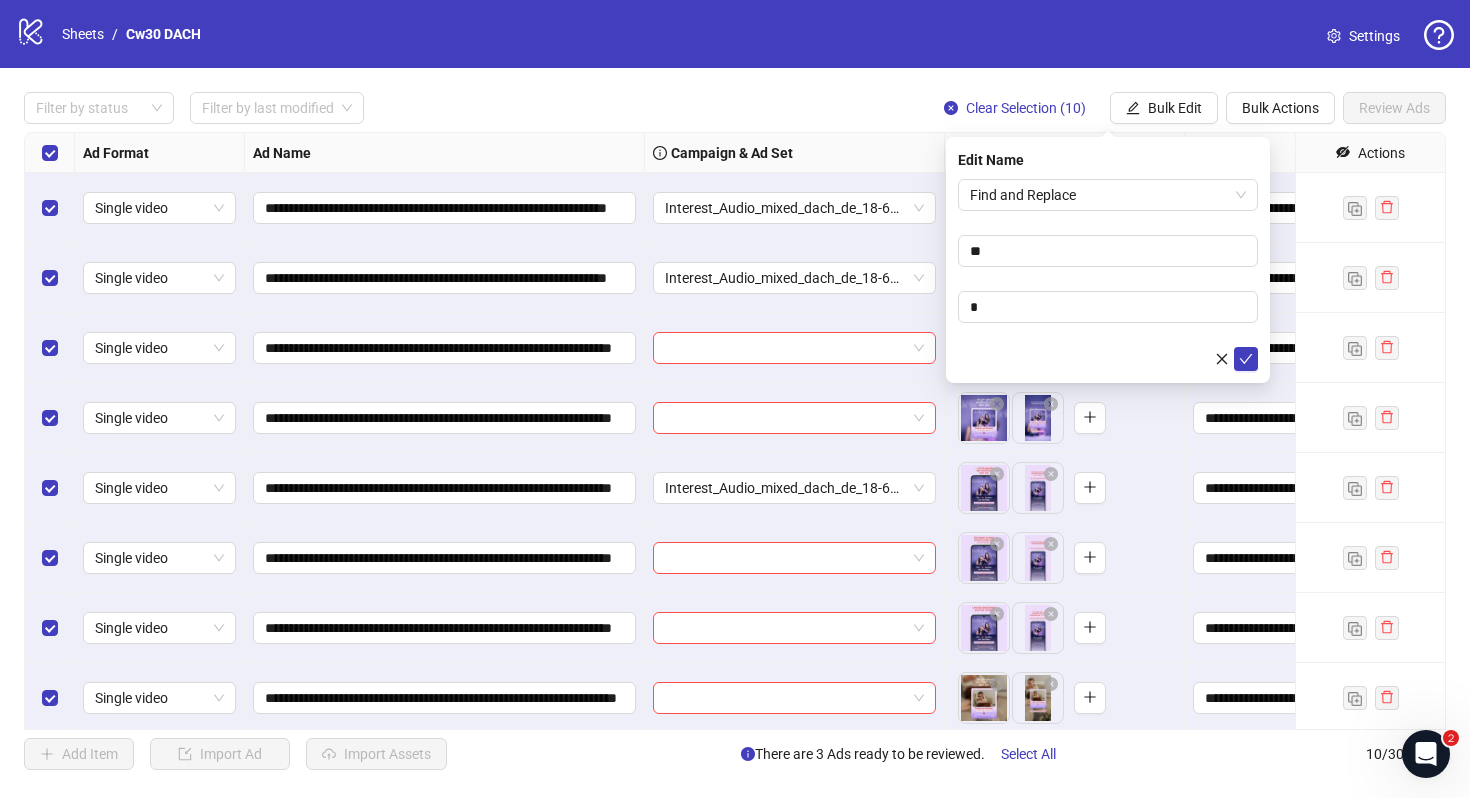 click at bounding box center (1108, 359) 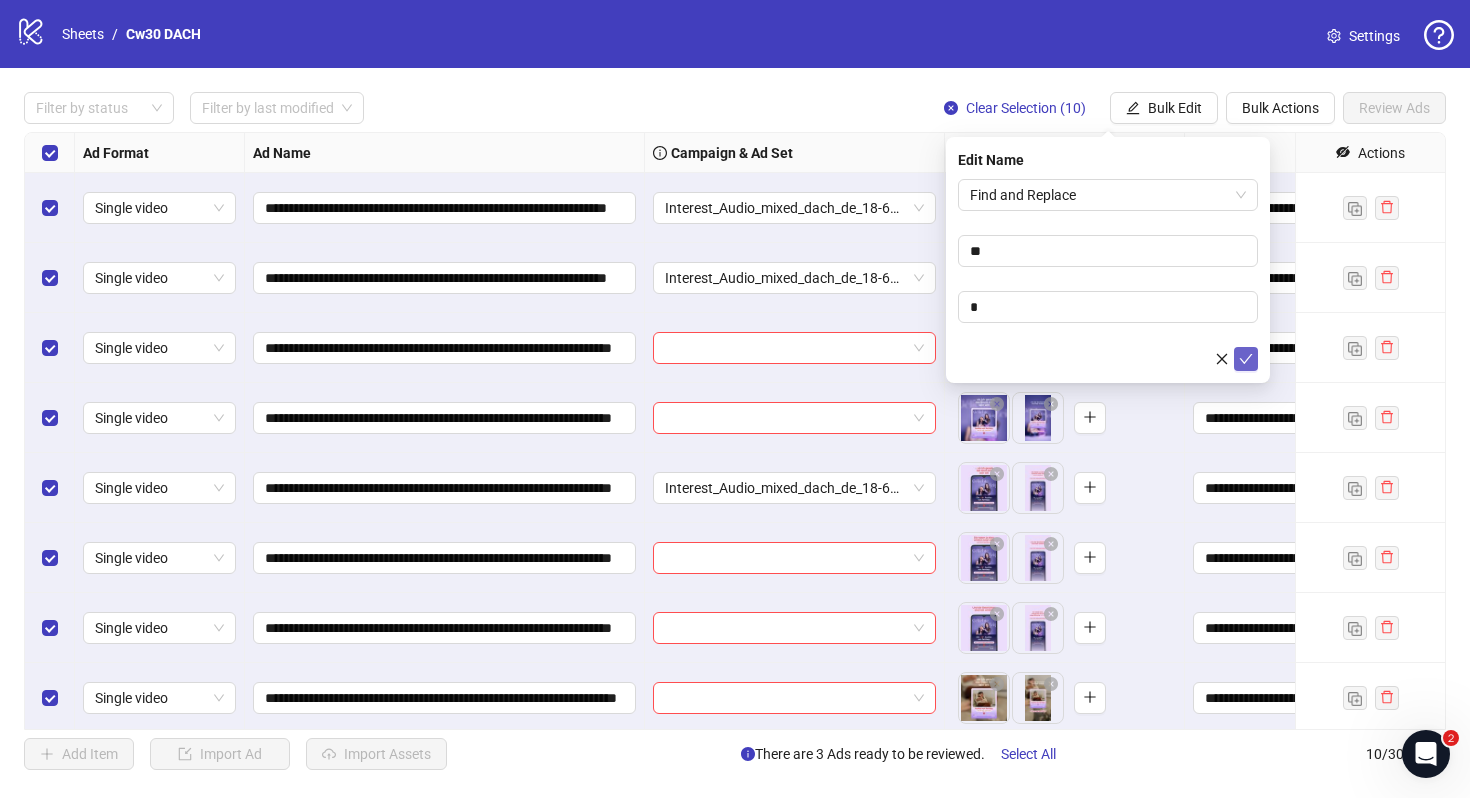 click at bounding box center (1246, 359) 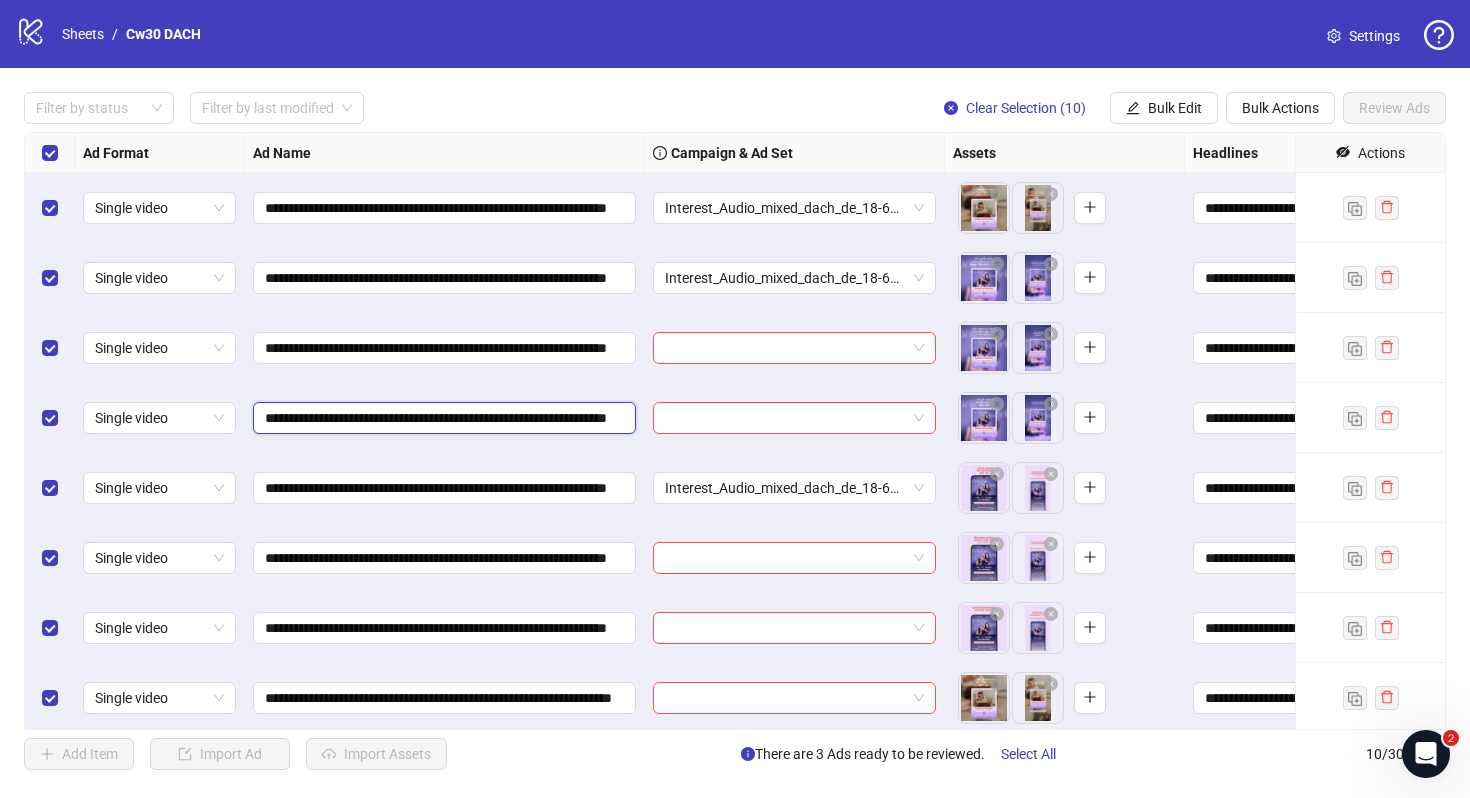 click on "**********" at bounding box center (442, 418) 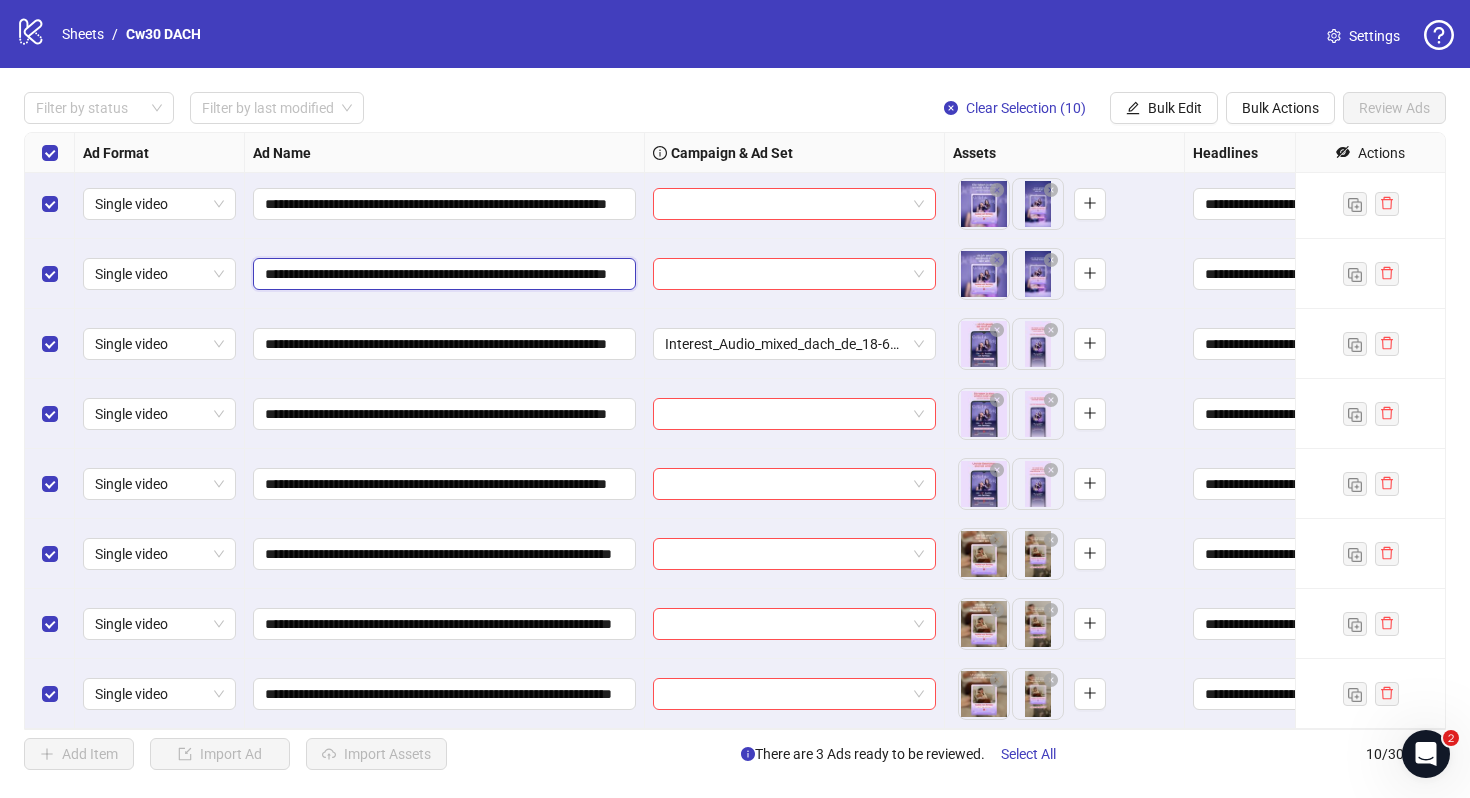 scroll, scrollTop: 0, scrollLeft: 0, axis: both 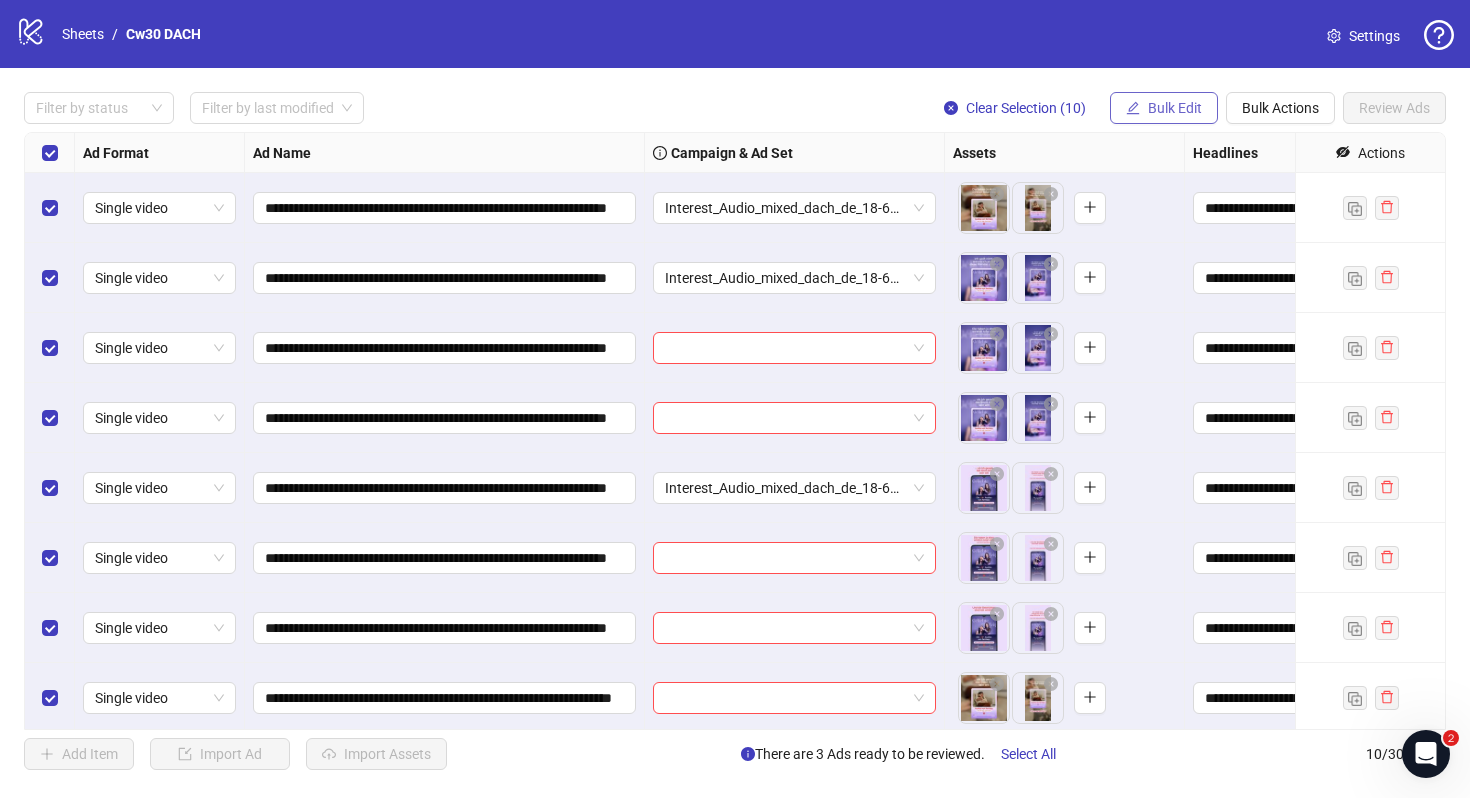 click on "Bulk Edit" at bounding box center [1164, 108] 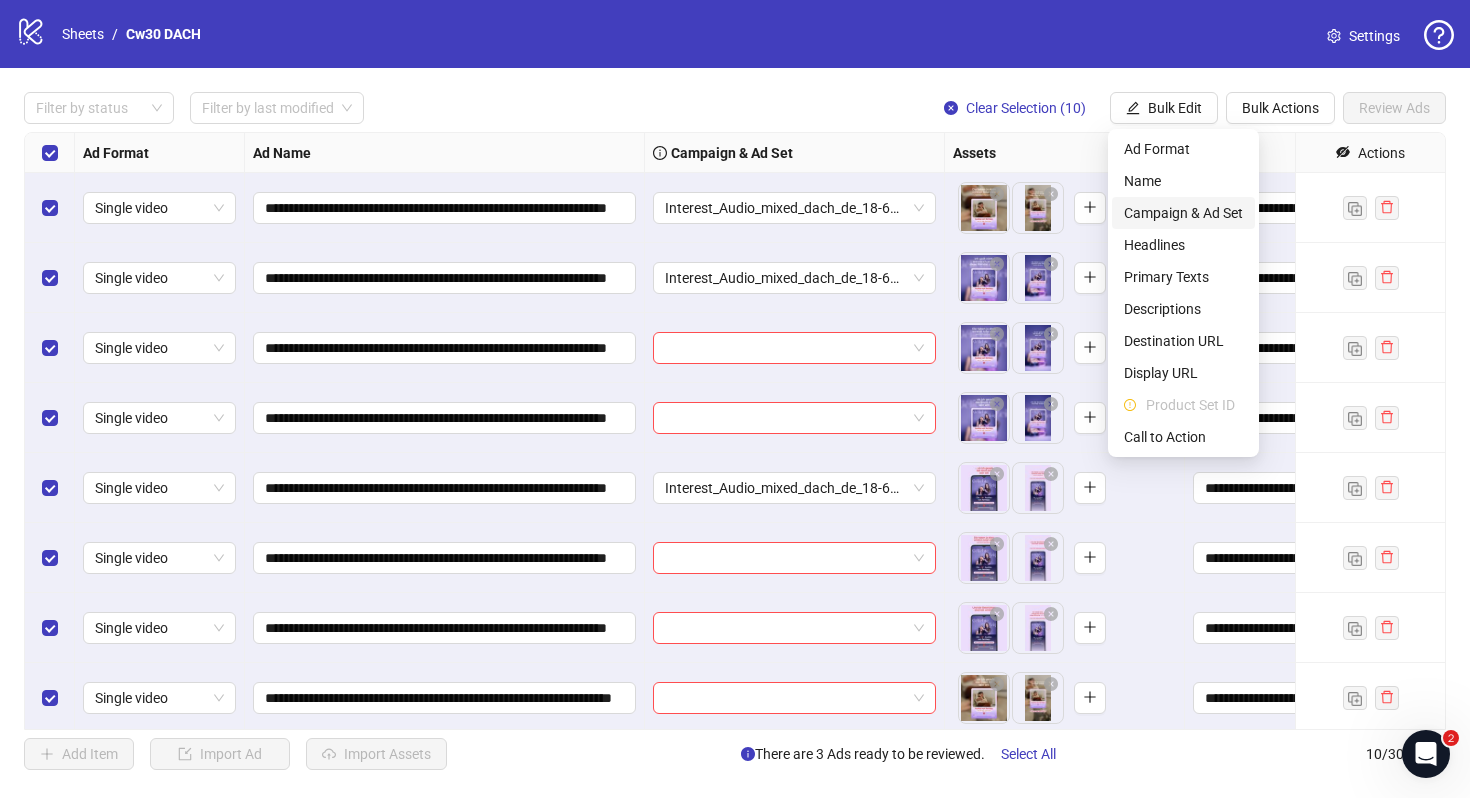 click on "Campaign & Ad Set" at bounding box center (1183, 213) 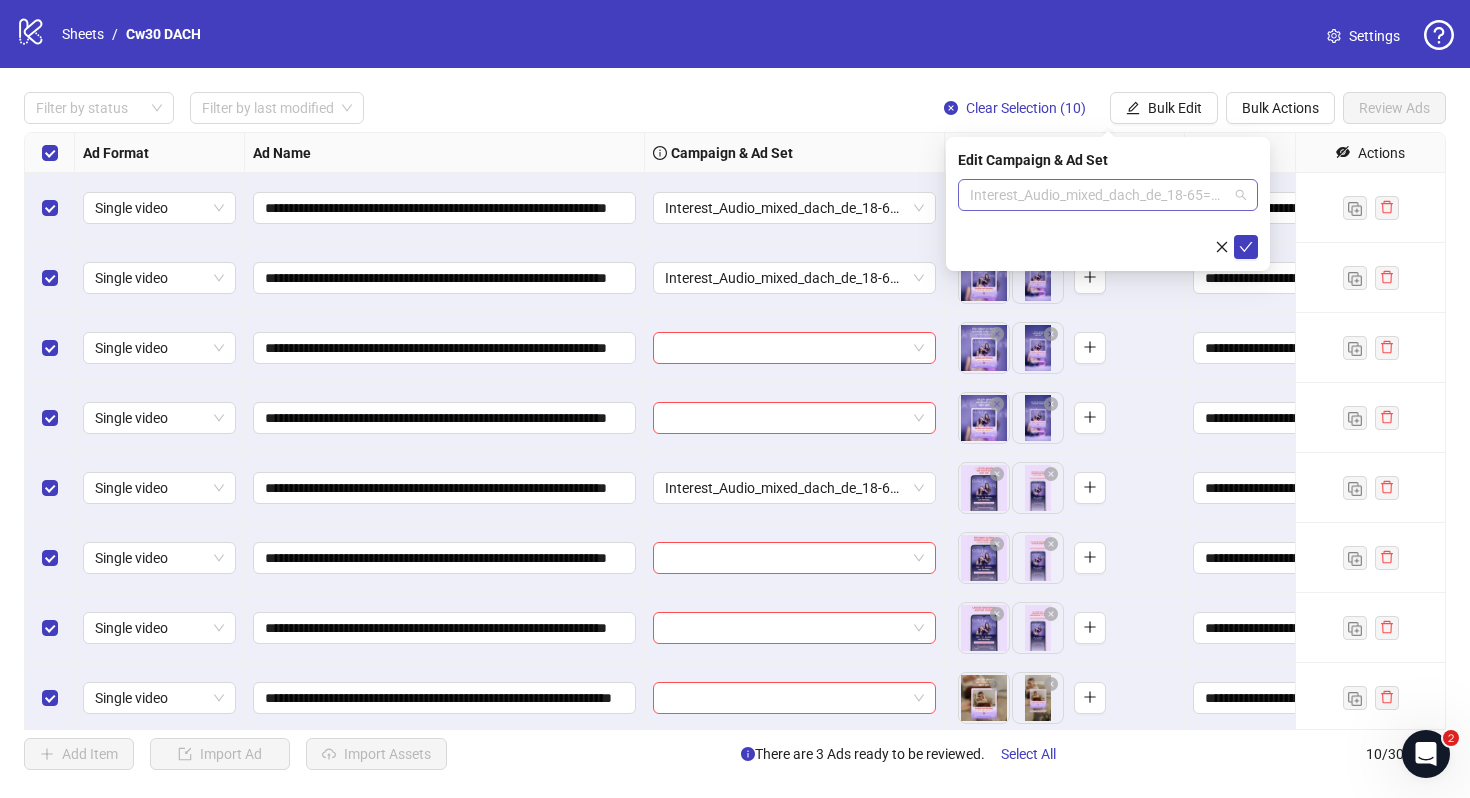 click on "Interest_Audio_mixed_dach_de_18-65=mw_trial_com=170725" at bounding box center [1108, 195] 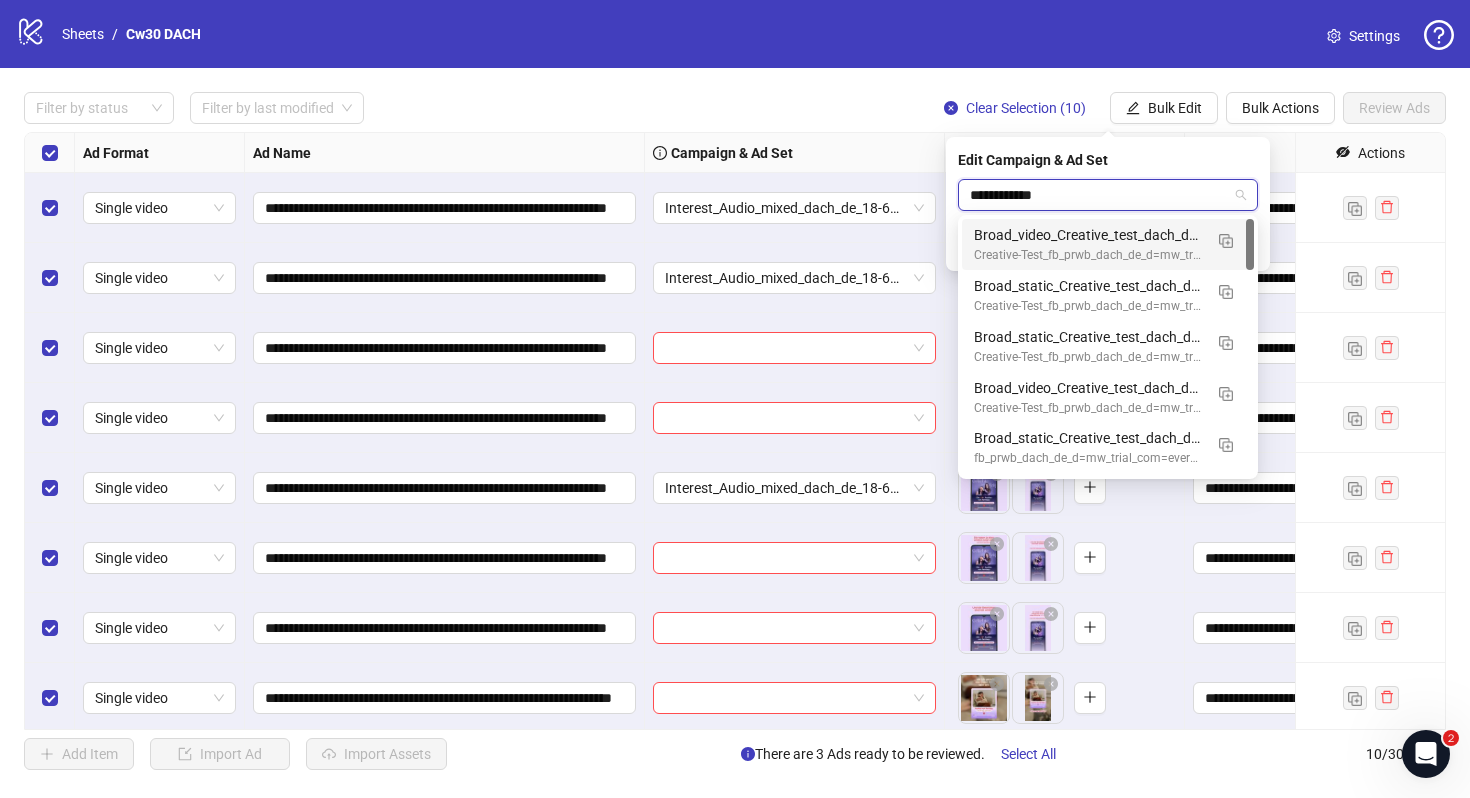 type on "**********" 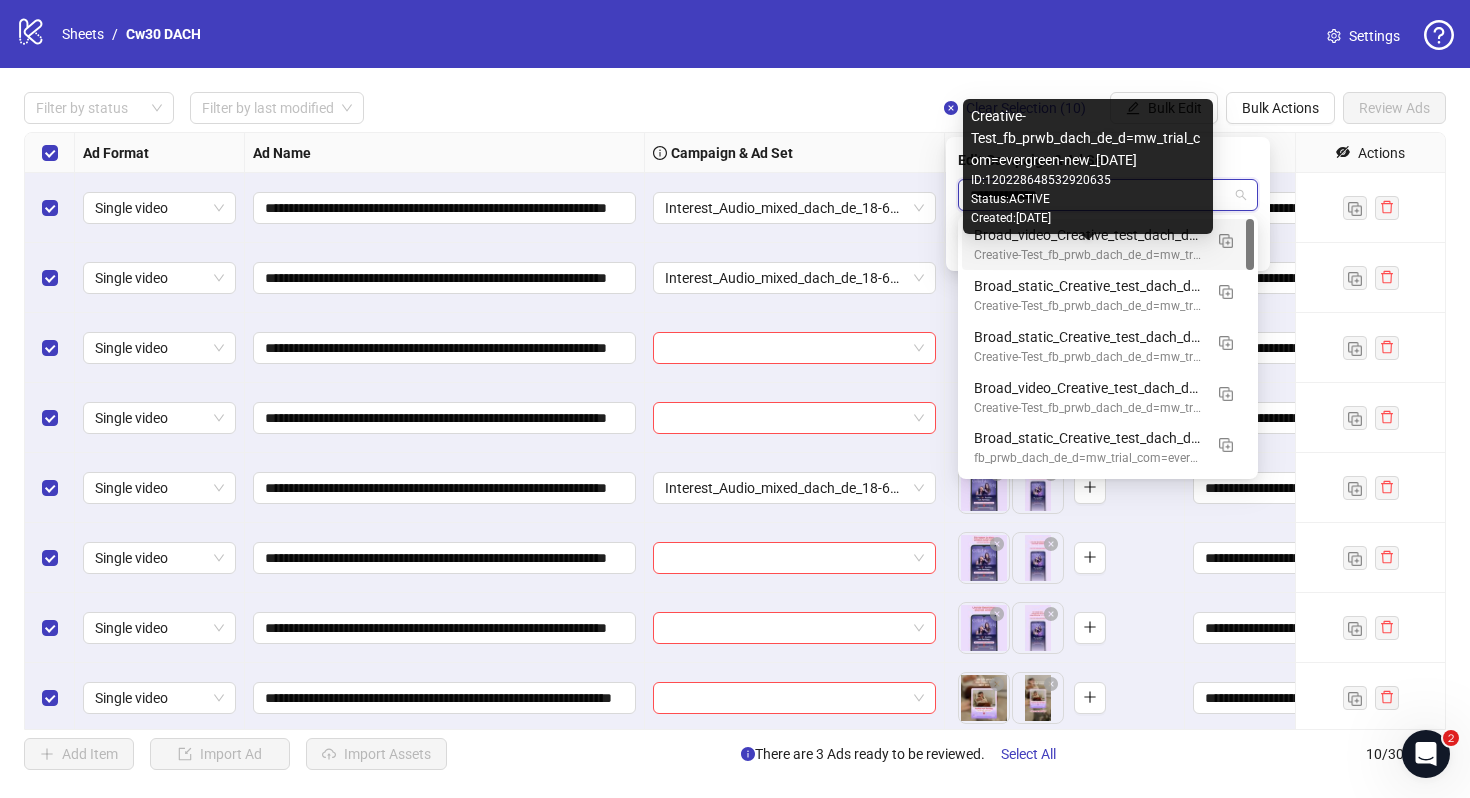 click on "Creative-Test_fb_prwb_dach_de_d=mw_trial_com=evergreen-new_13.06.25" at bounding box center [1088, 255] 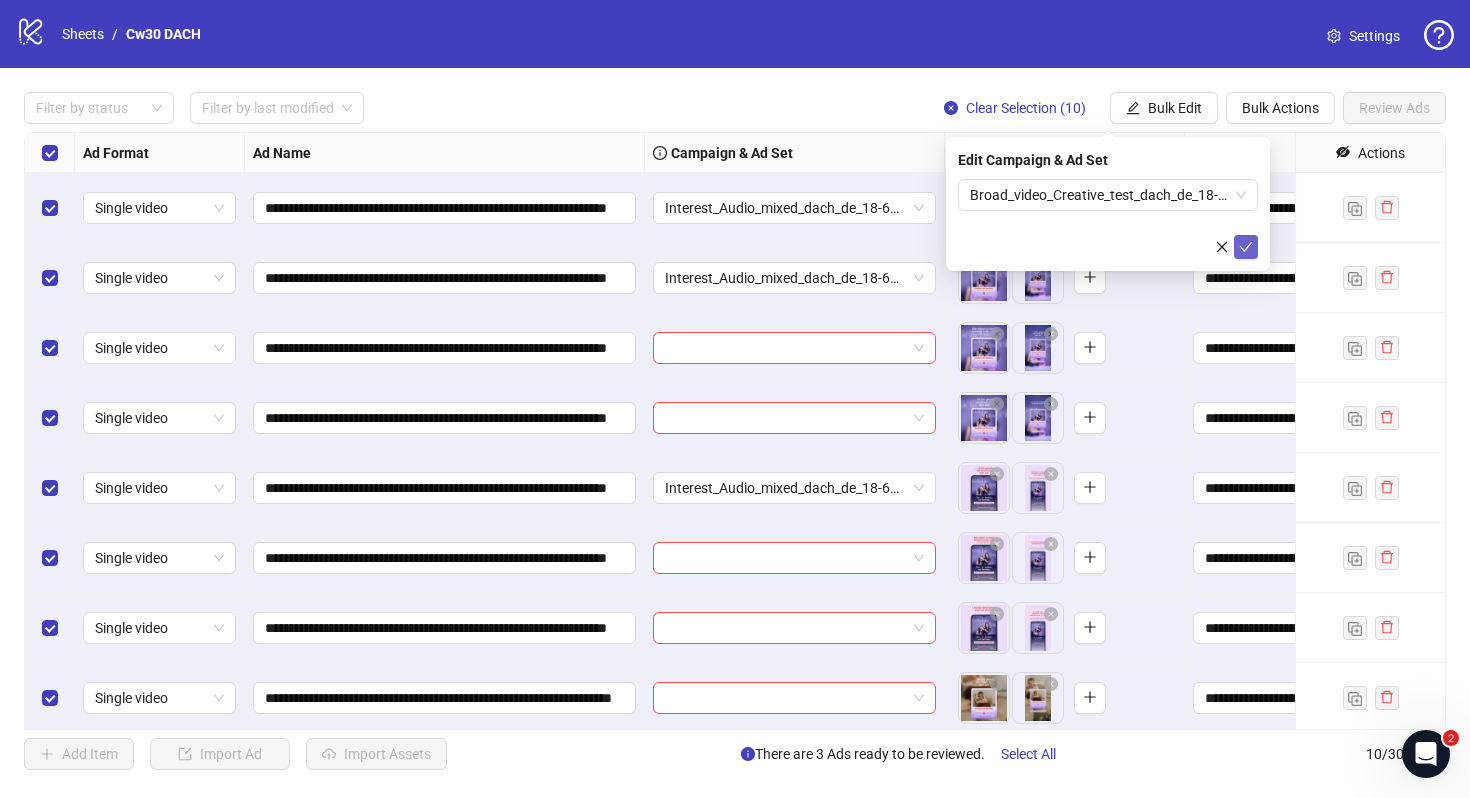 click at bounding box center (1246, 247) 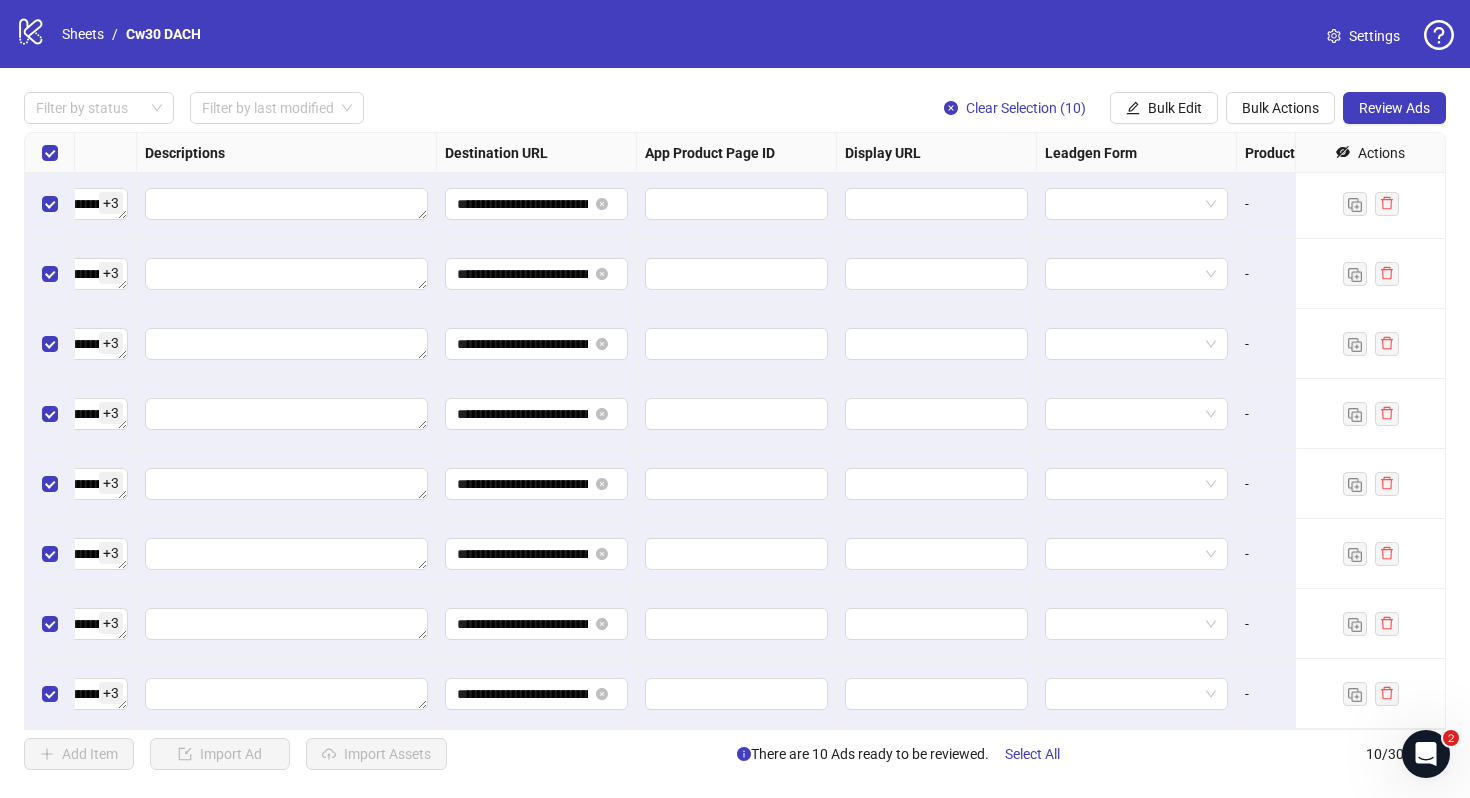 scroll, scrollTop: 144, scrollLeft: 1850, axis: both 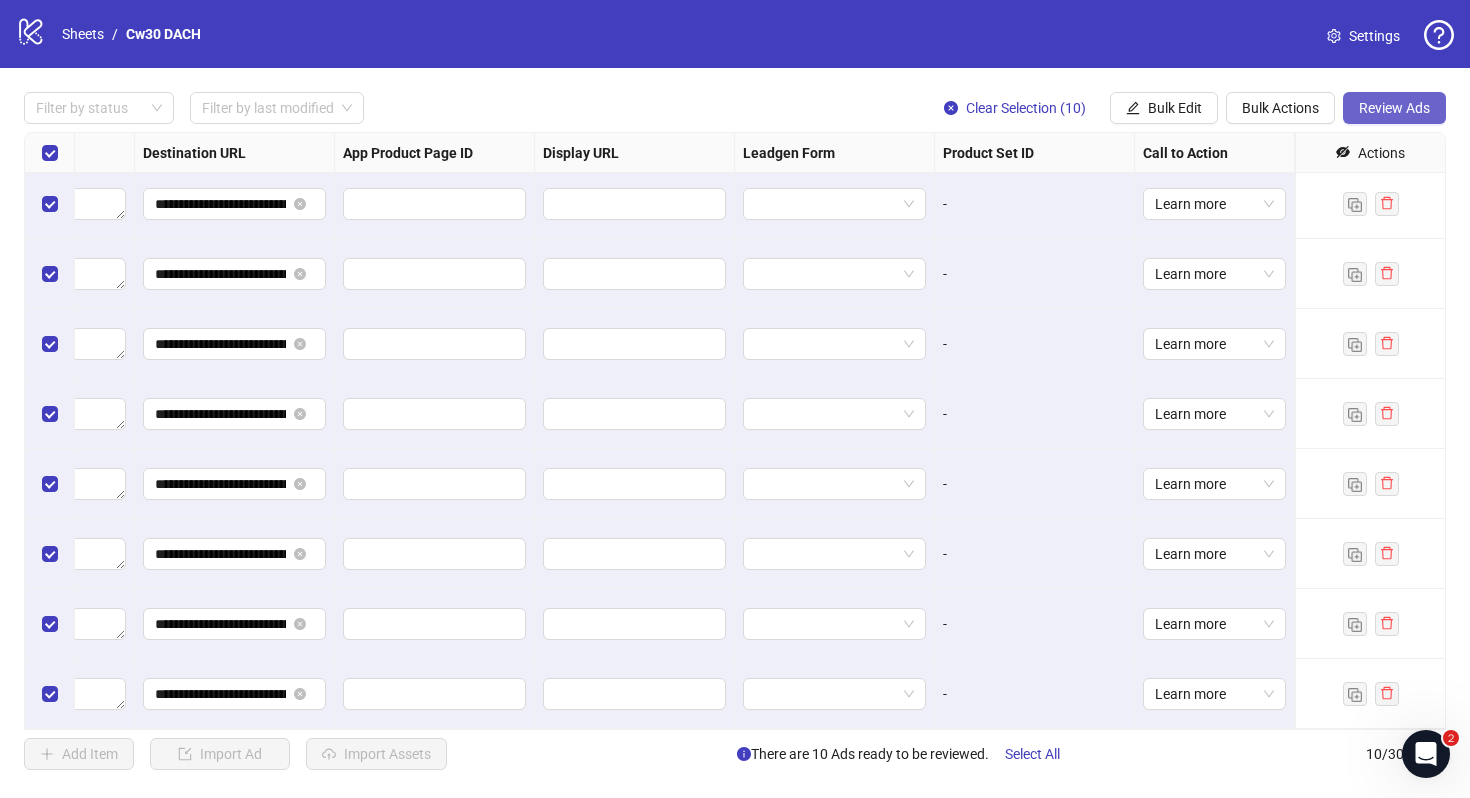 click on "Review Ads" at bounding box center (1394, 108) 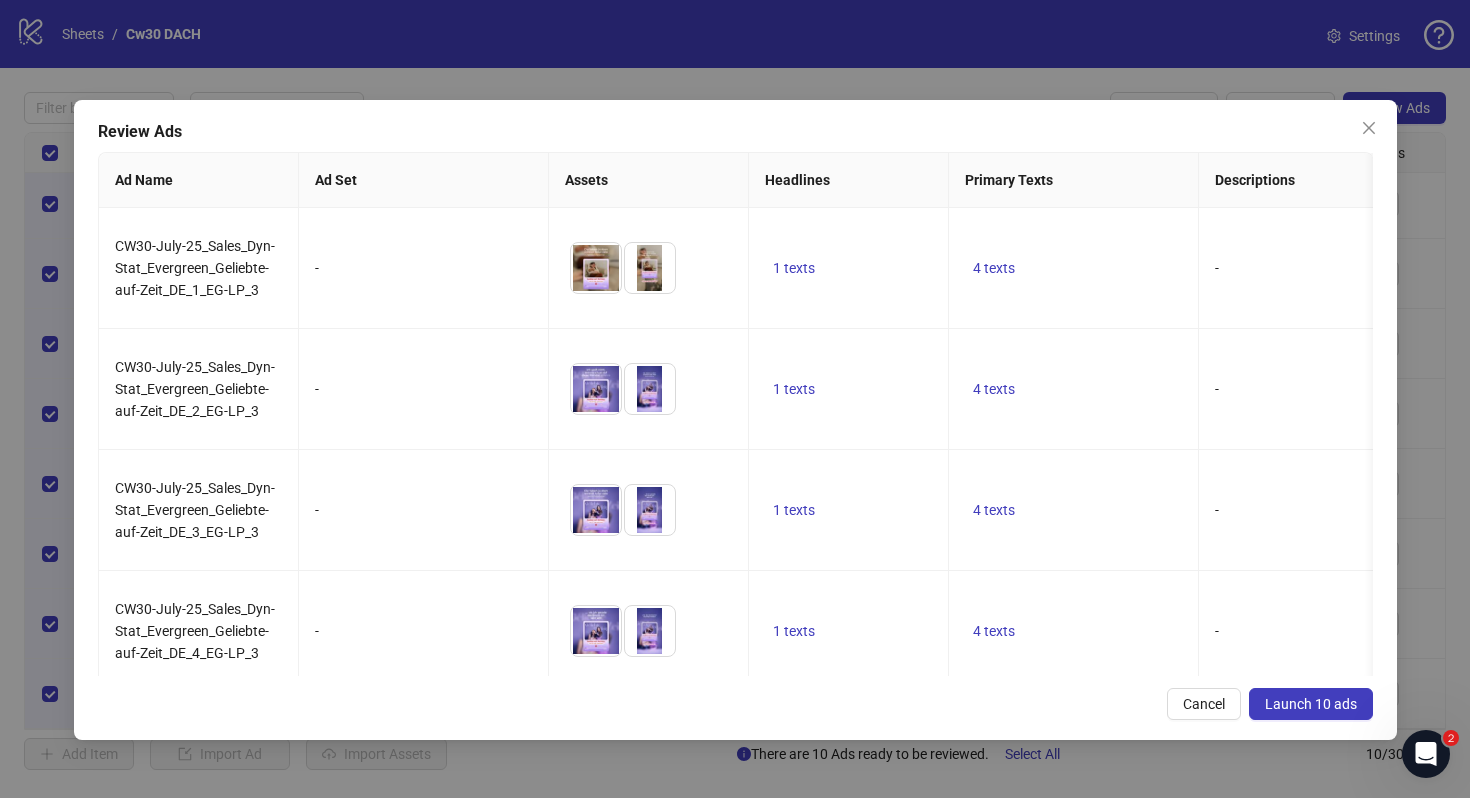 click on "Launch 10 ads" at bounding box center (1311, 704) 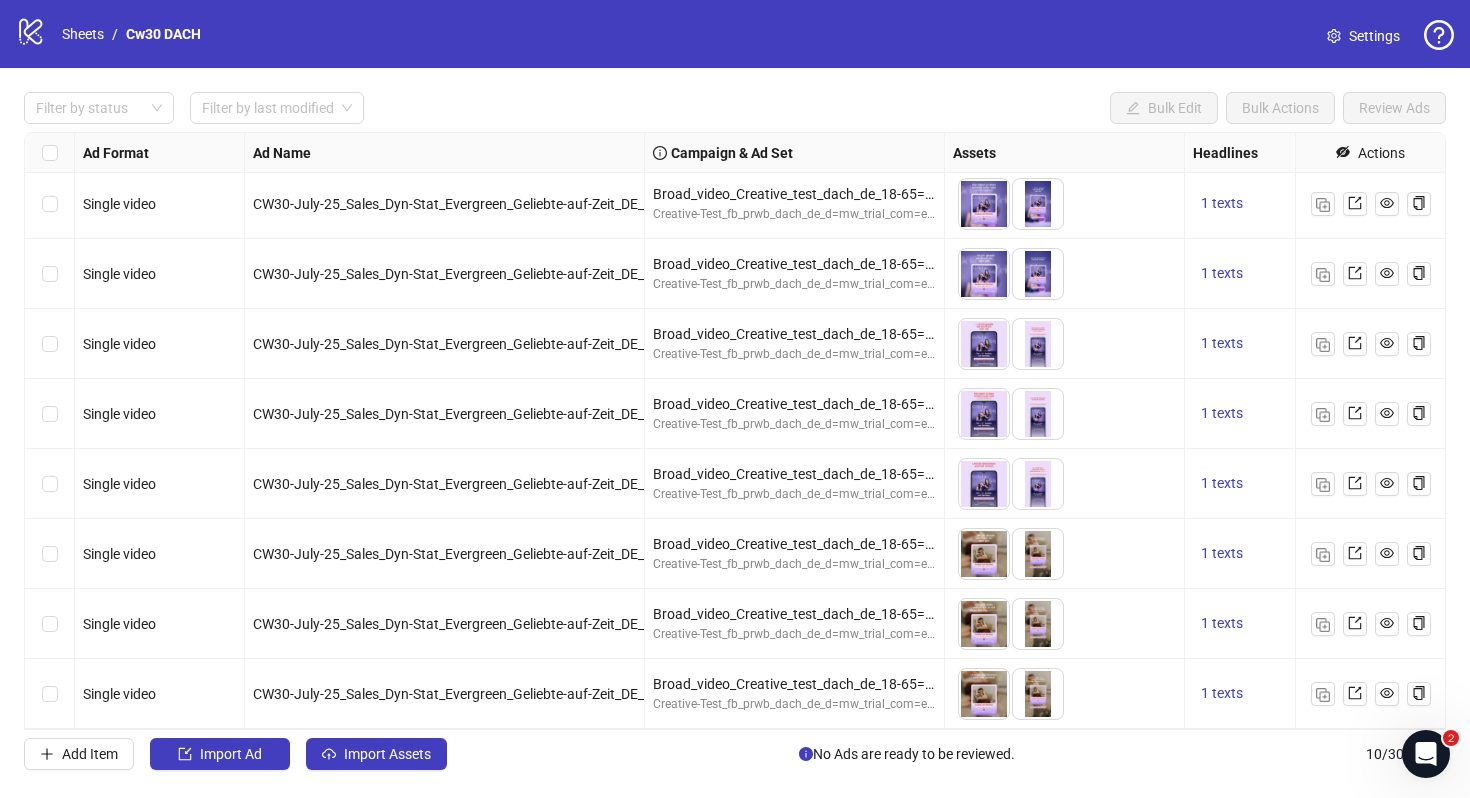scroll, scrollTop: 0, scrollLeft: 0, axis: both 